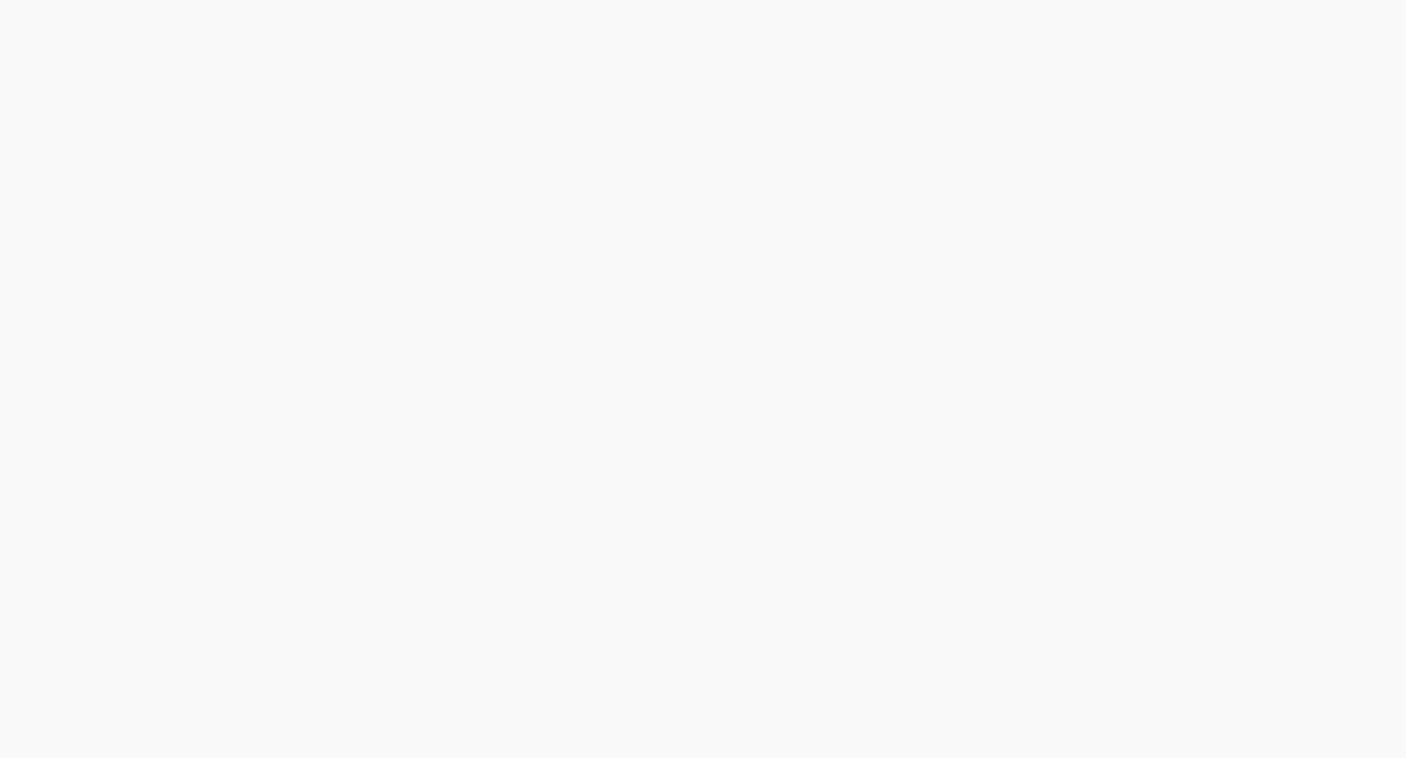 scroll, scrollTop: 0, scrollLeft: 0, axis: both 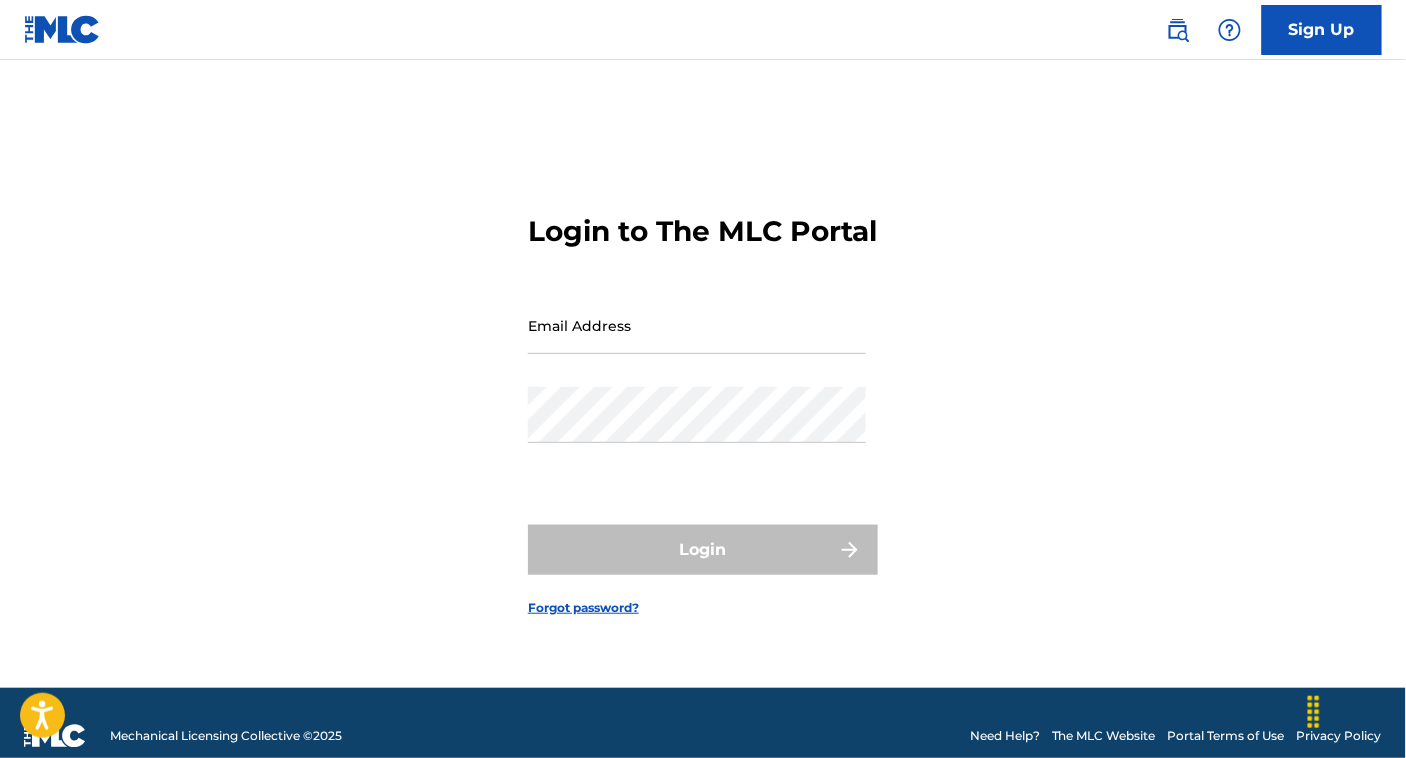 type on "[USERNAME]@[EXAMPLE.COM]" 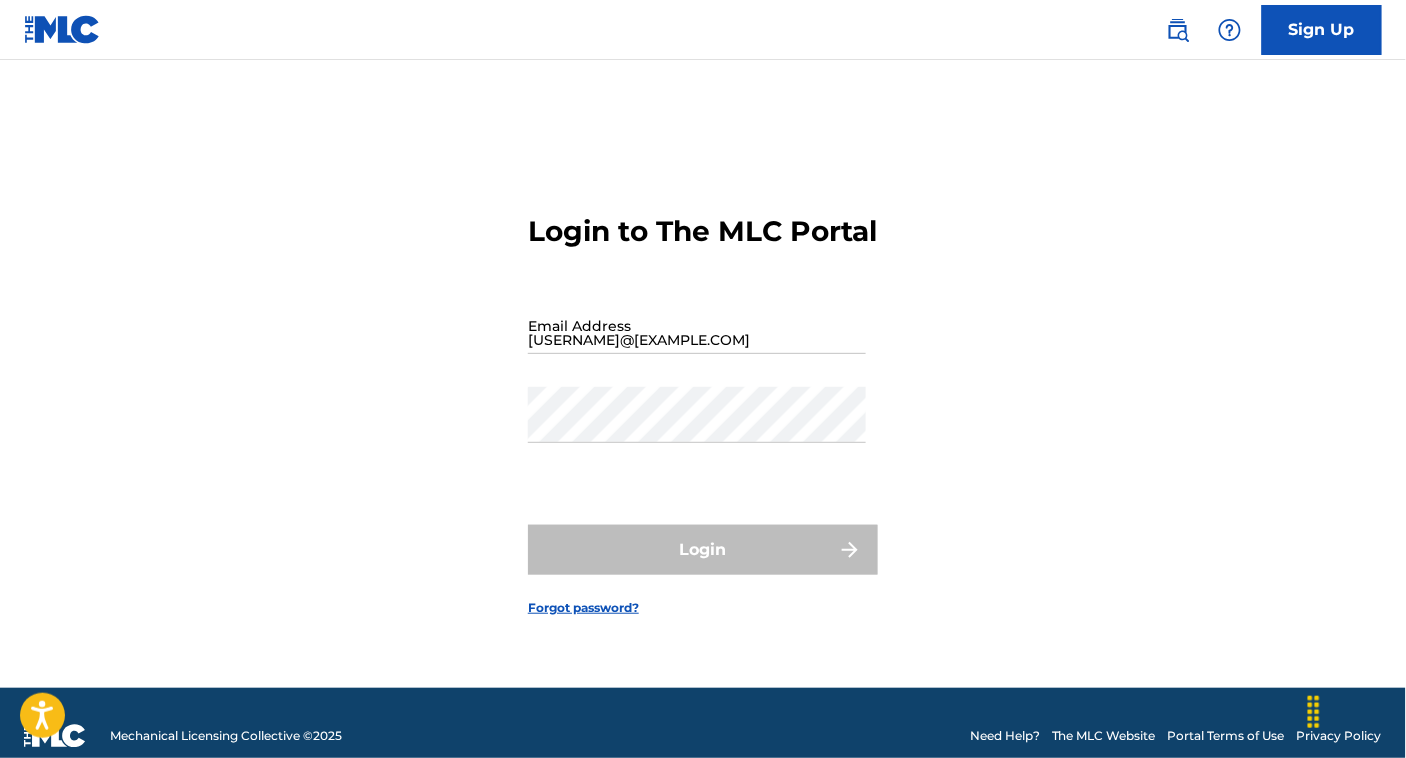 click on "Login" at bounding box center (703, 550) 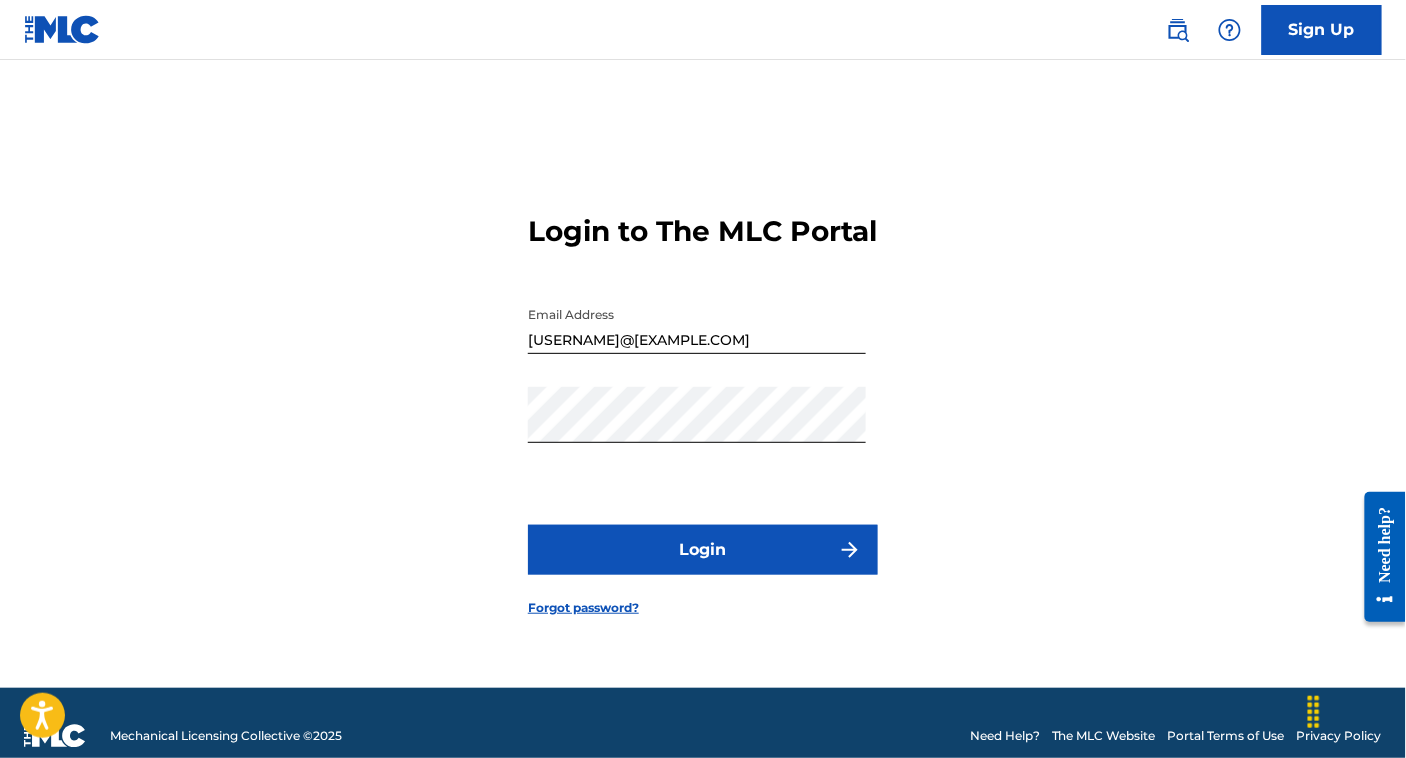 click on "Login" at bounding box center [703, 550] 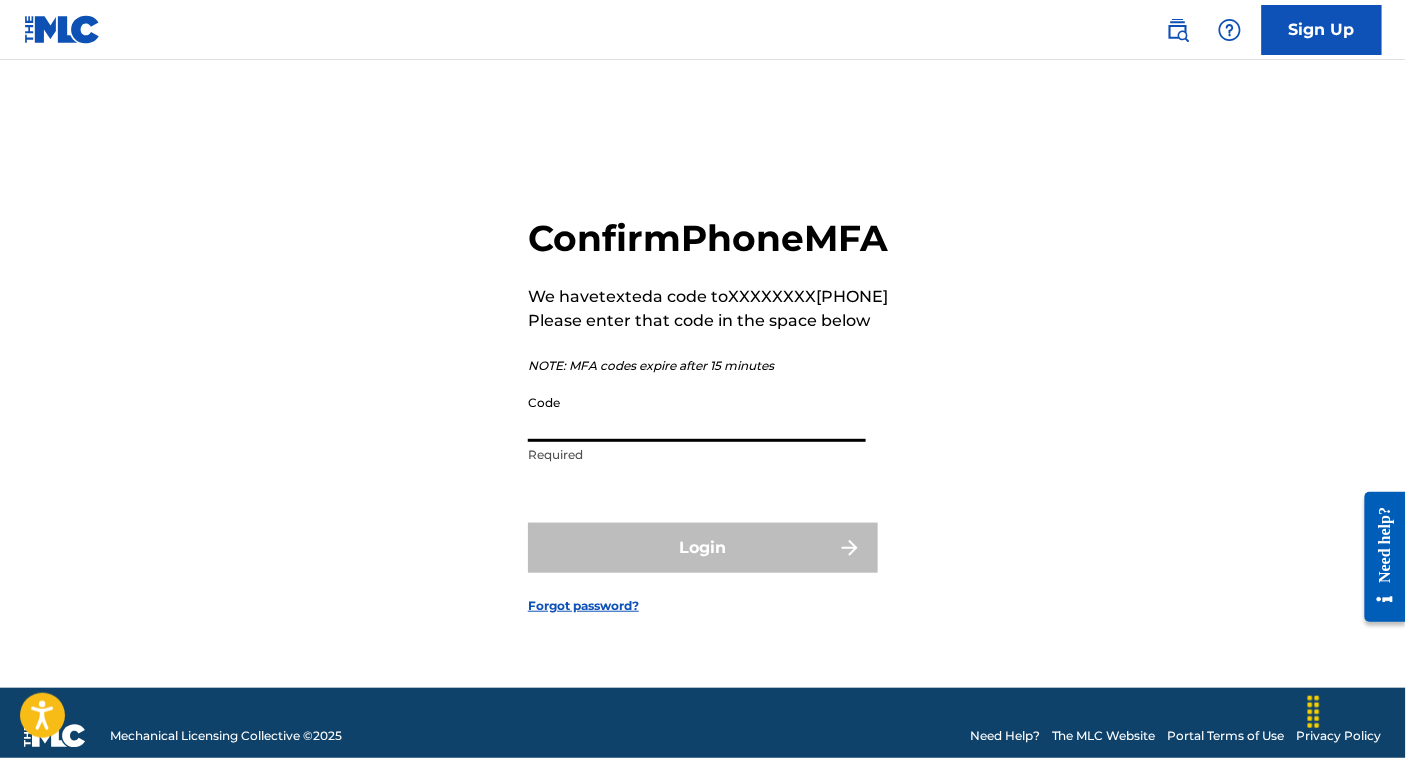 click on "Code" at bounding box center (697, 413) 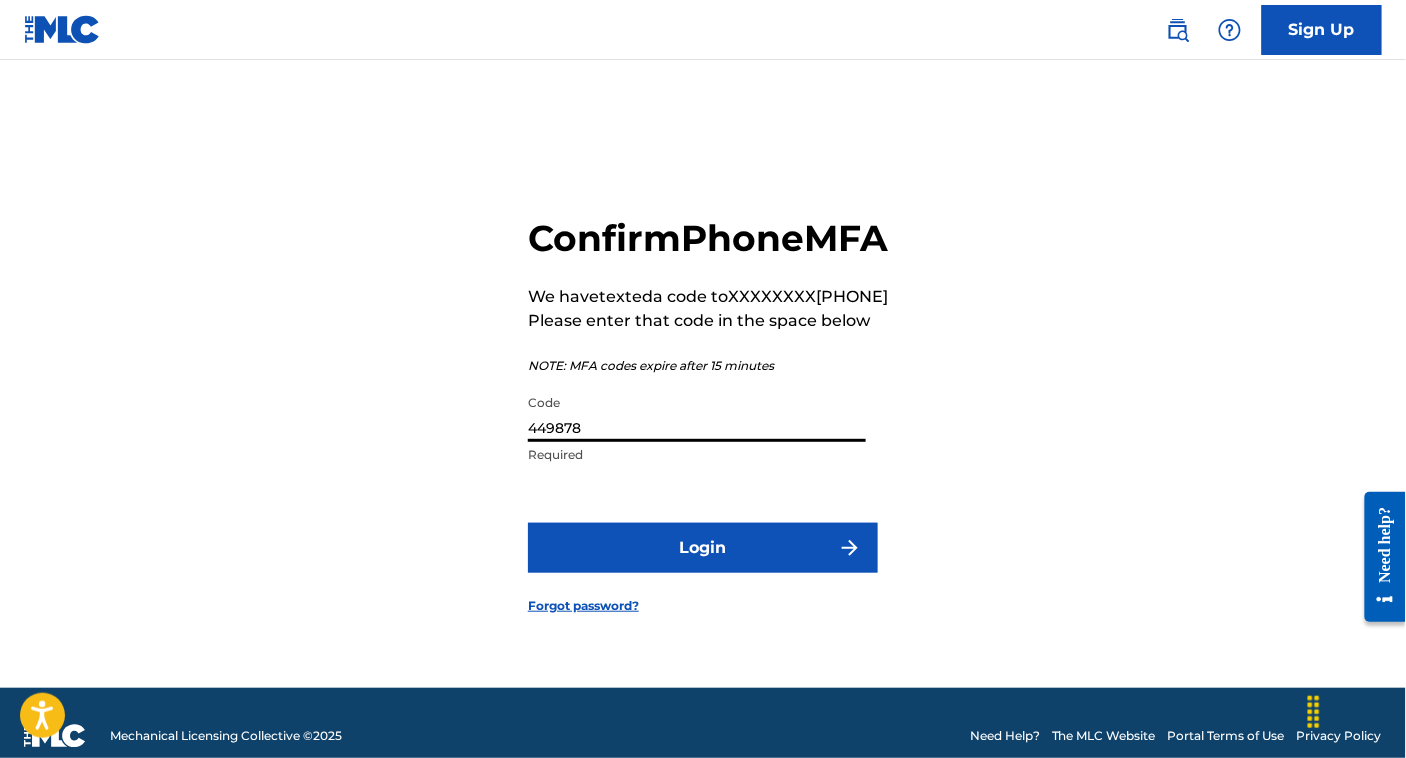 type on "449878" 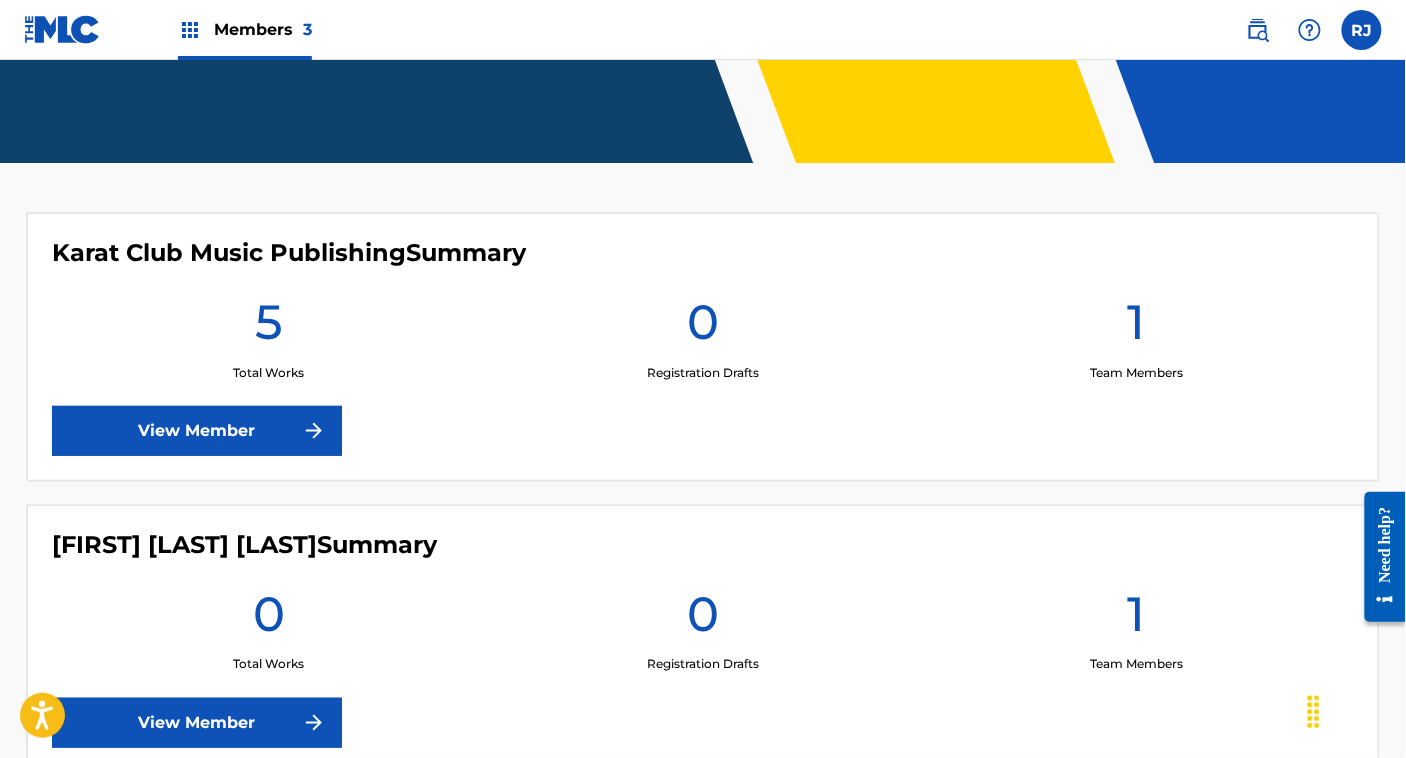 scroll, scrollTop: 461, scrollLeft: 0, axis: vertical 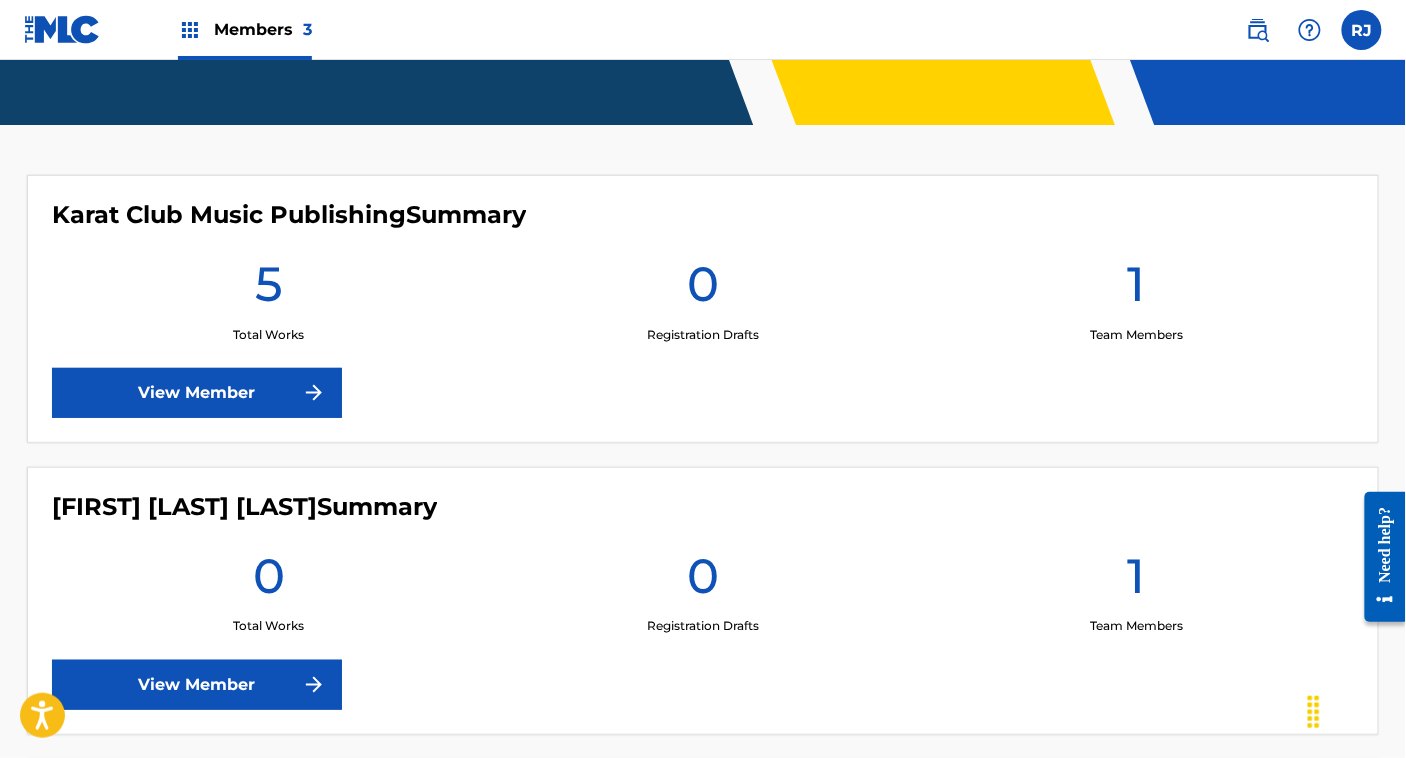 click on "View Member" at bounding box center (197, 393) 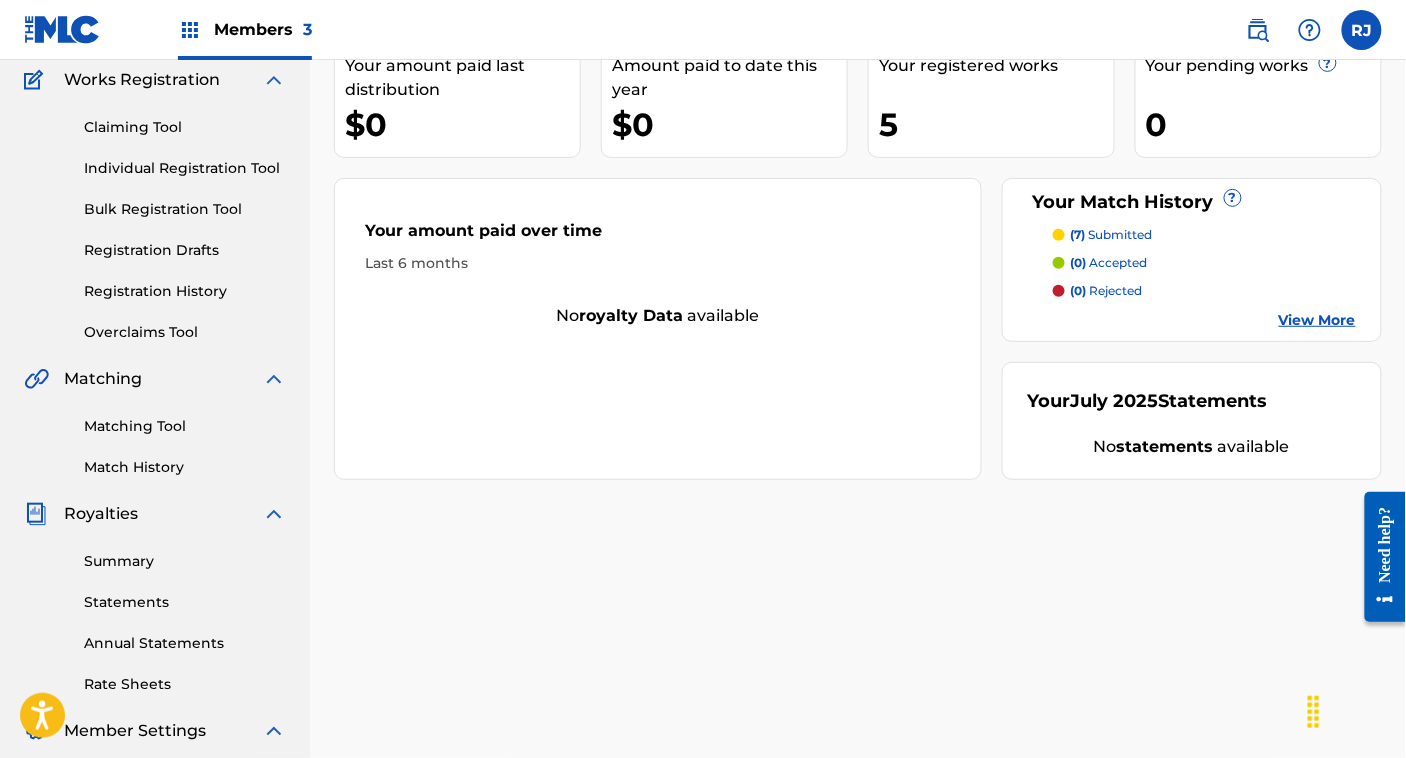 scroll, scrollTop: 172, scrollLeft: 0, axis: vertical 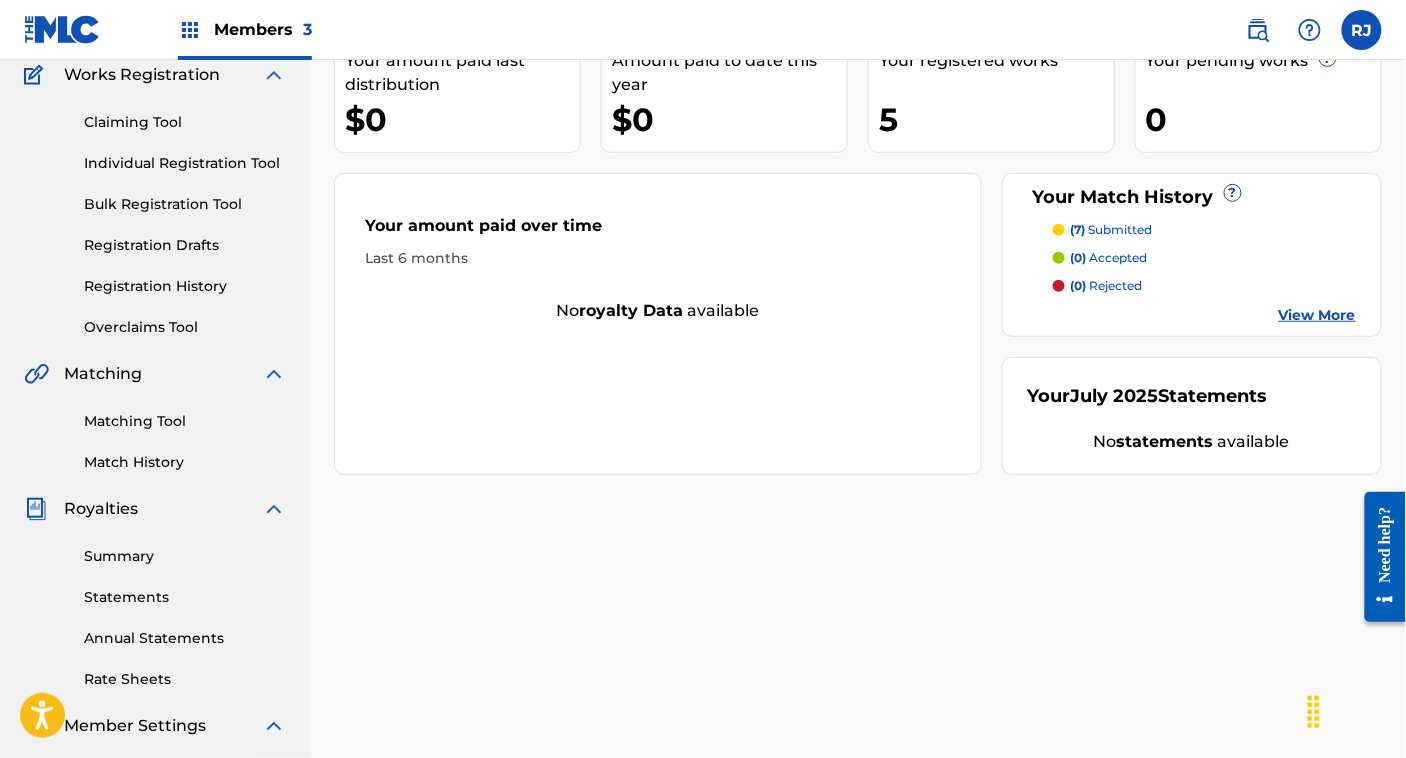 click on "Matching Tool" at bounding box center [185, 421] 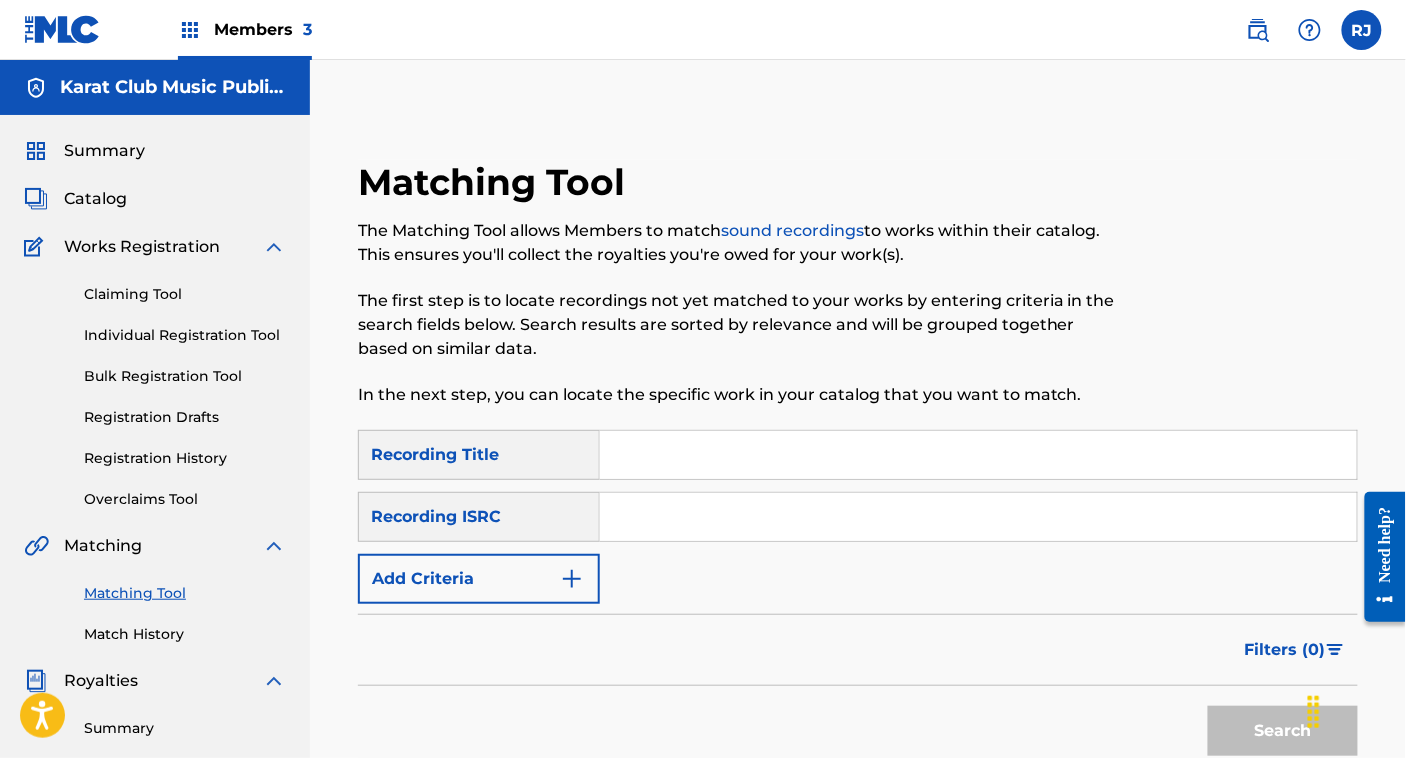 click at bounding box center (978, 517) 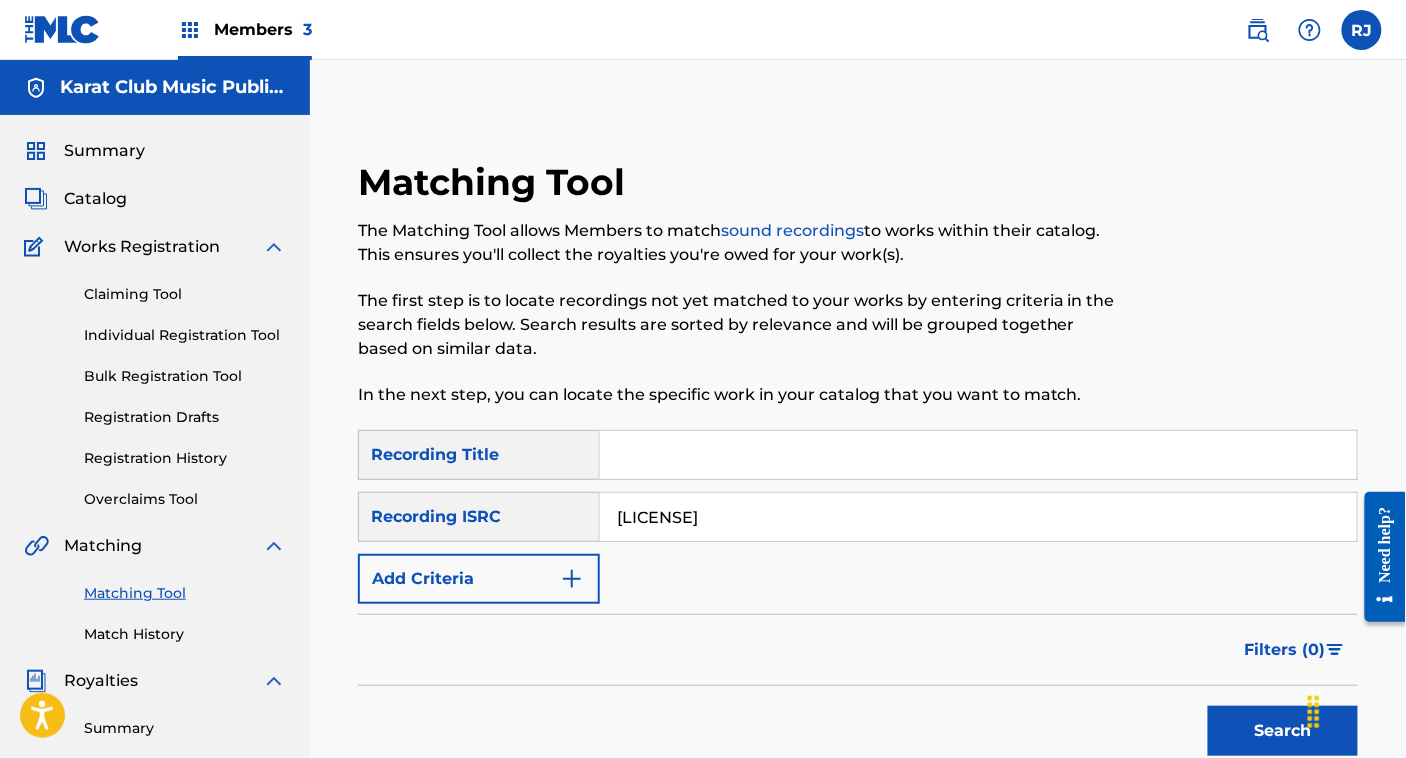 type on "QZK6H2267148" 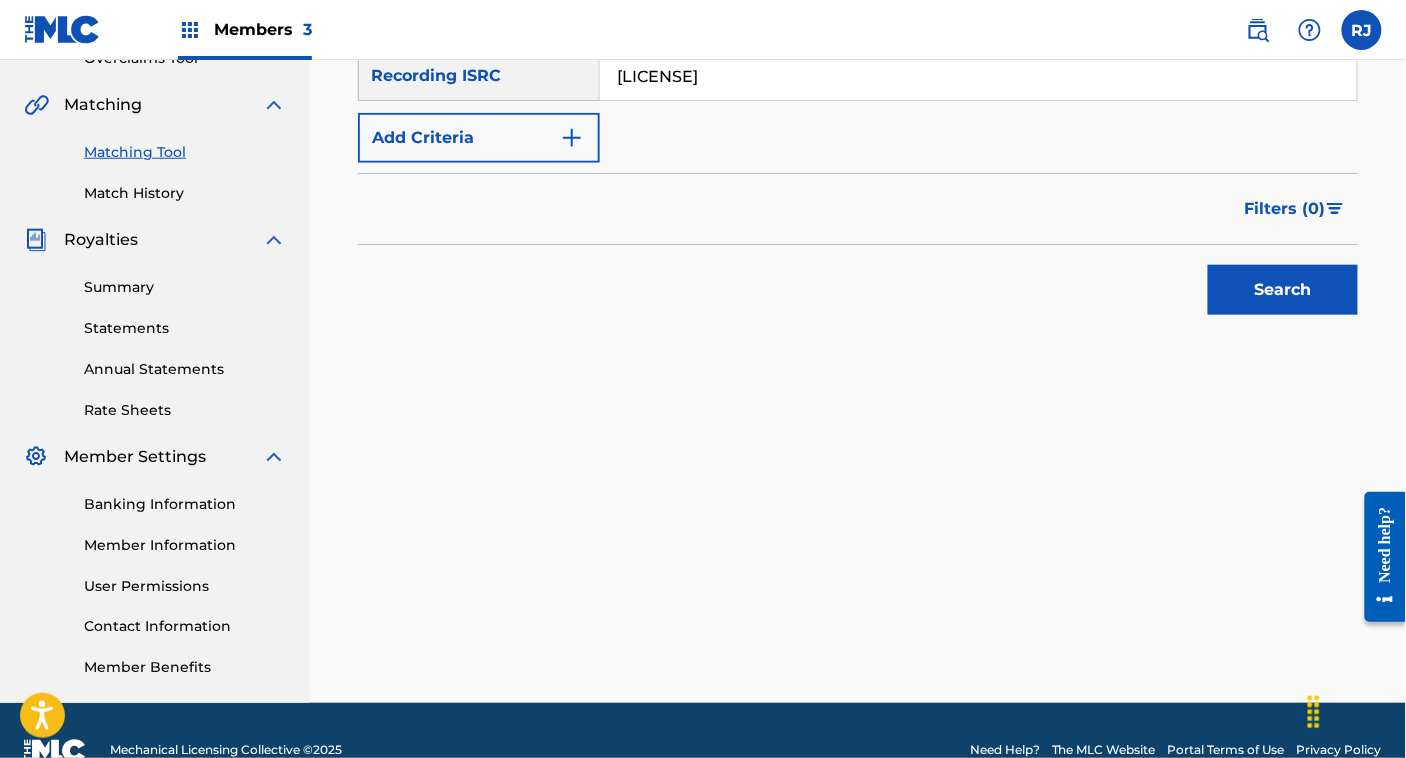 scroll, scrollTop: 440, scrollLeft: 0, axis: vertical 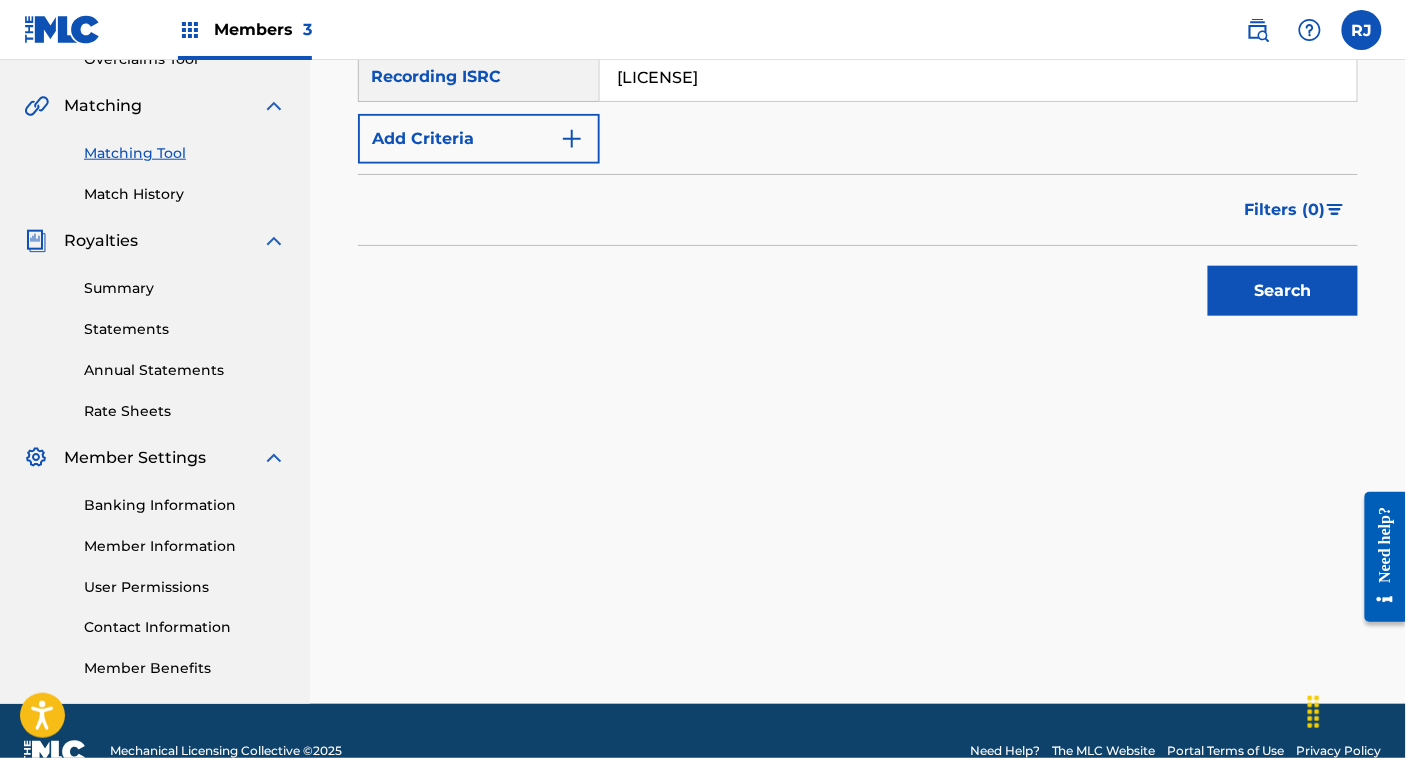 click on "Search" at bounding box center [1283, 291] 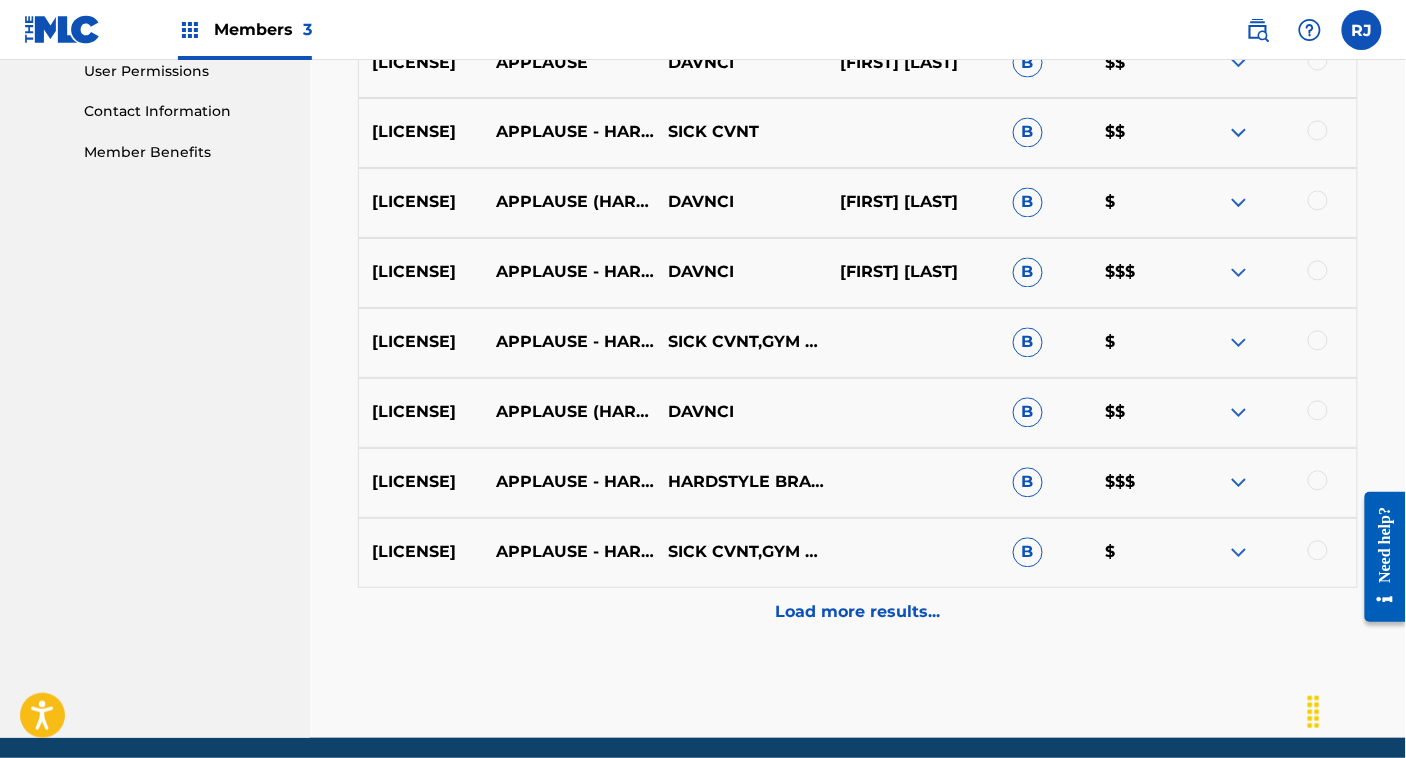 scroll, scrollTop: 1031, scrollLeft: 0, axis: vertical 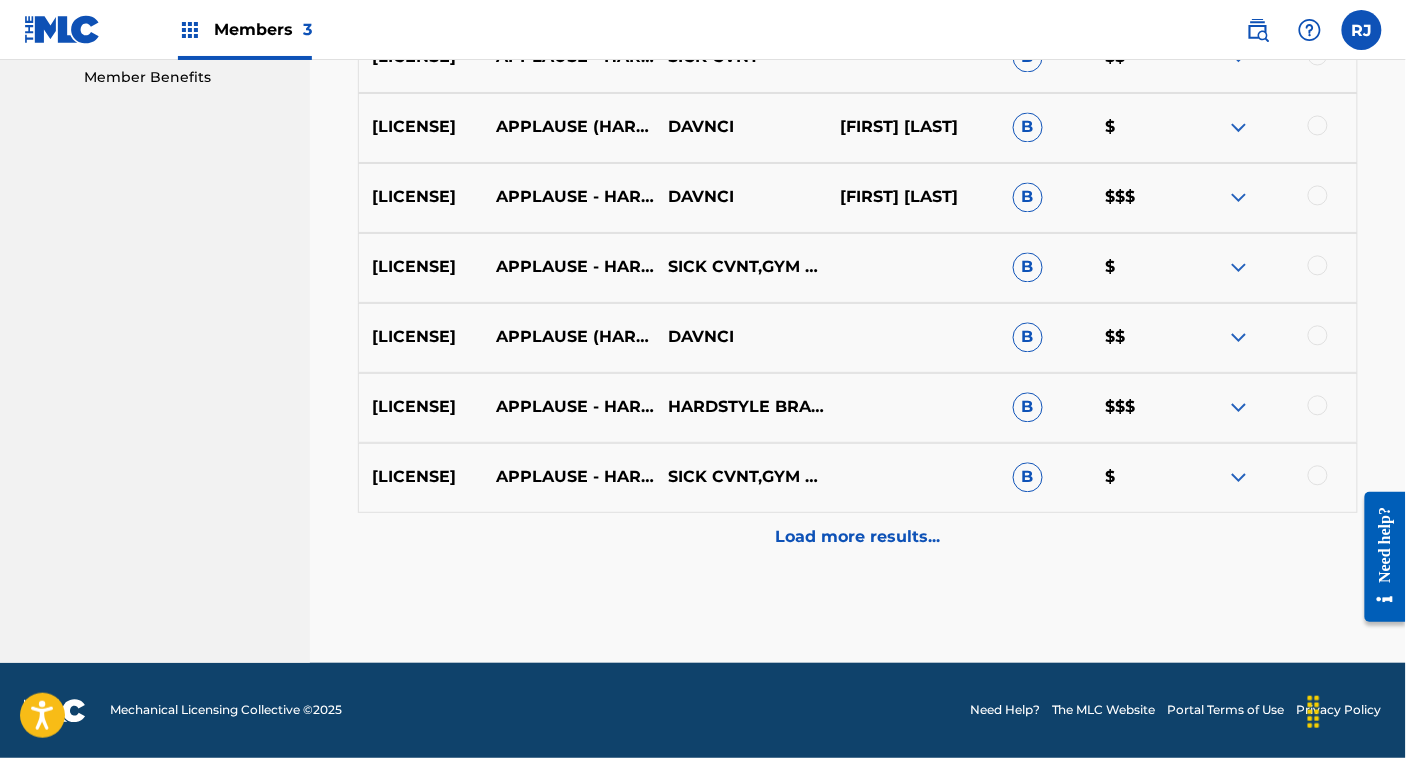 click on "Load more results..." at bounding box center [858, 538] 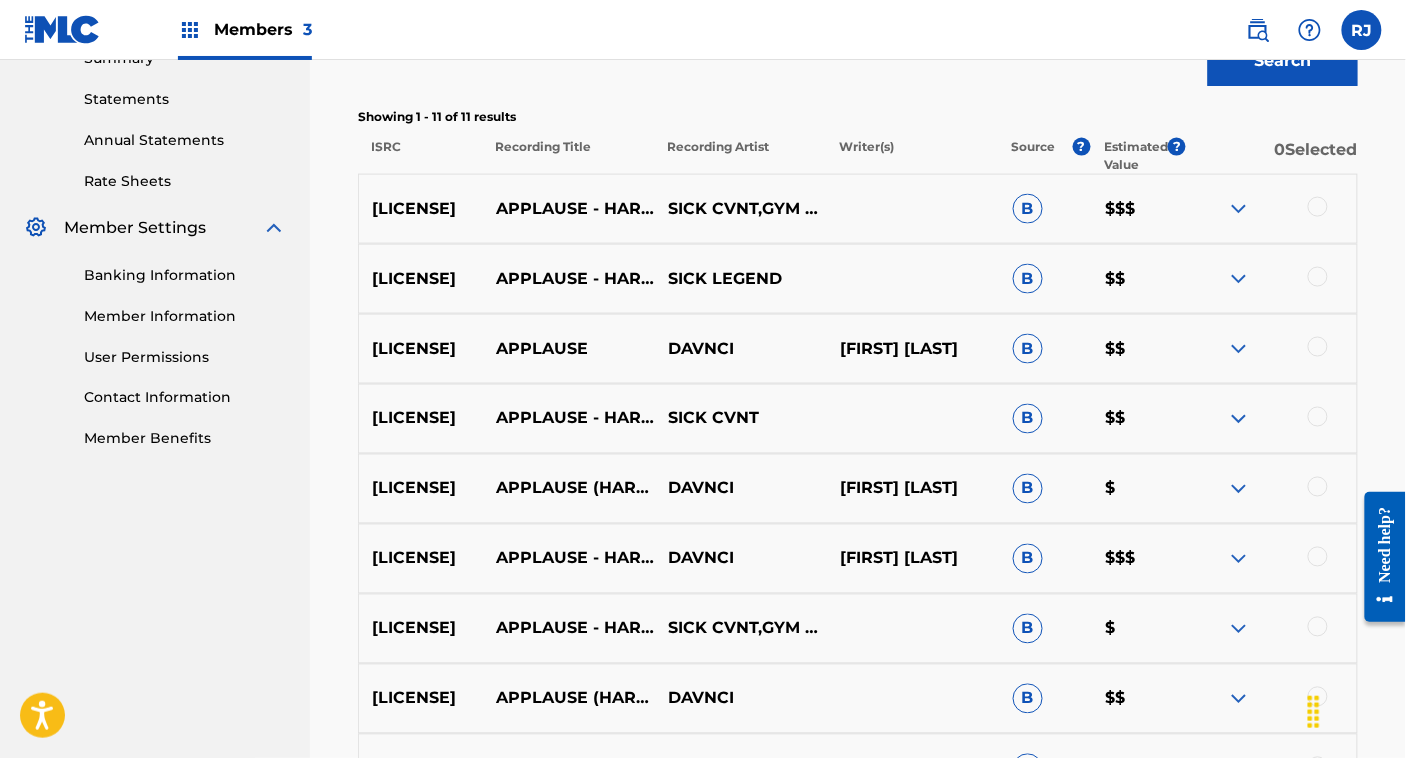 scroll, scrollTop: 669, scrollLeft: 0, axis: vertical 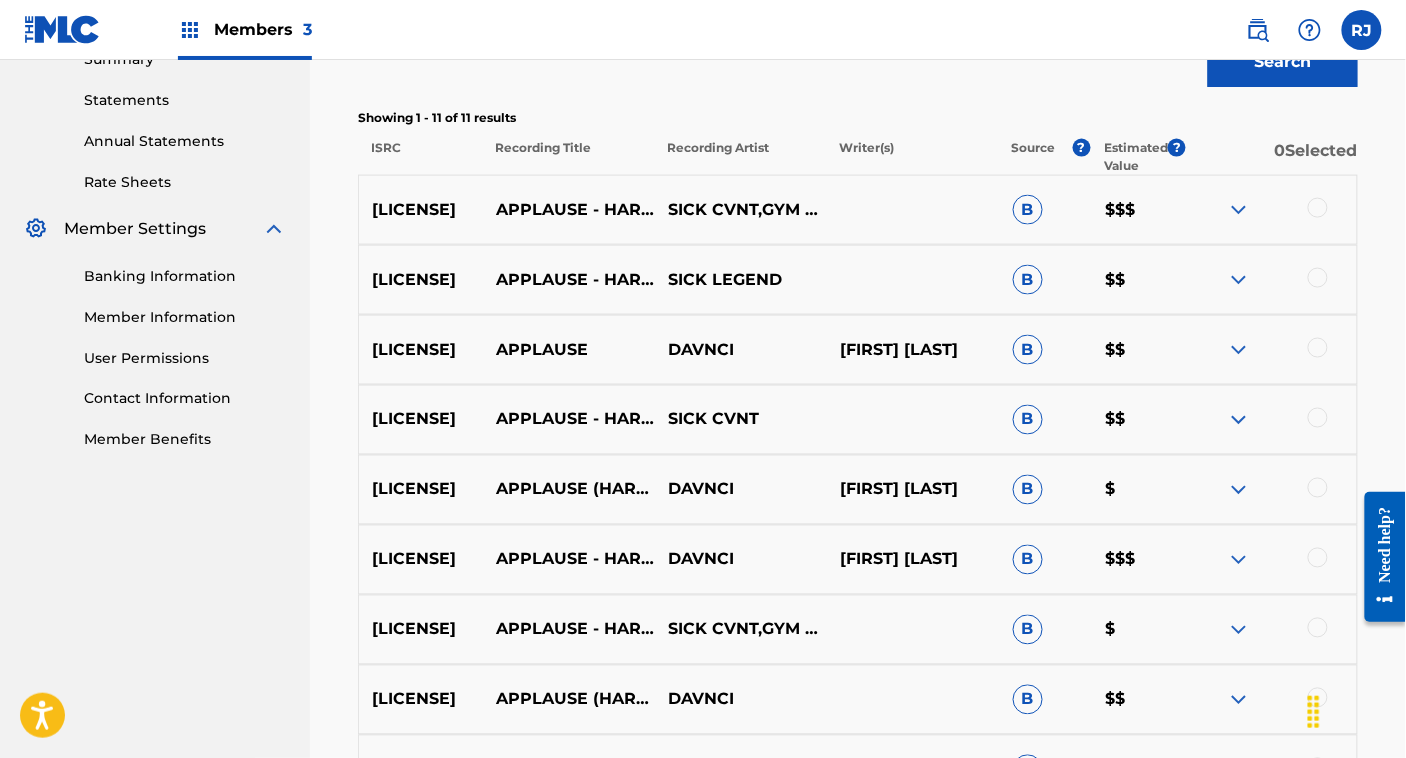 click on "Members    3" at bounding box center [245, 29] 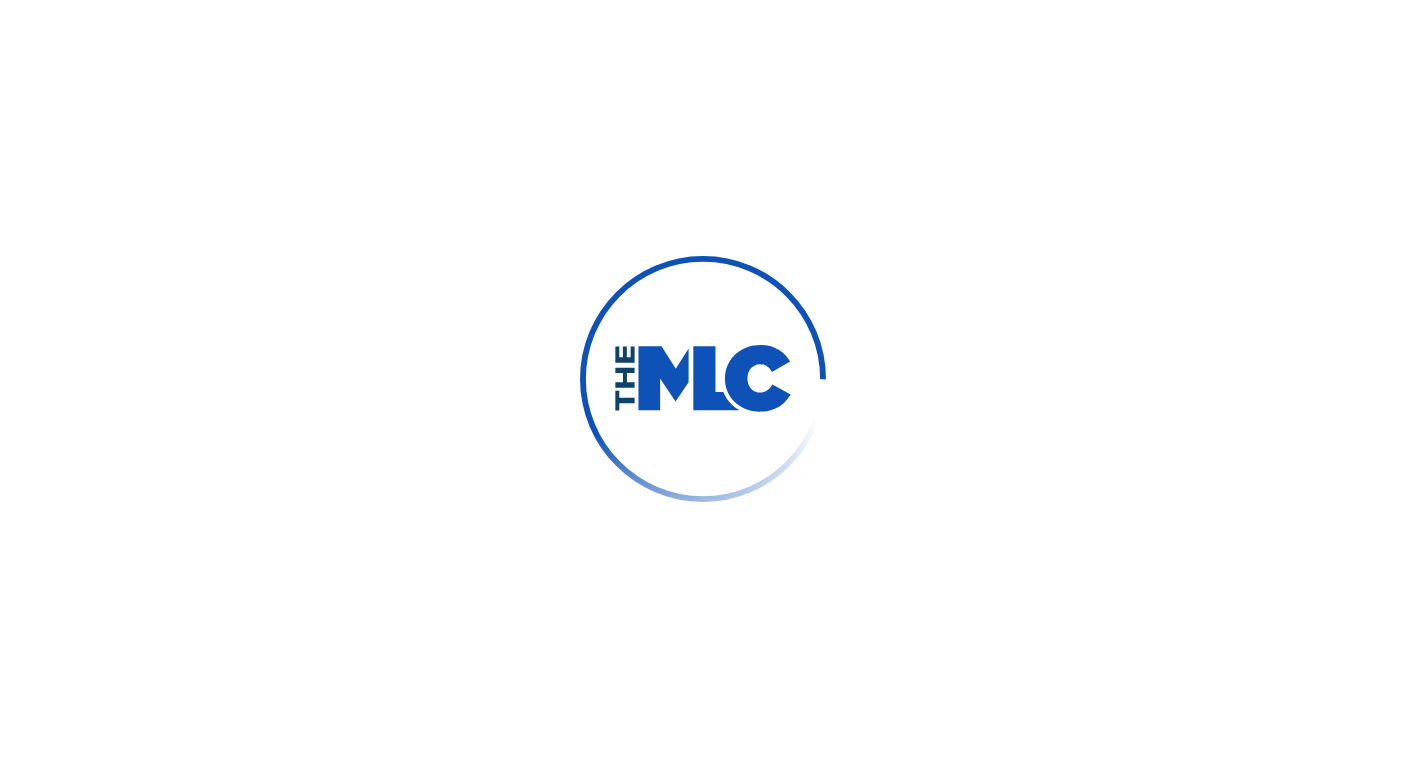 scroll, scrollTop: 0, scrollLeft: 0, axis: both 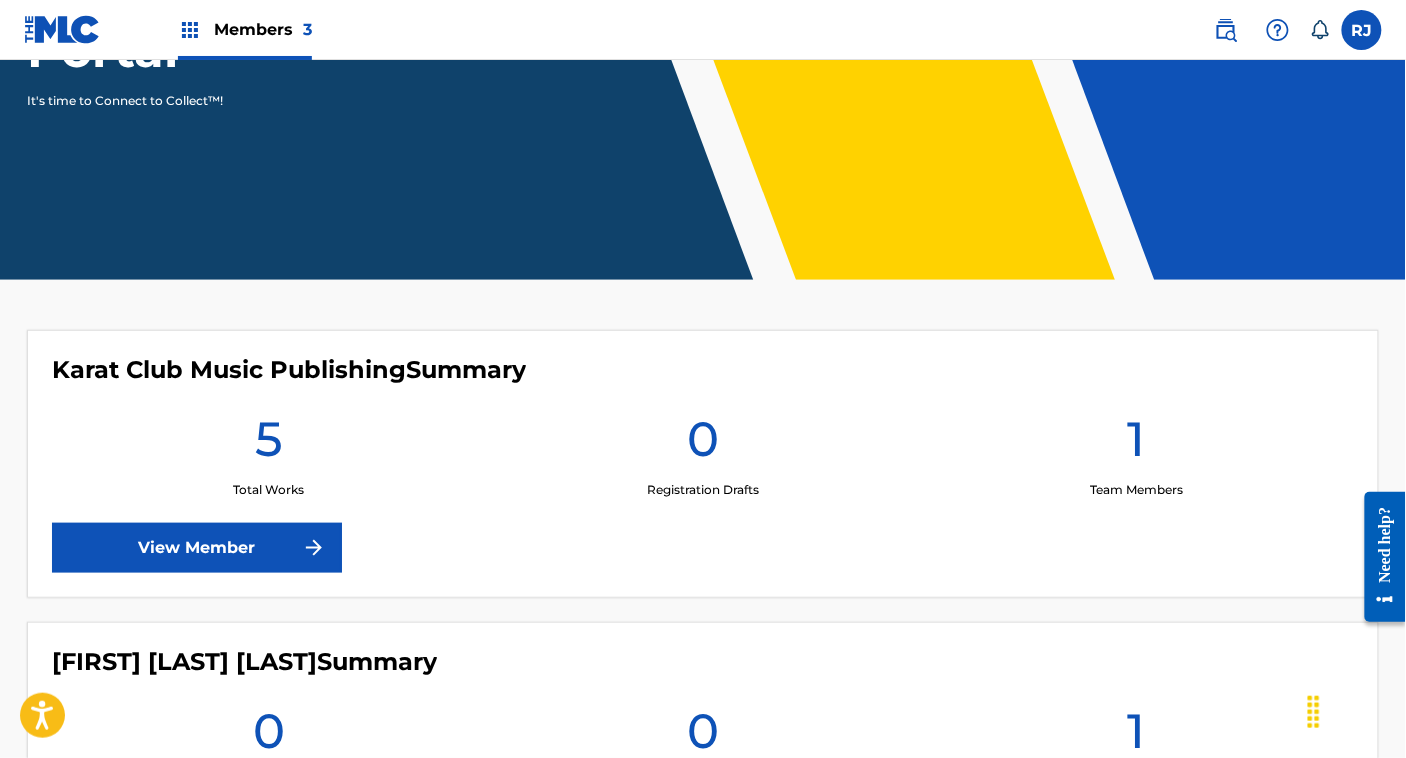 click at bounding box center [1226, 30] 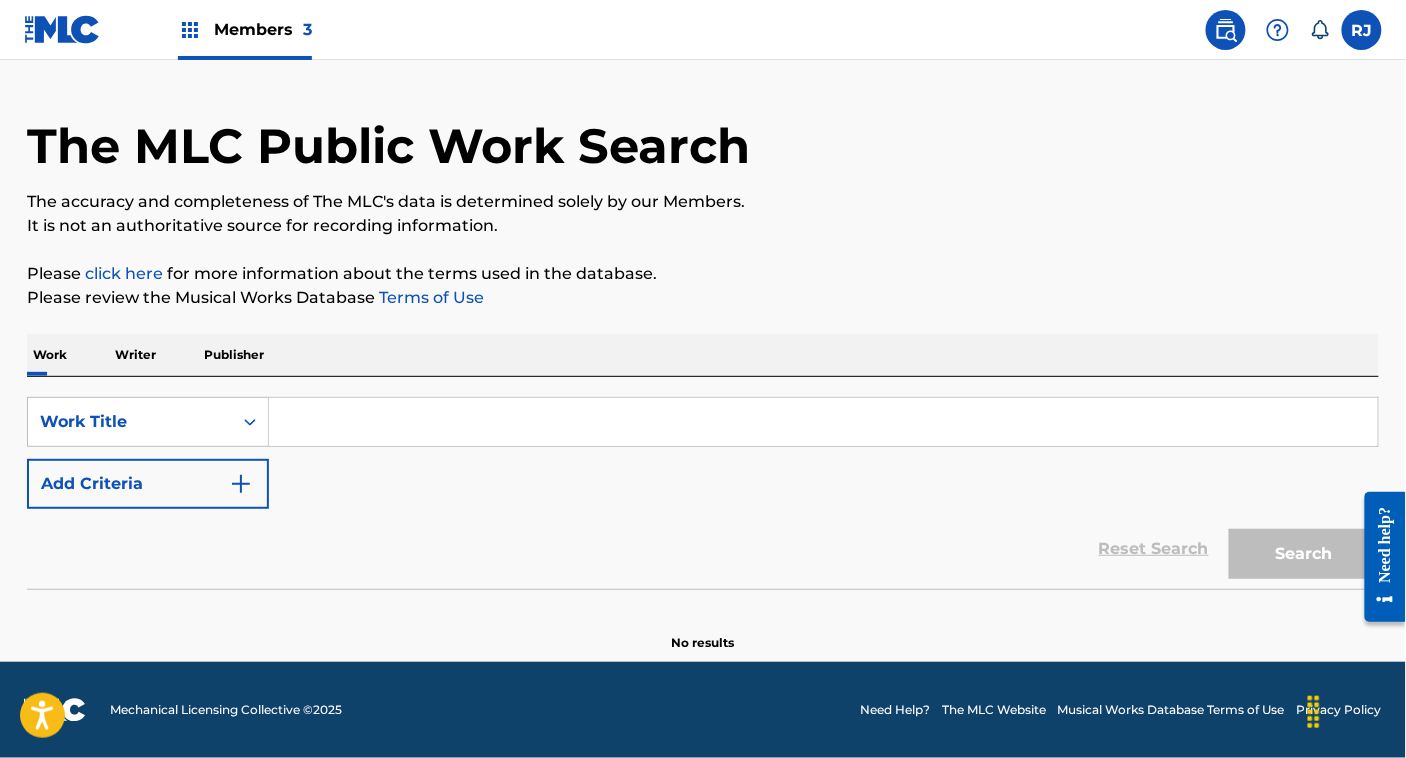 scroll, scrollTop: 0, scrollLeft: 0, axis: both 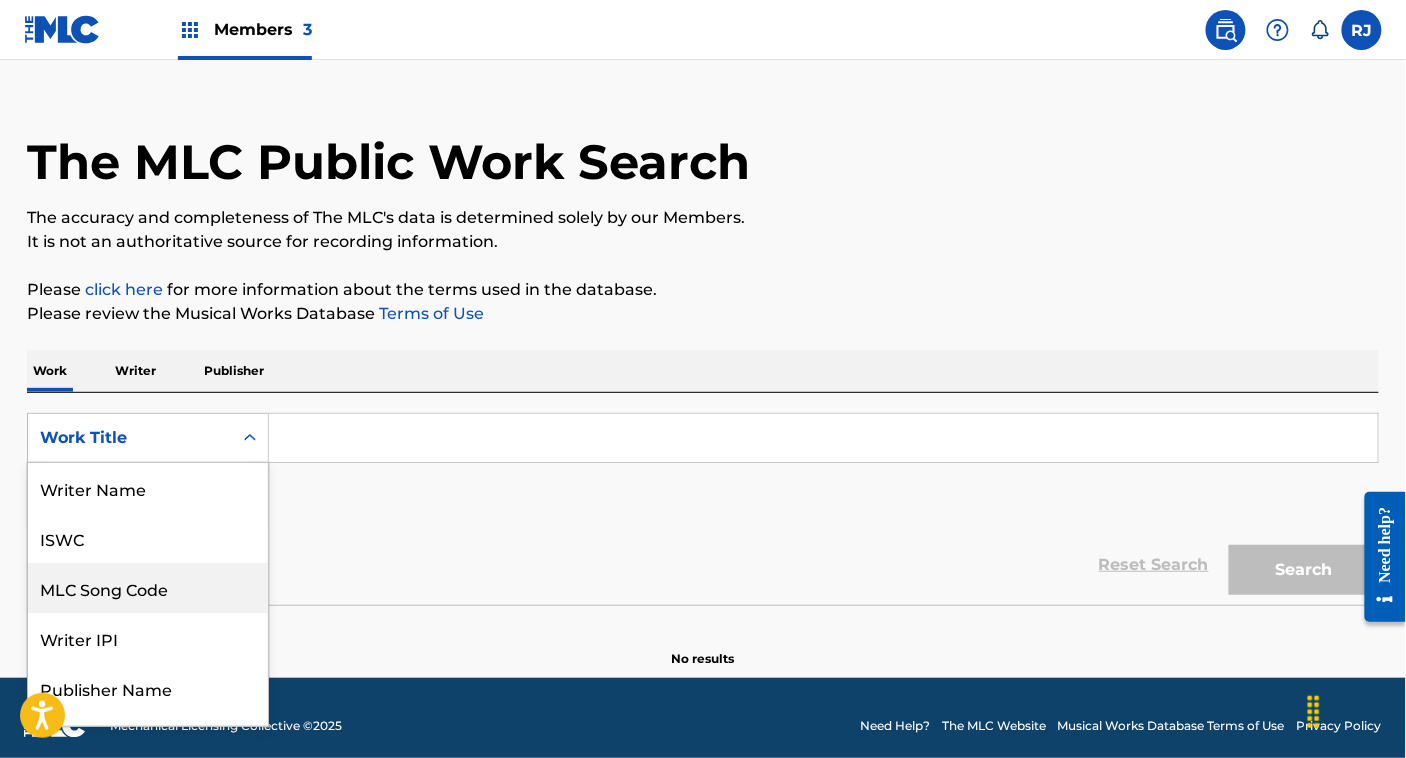 click on "8 results available. Use Up and Down to choose options, press Enter to select the currently focused option, press Escape to exit the menu, press Tab to select the option and exit the menu. Work Title Writer Name ISWC MLC Song Code Writer IPI Publisher Name Publisher IPI MLC Publisher Number Work Title" at bounding box center (148, 438) 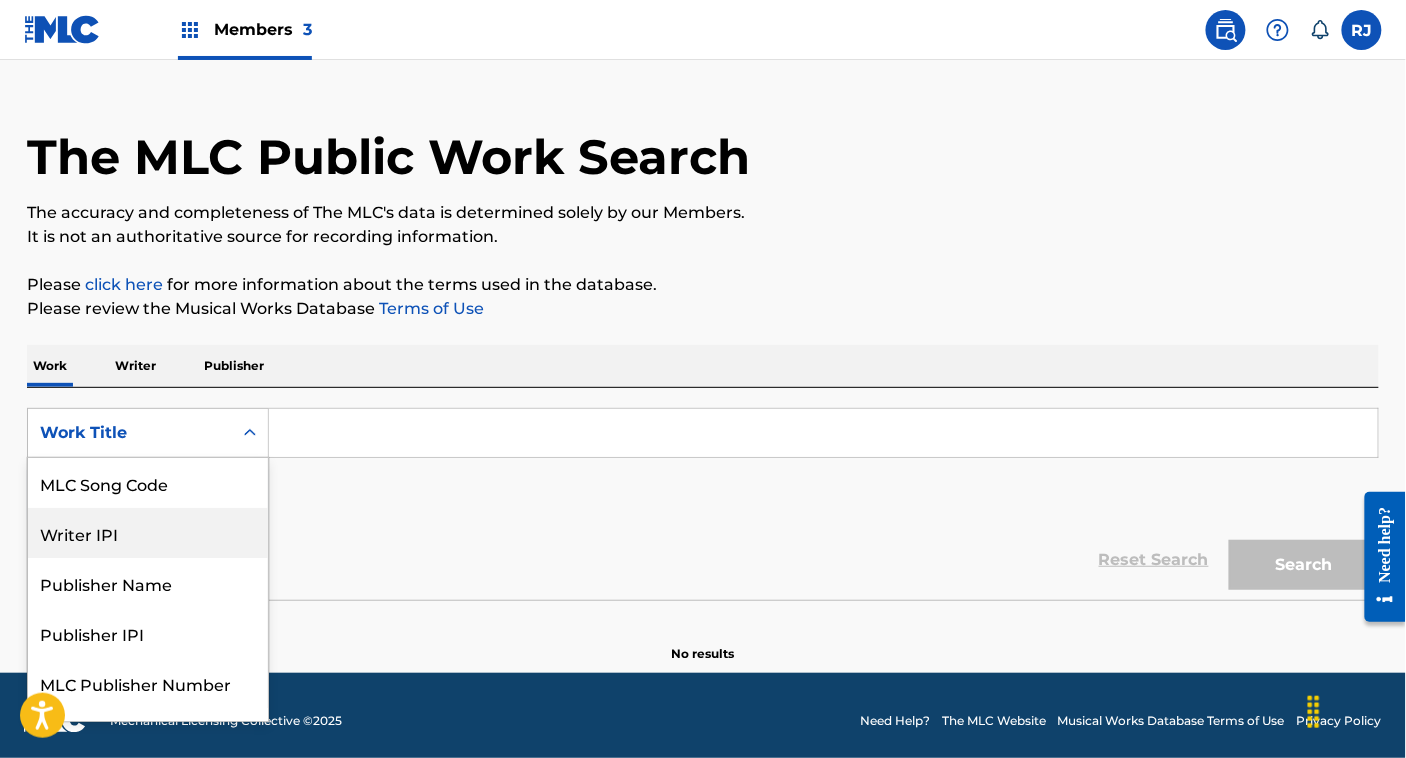 scroll, scrollTop: 47, scrollLeft: 0, axis: vertical 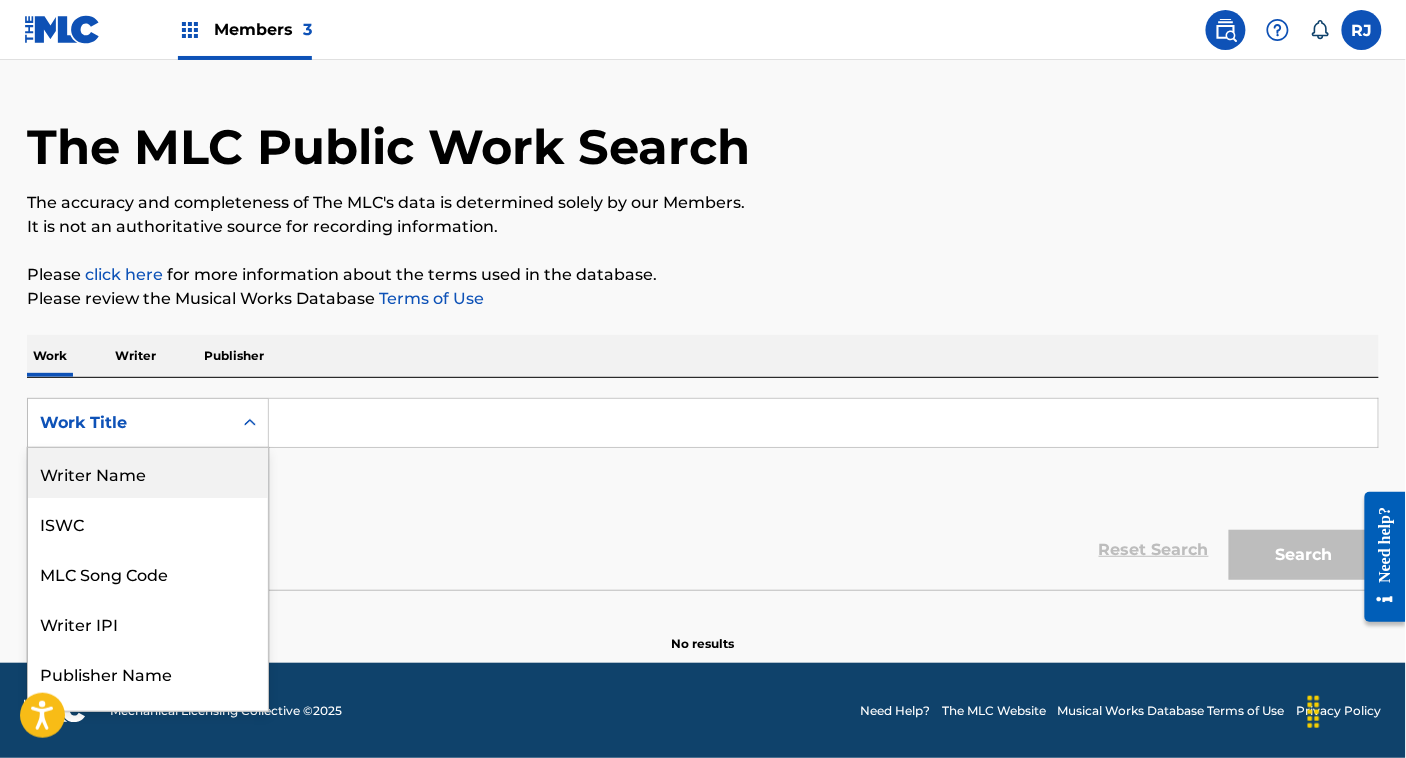 click at bounding box center [823, 423] 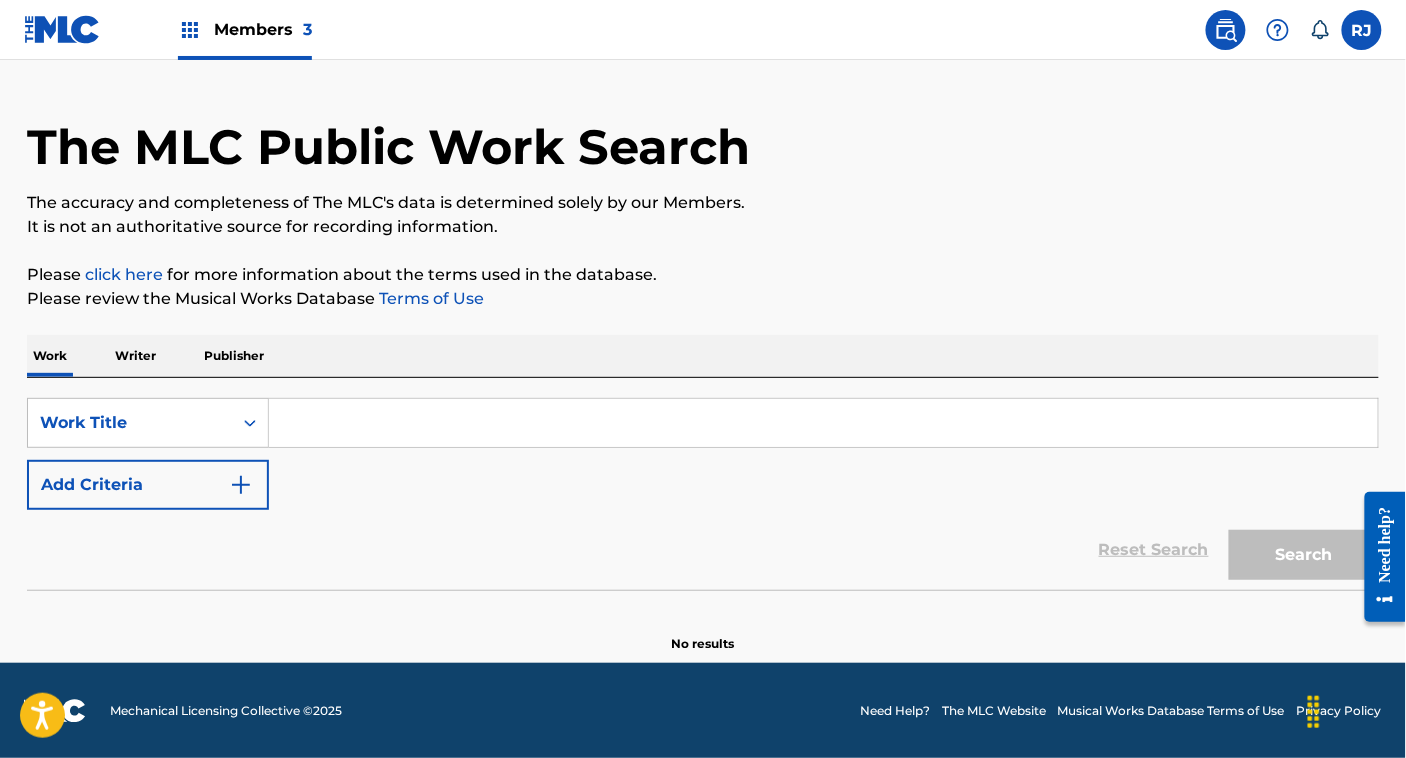 scroll, scrollTop: 306, scrollLeft: 0, axis: vertical 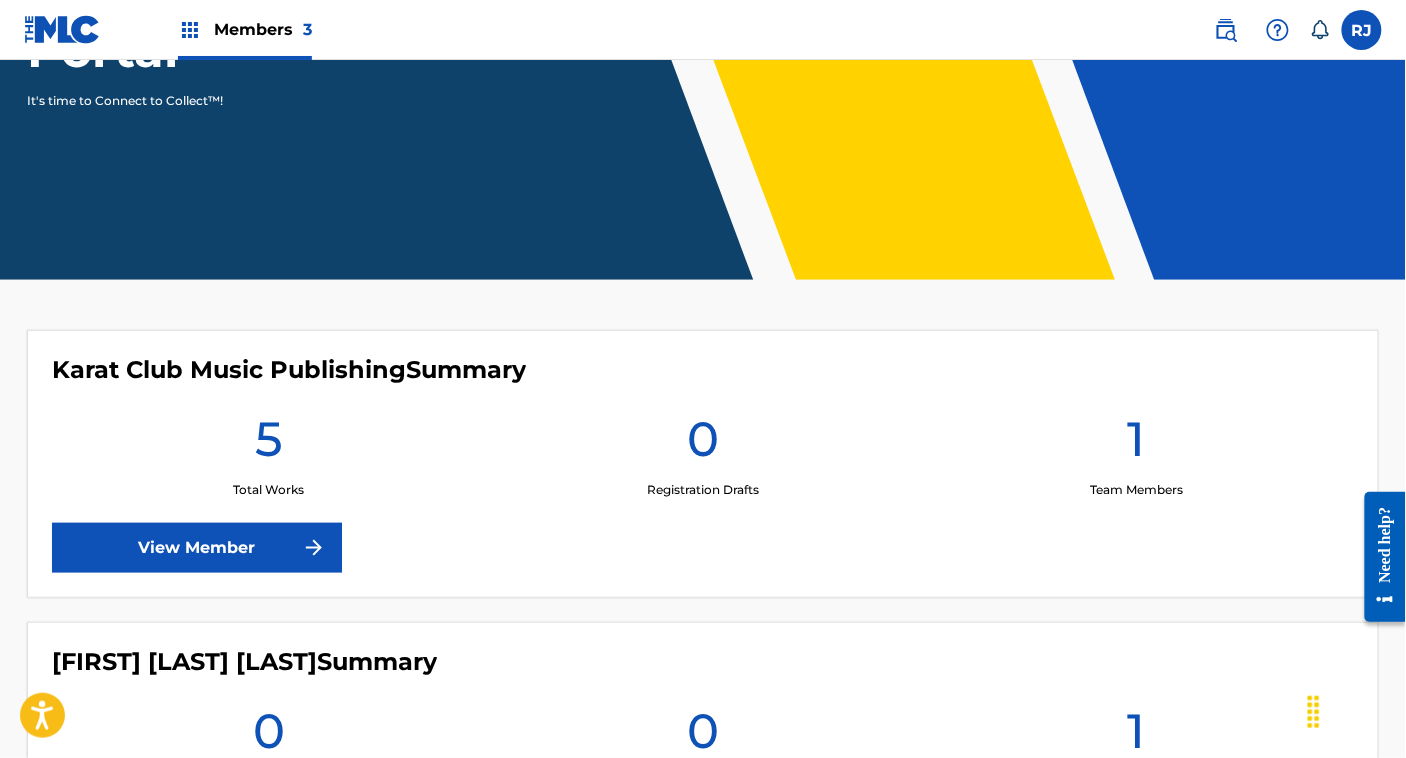 click on "View Member" at bounding box center (197, 548) 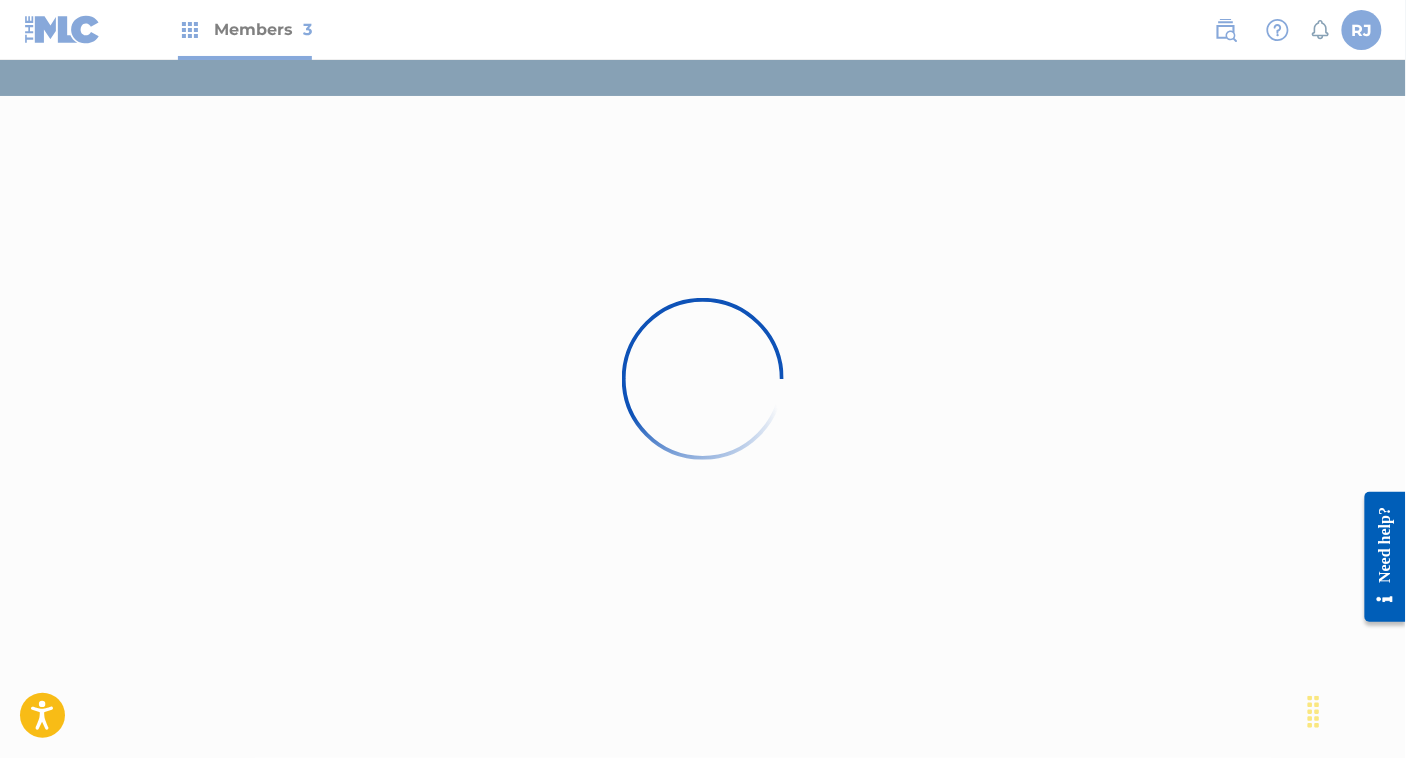 scroll, scrollTop: 0, scrollLeft: 0, axis: both 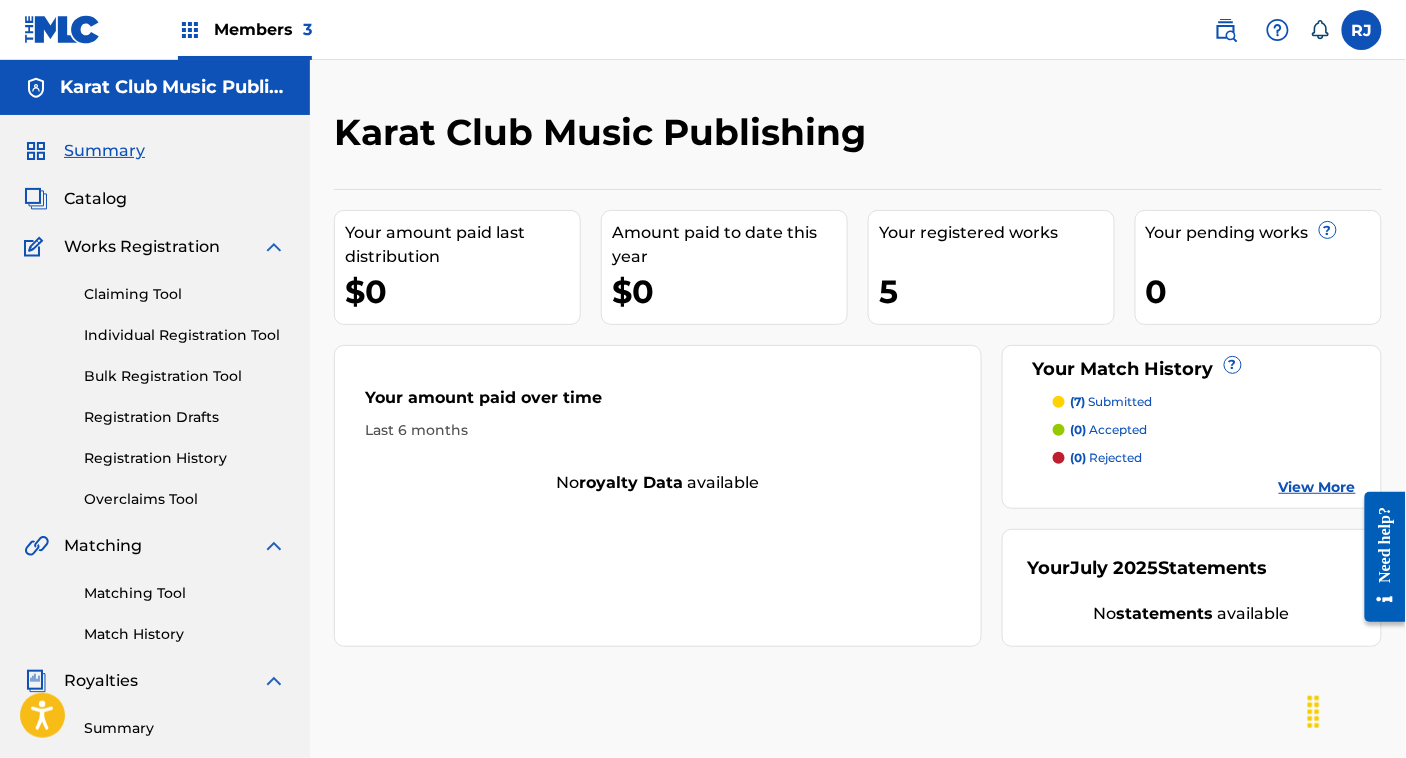 click on "Claiming Tool" at bounding box center [185, 294] 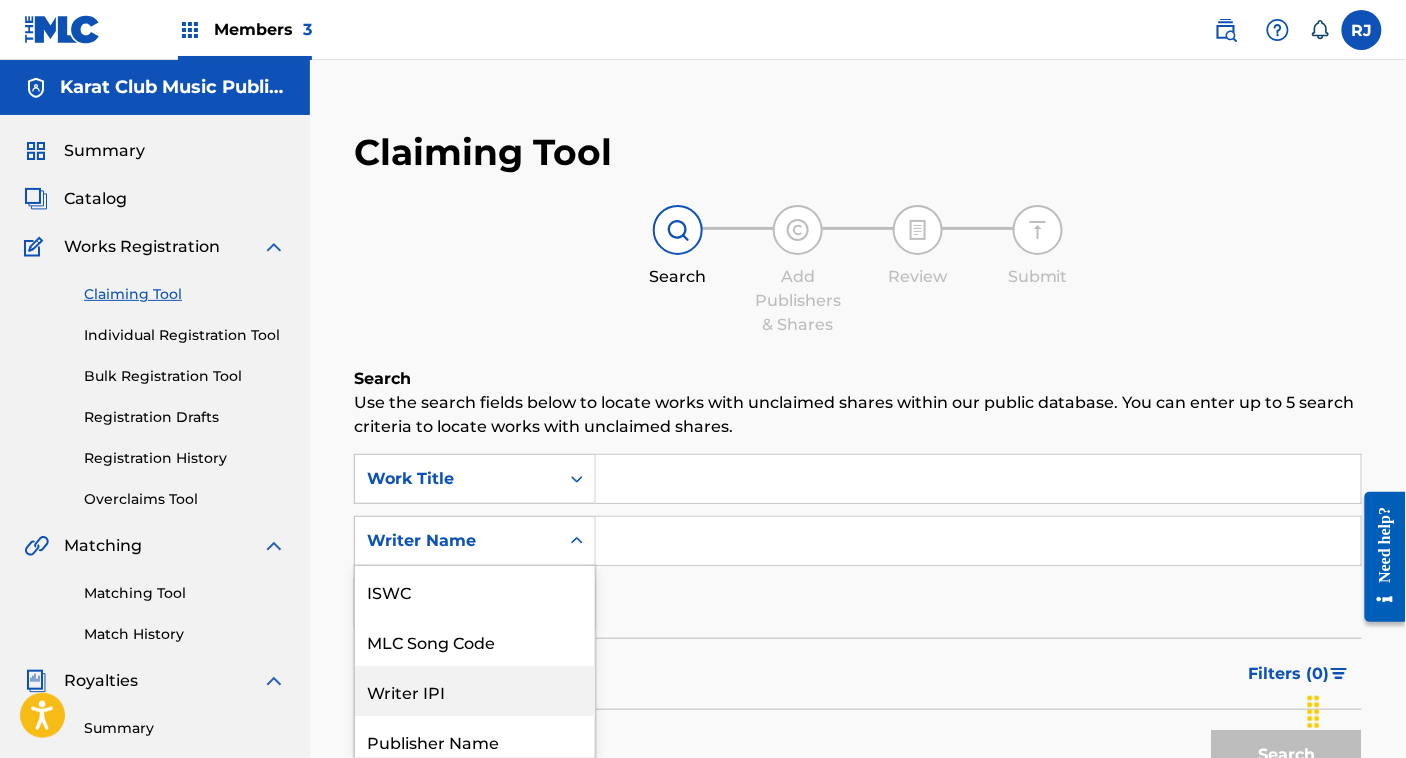 click on "7 results available. Use Up and Down to choose options, press Enter to select the currently focused option, press Escape to exit the menu, press Tab to select the option and exit the menu. Writer Name ISWC MLC Song Code Writer IPI Publisher Name Publisher IPI MLC Publisher Number Writer Name" at bounding box center [475, 541] 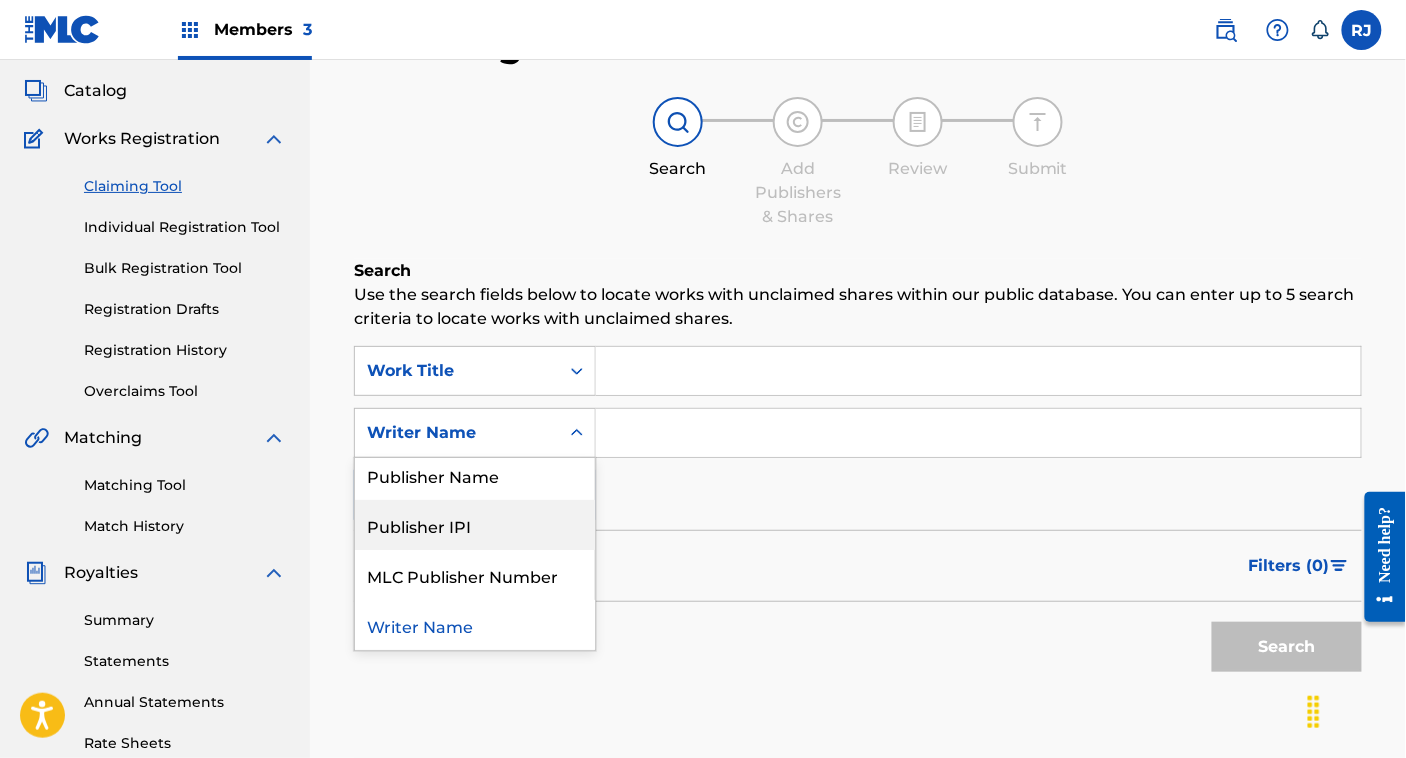 scroll, scrollTop: 0, scrollLeft: 0, axis: both 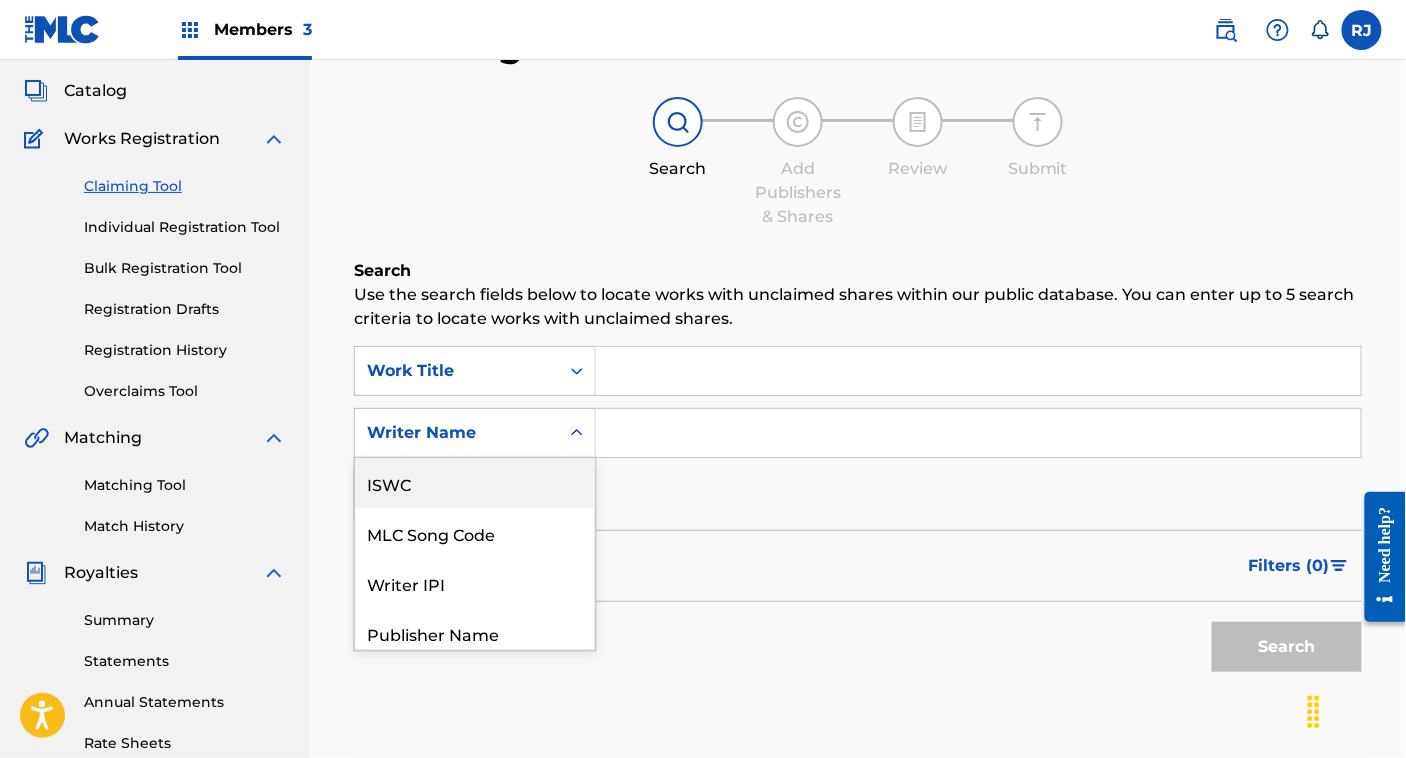 click on "Overclaims Tool" at bounding box center (185, 391) 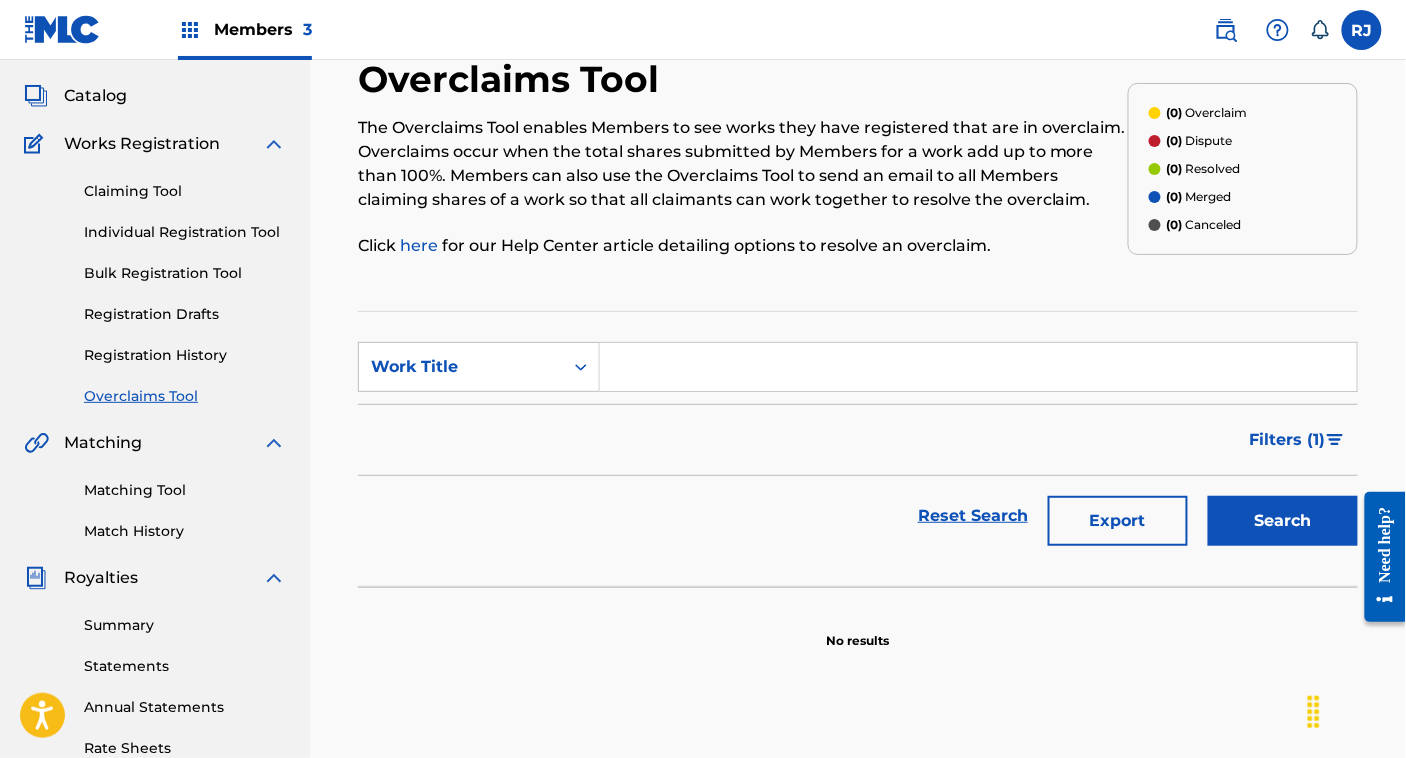 scroll, scrollTop: 105, scrollLeft: 0, axis: vertical 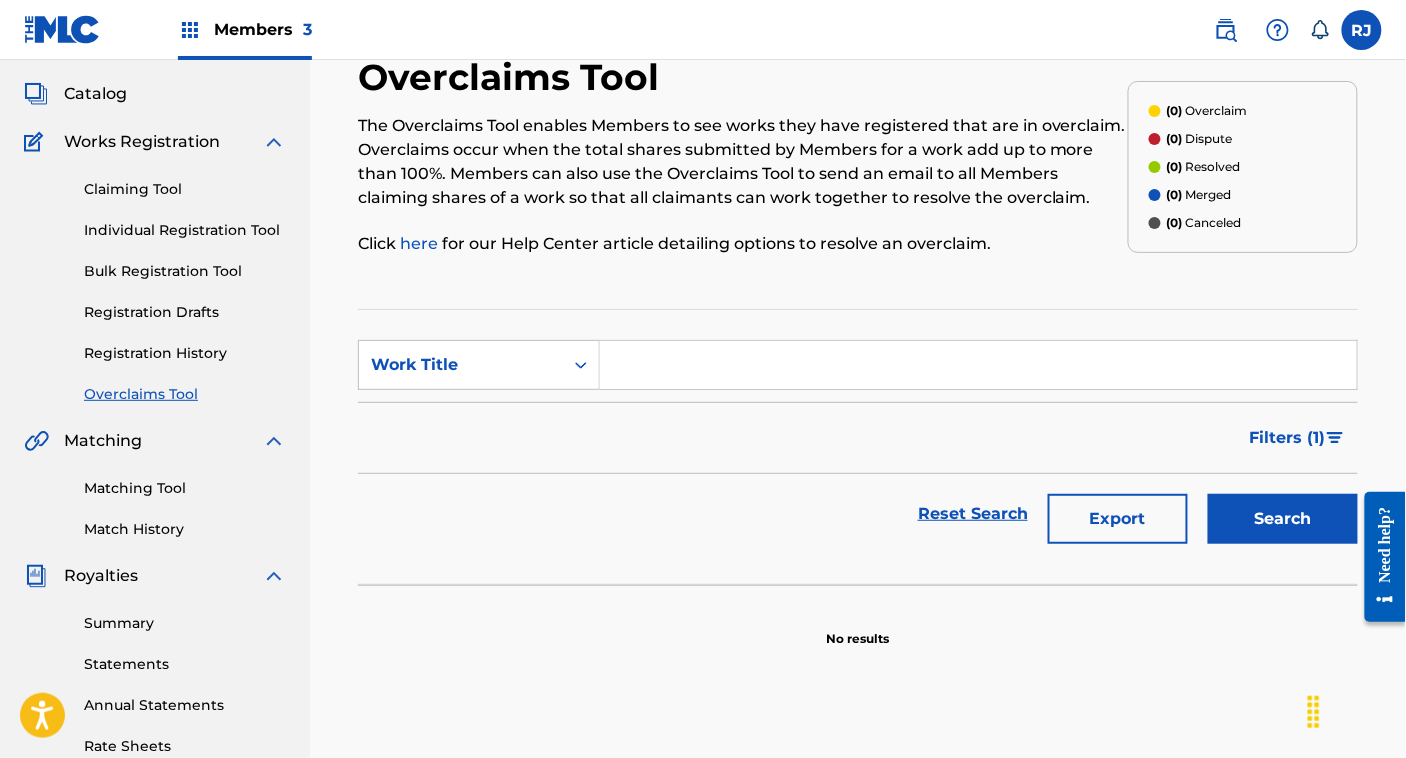 click on "Catalog" at bounding box center [95, 94] 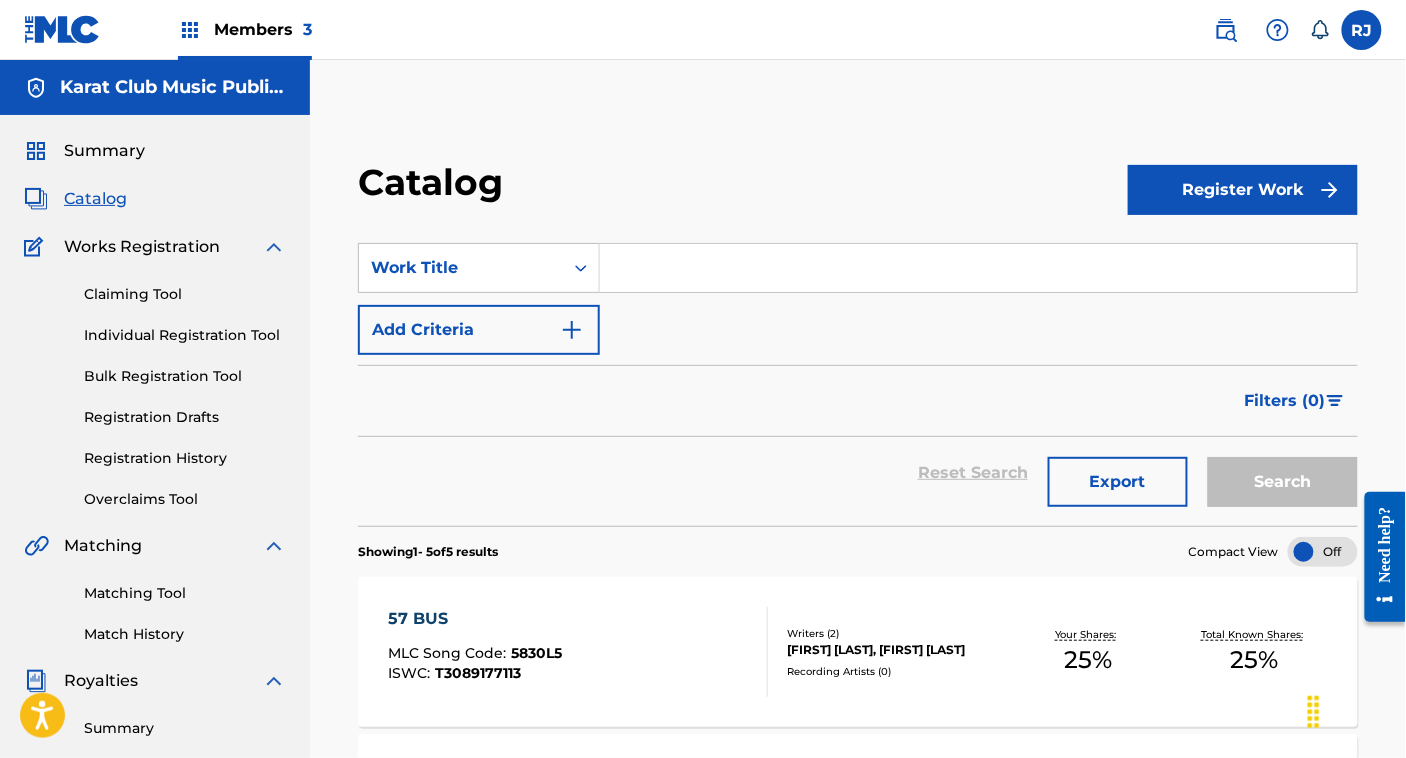 click on "Claiming Tool" at bounding box center (185, 294) 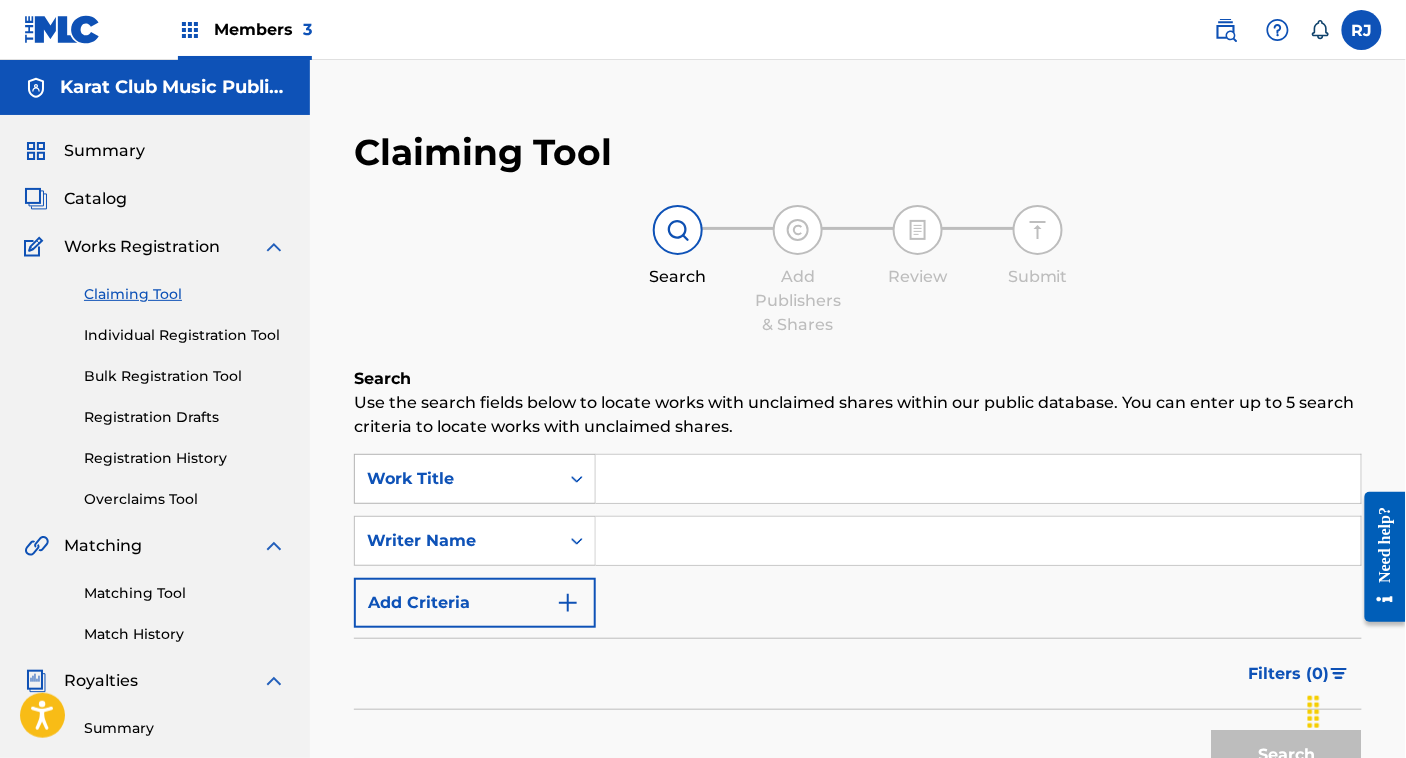 click on "Work Title" at bounding box center [475, 479] 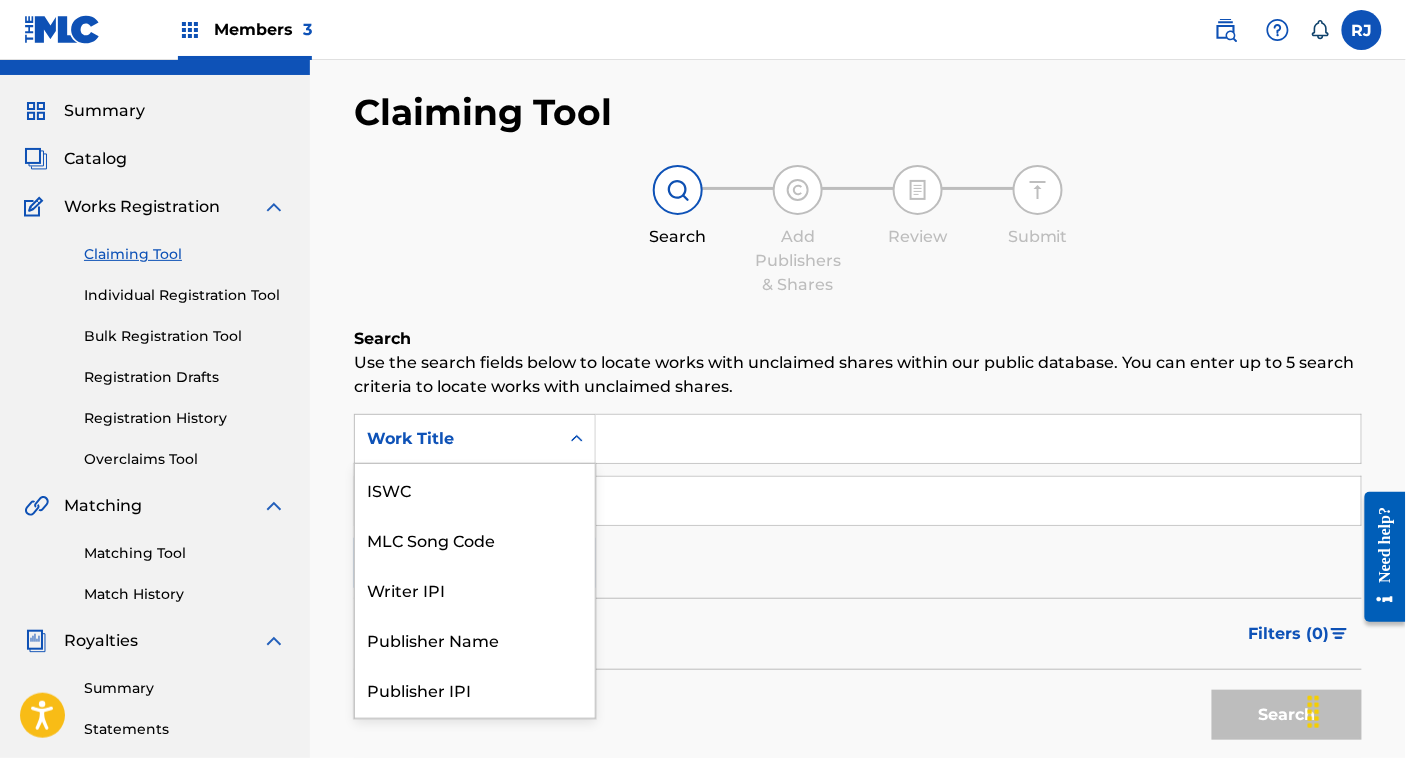 scroll, scrollTop: 46, scrollLeft: 0, axis: vertical 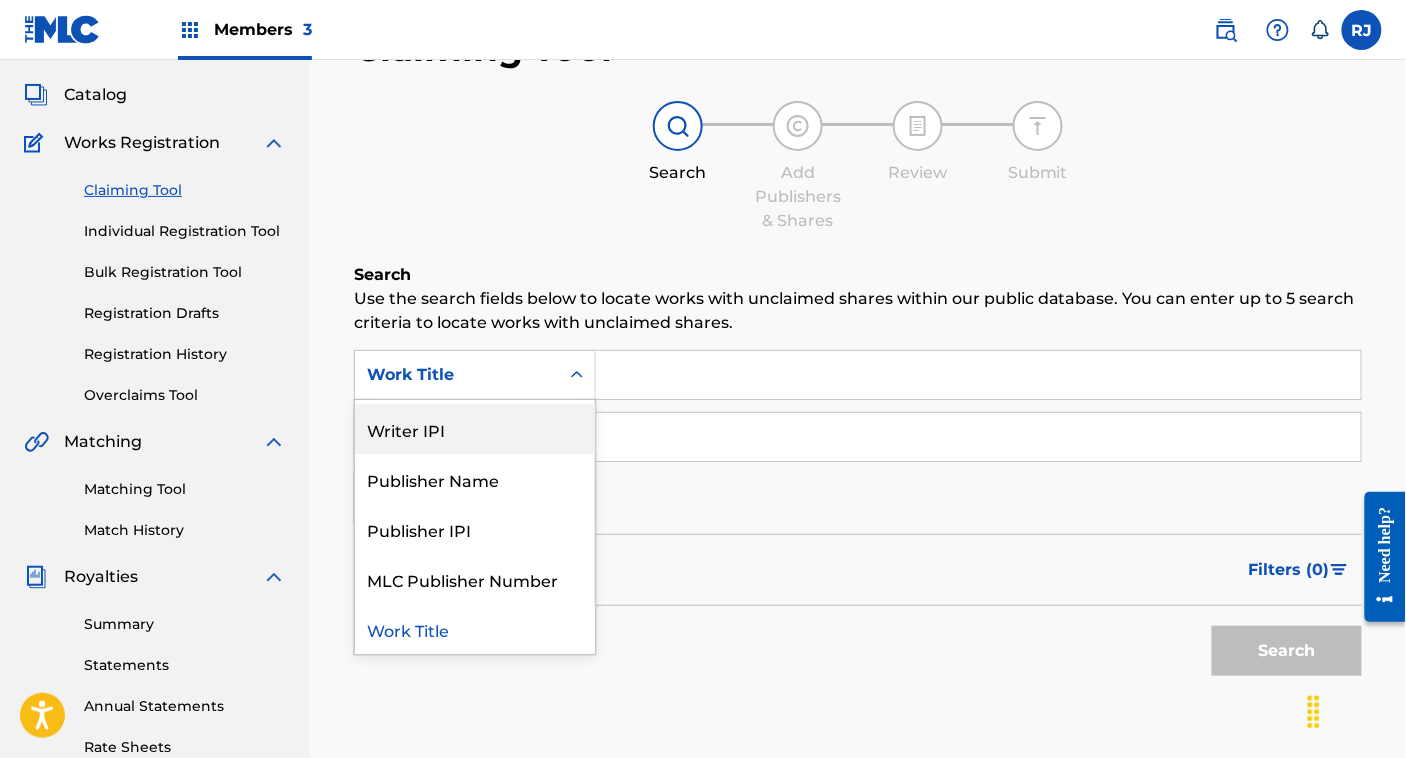 click on "Individual Registration Tool" at bounding box center (185, 231) 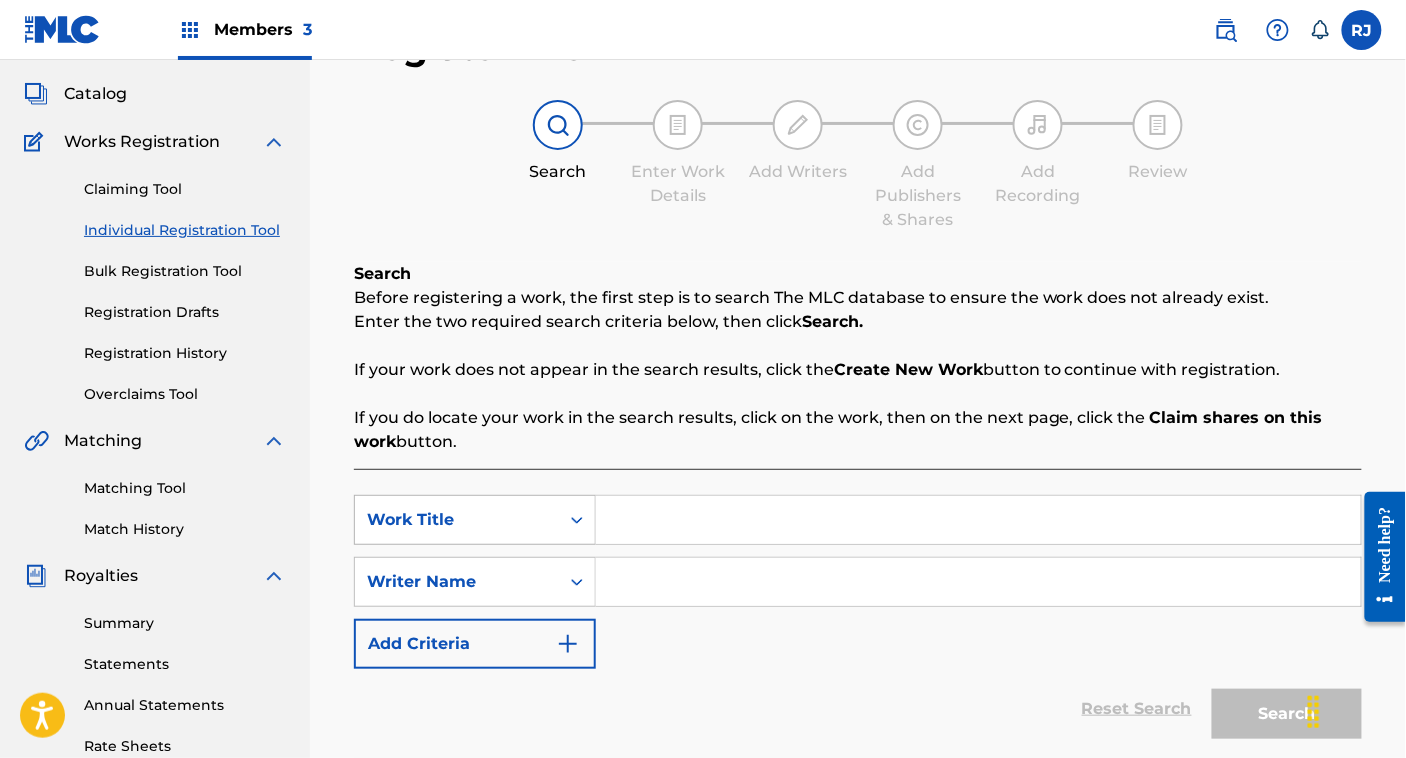 scroll, scrollTop: 107, scrollLeft: 0, axis: vertical 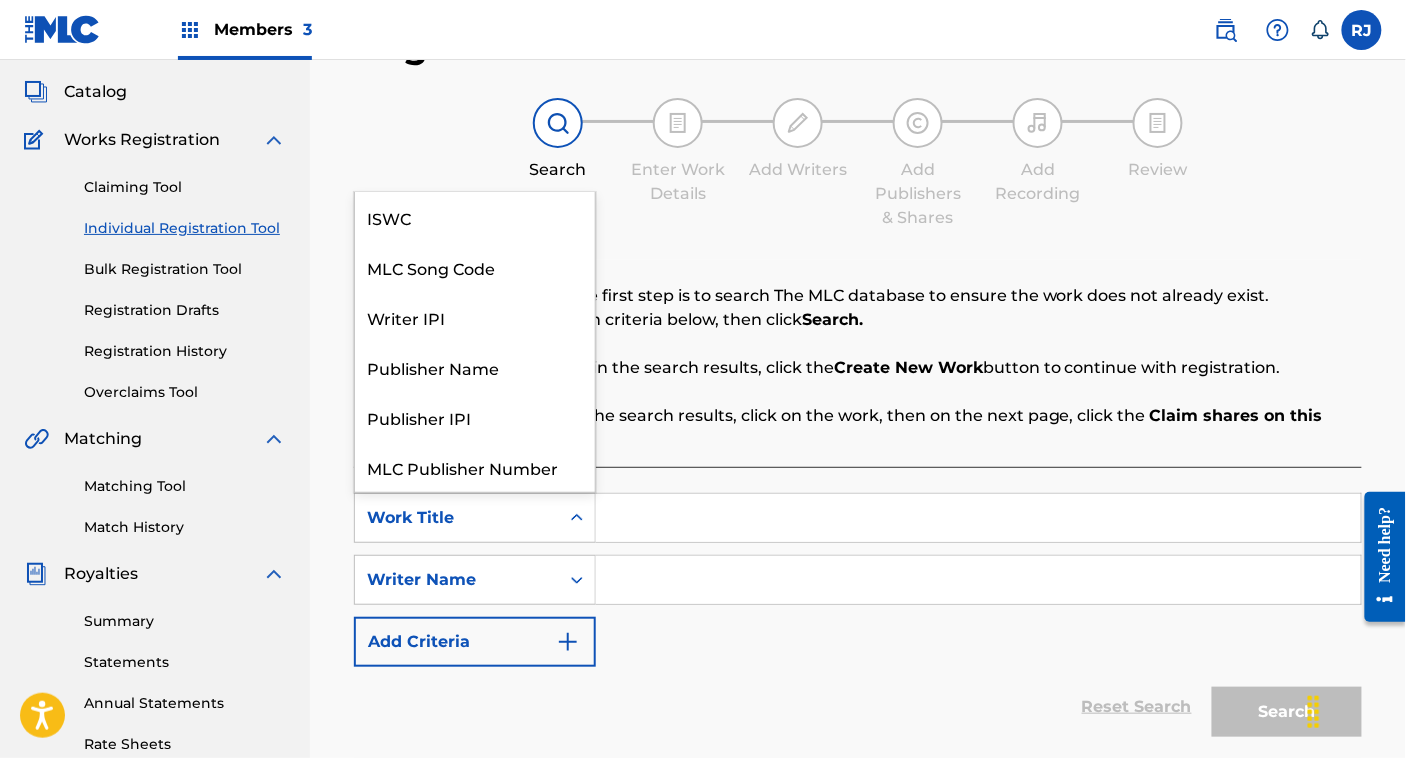 click on "Work Title" at bounding box center [457, 518] 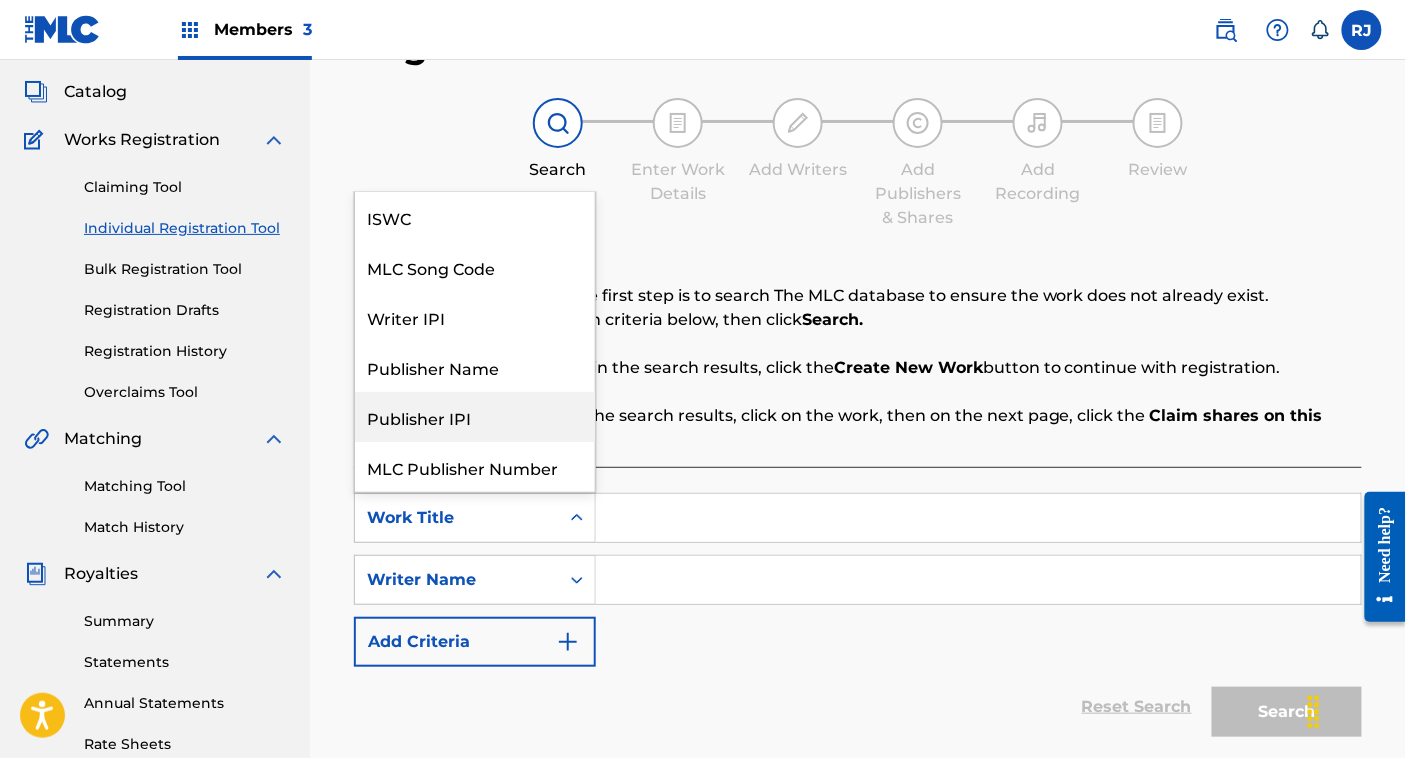 scroll, scrollTop: 50, scrollLeft: 0, axis: vertical 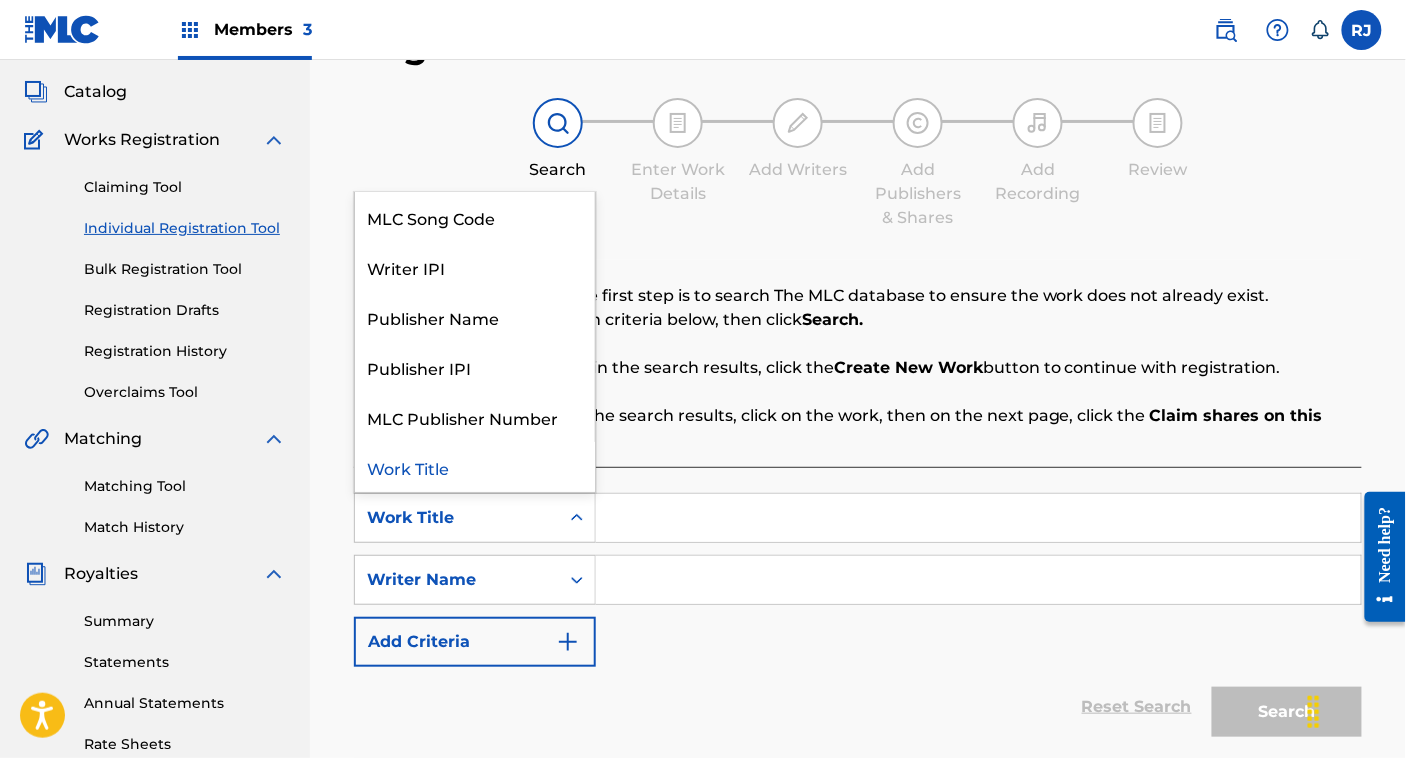 click at bounding box center [978, 518] 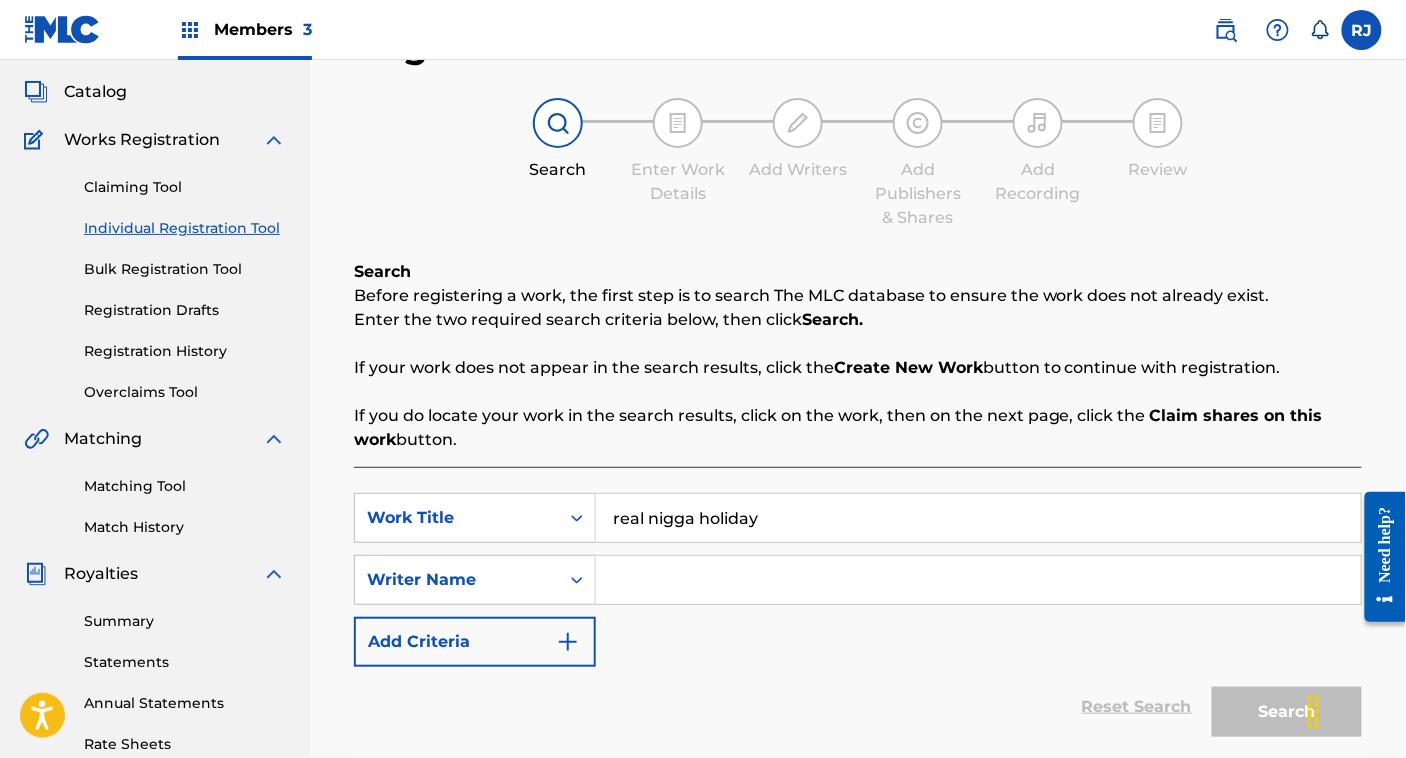 type on "real nigga holiday" 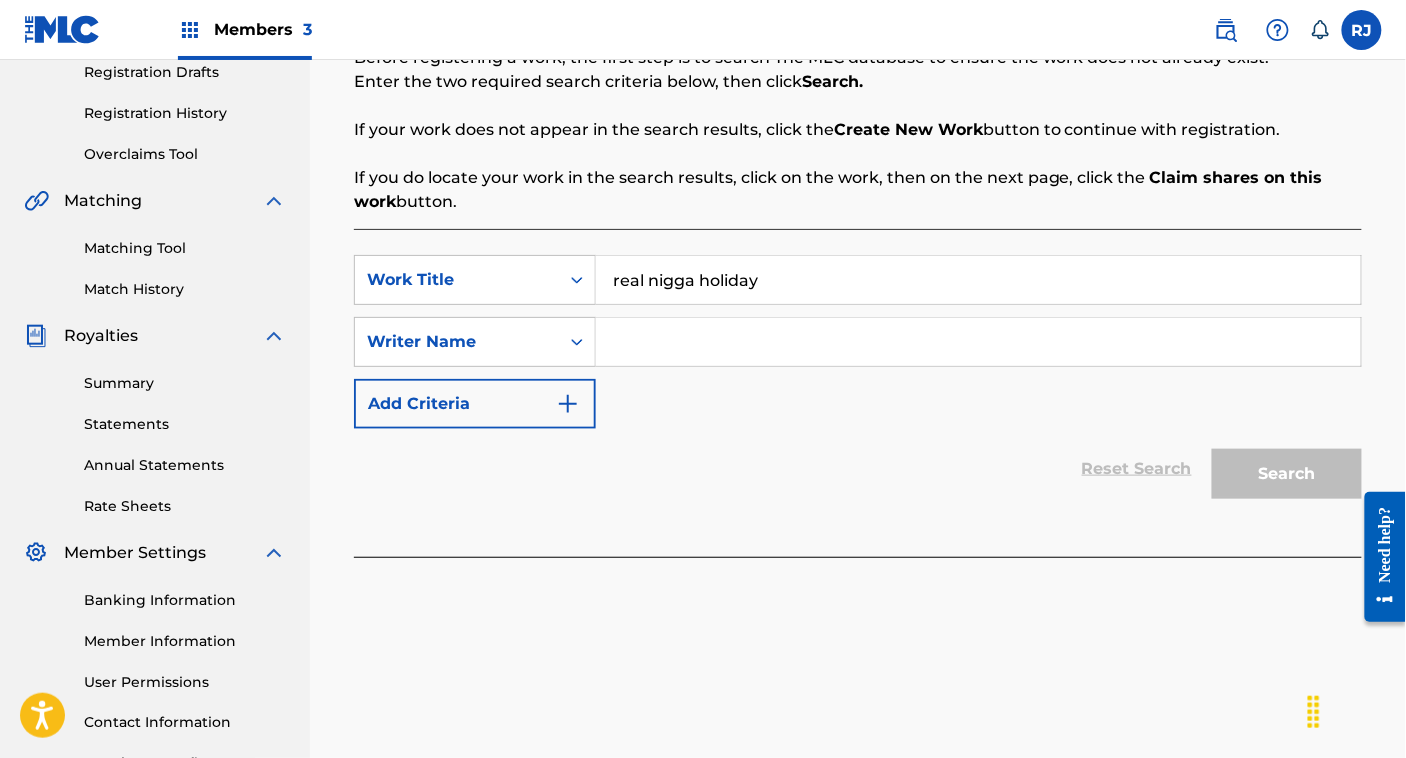 scroll, scrollTop: 404, scrollLeft: 0, axis: vertical 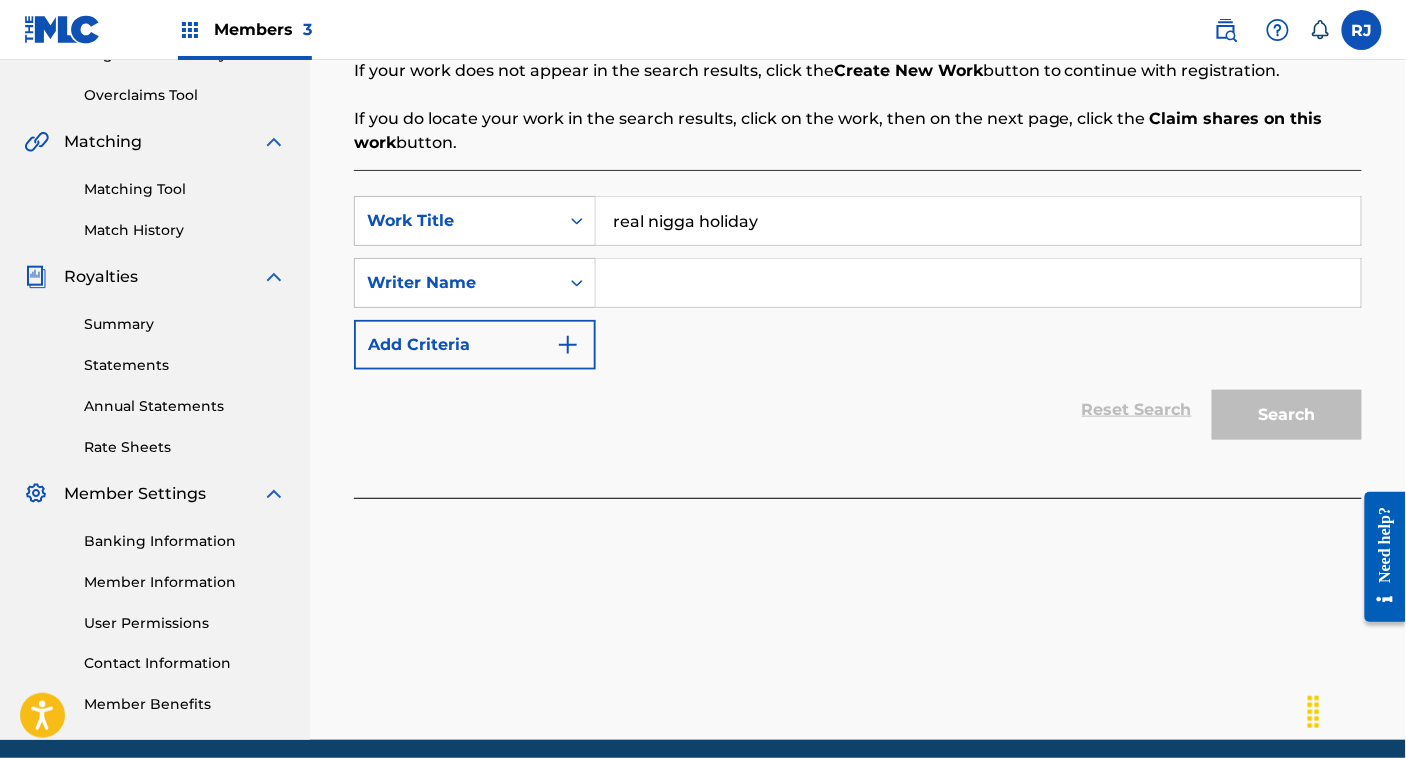 click at bounding box center (978, 283) 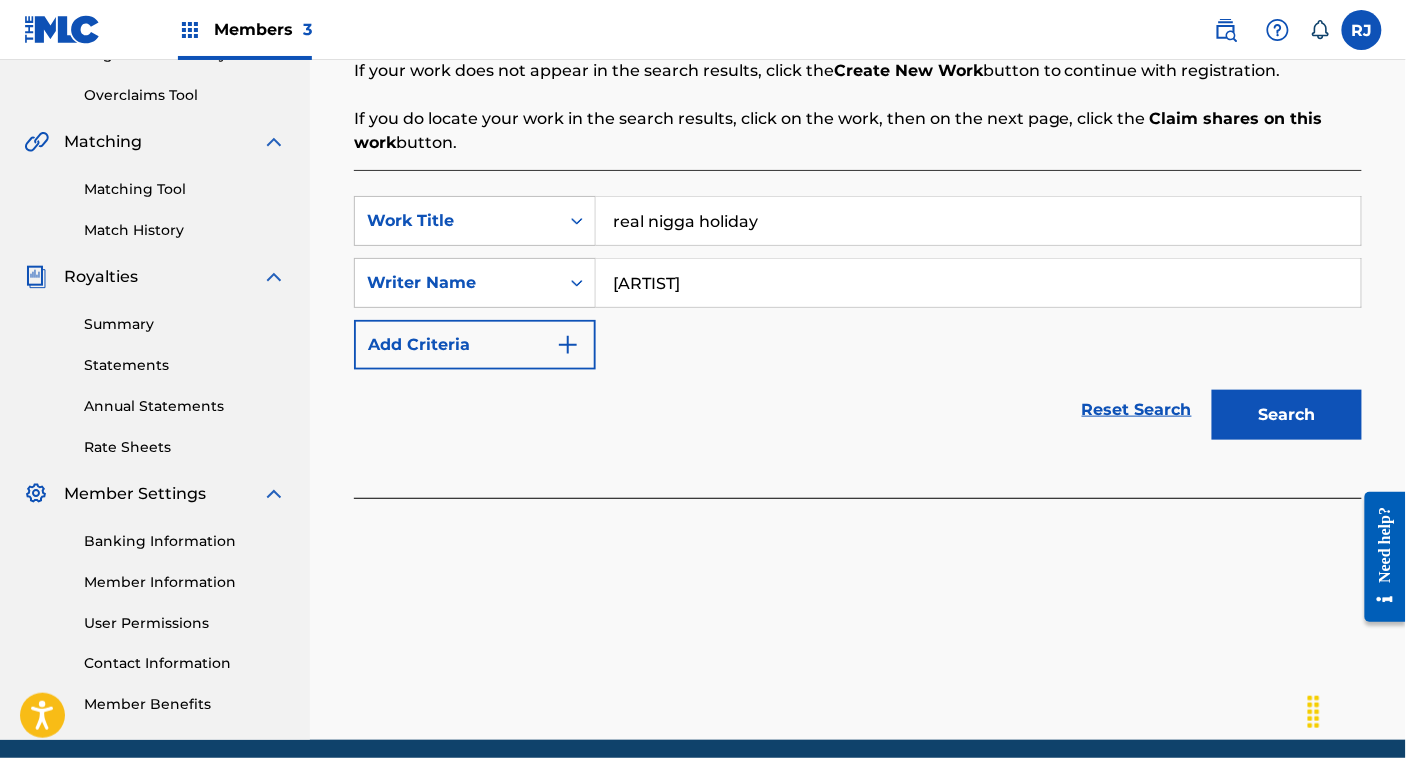 type on "[ARTIST]" 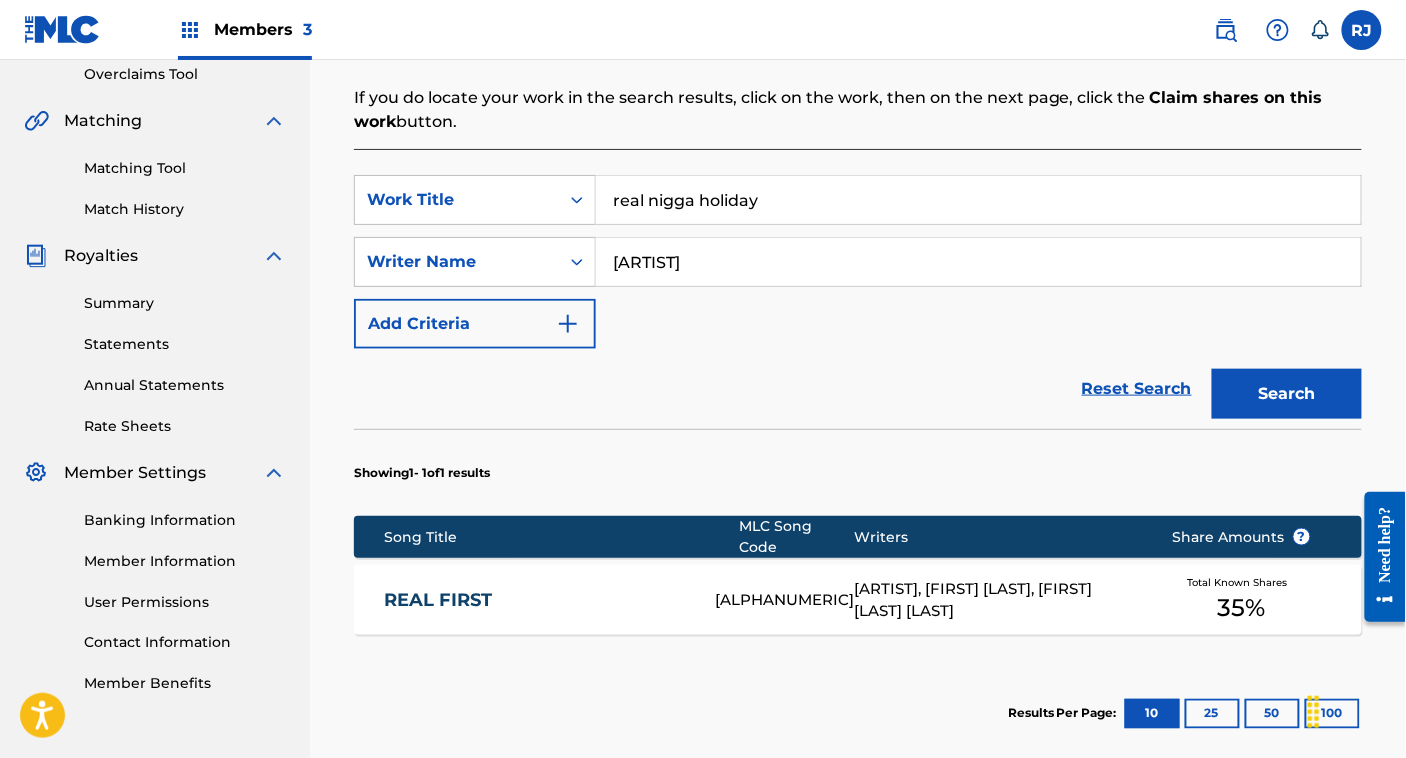 scroll, scrollTop: 427, scrollLeft: 0, axis: vertical 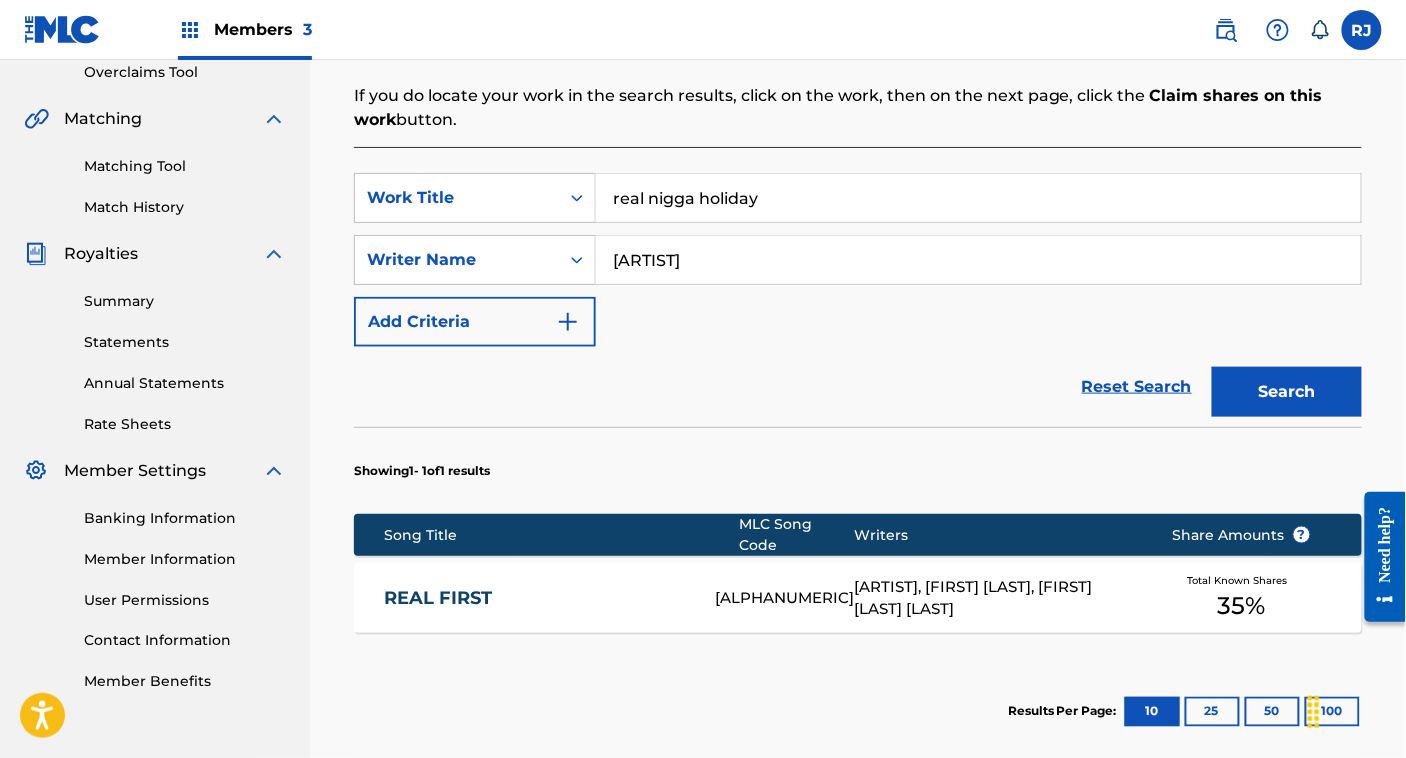click on "real nigga holiday" at bounding box center [978, 198] 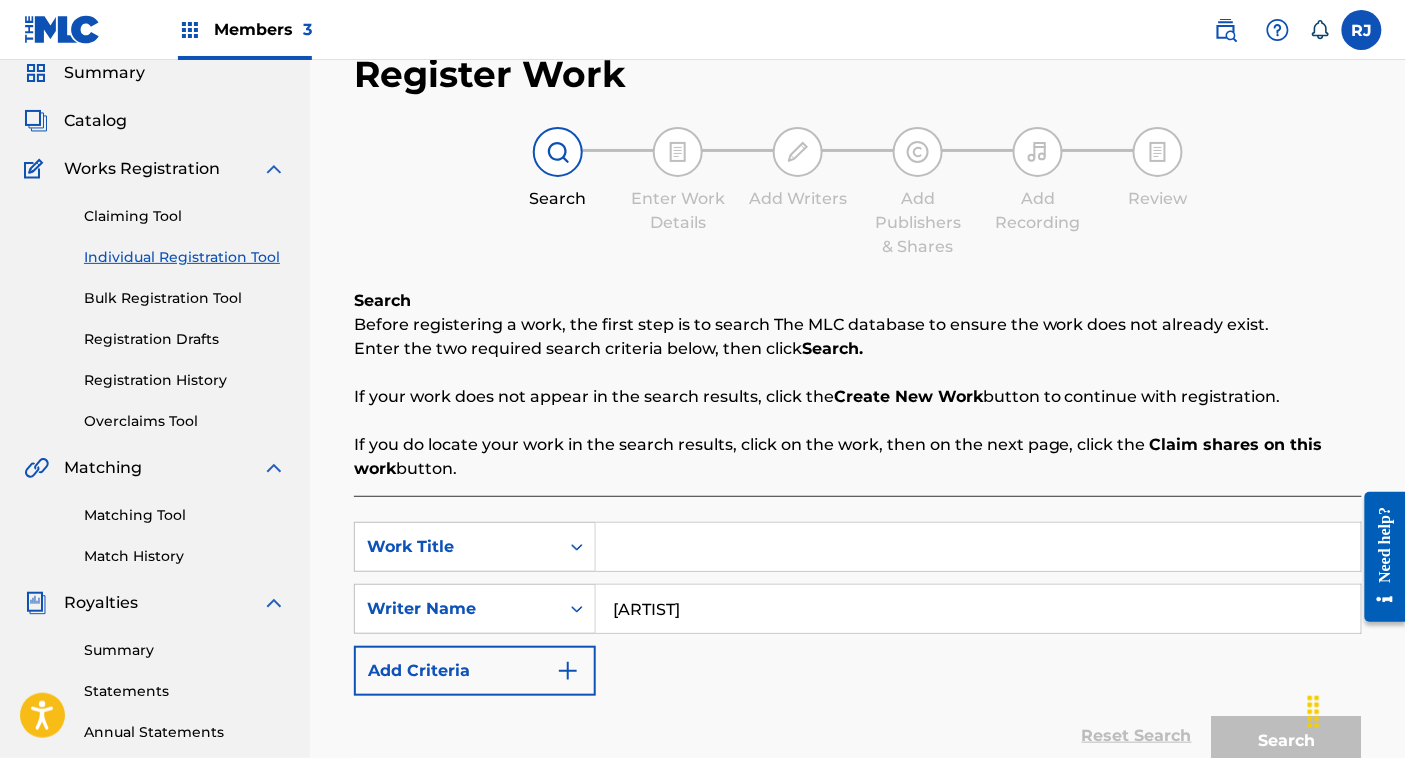 scroll, scrollTop: 77, scrollLeft: 0, axis: vertical 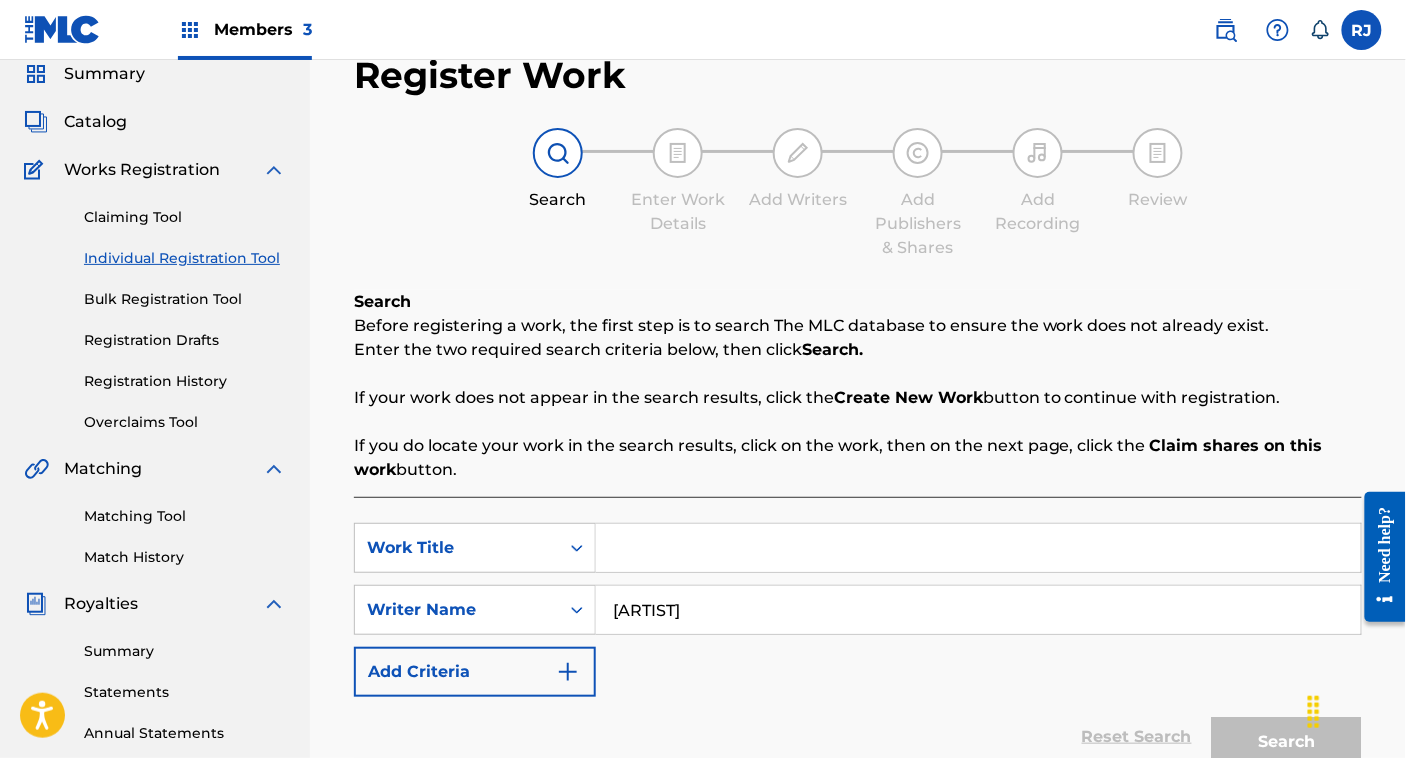 type 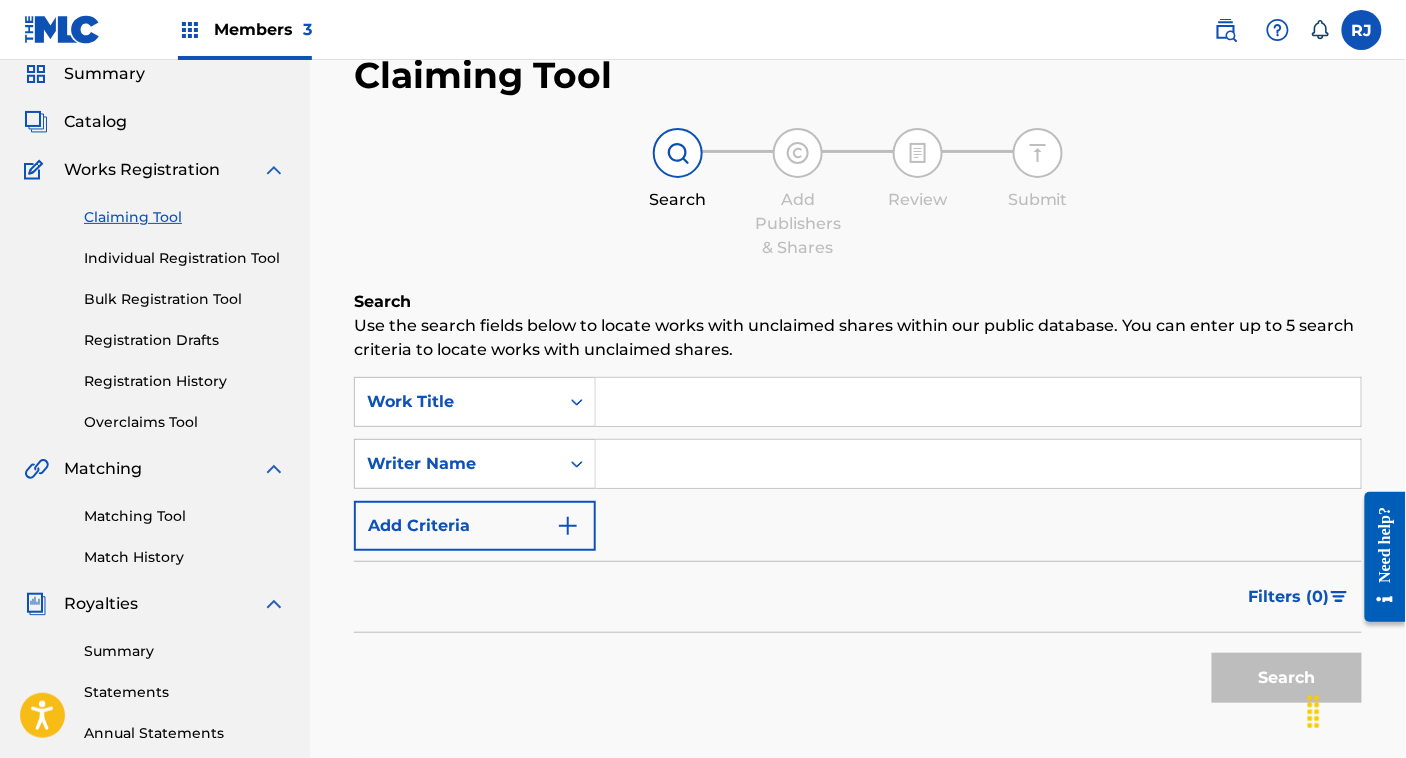 scroll, scrollTop: 0, scrollLeft: 0, axis: both 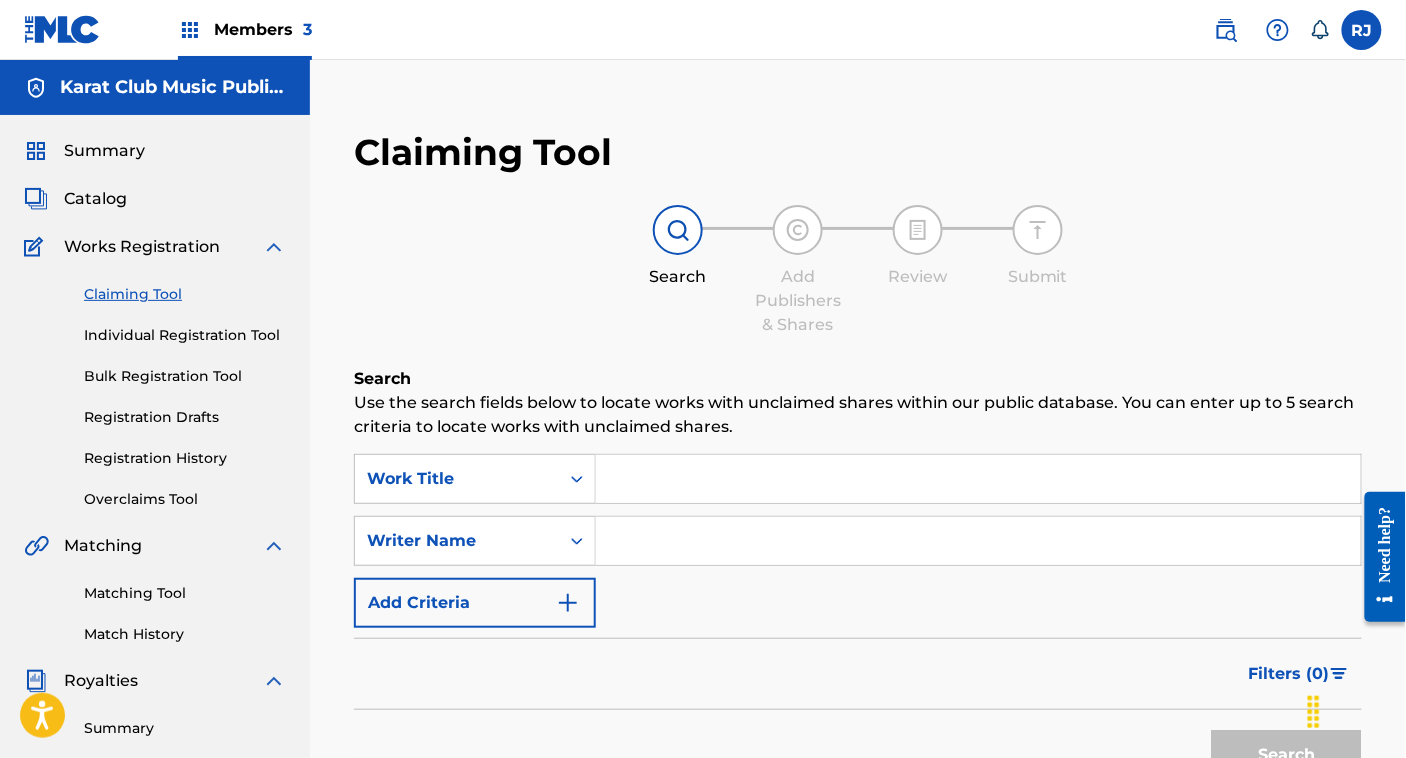 click at bounding box center [978, 541] 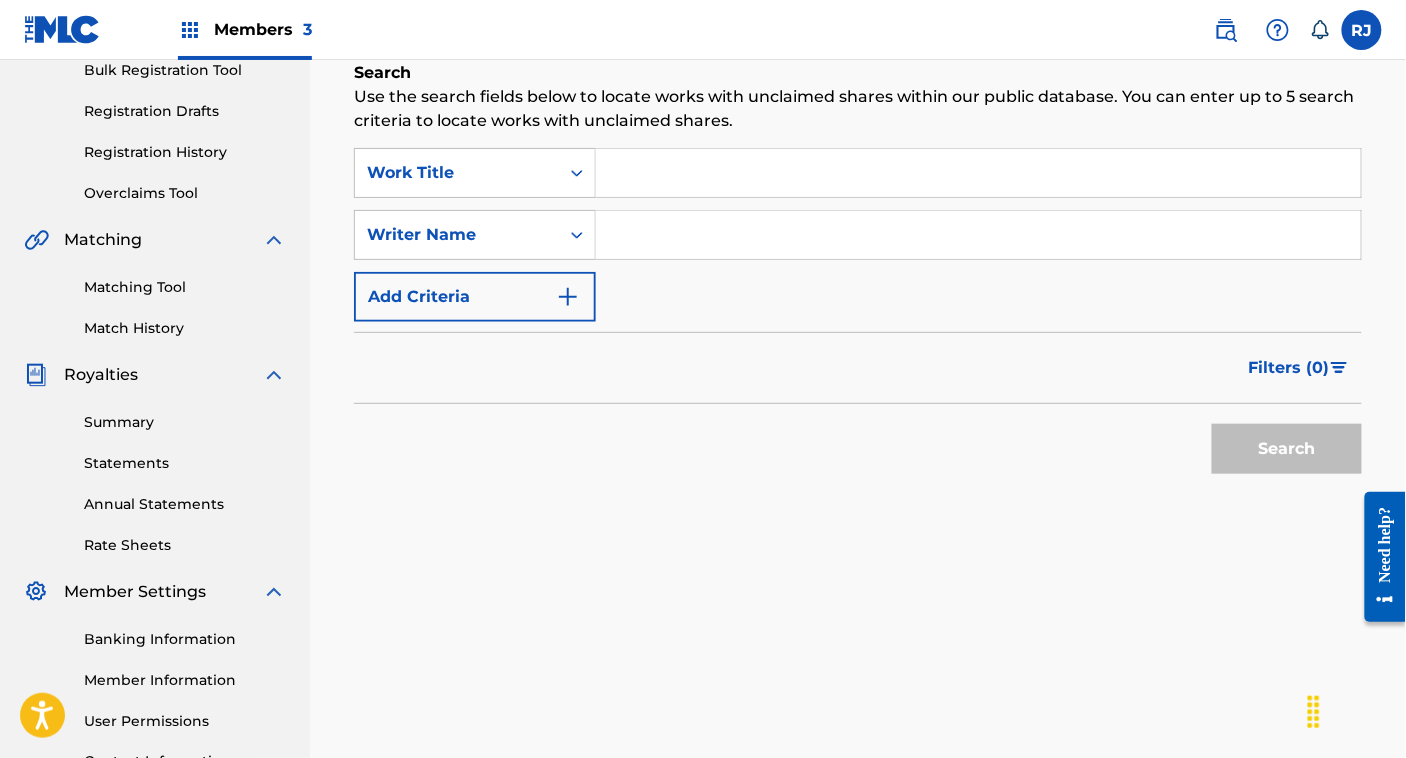 scroll, scrollTop: 307, scrollLeft: 0, axis: vertical 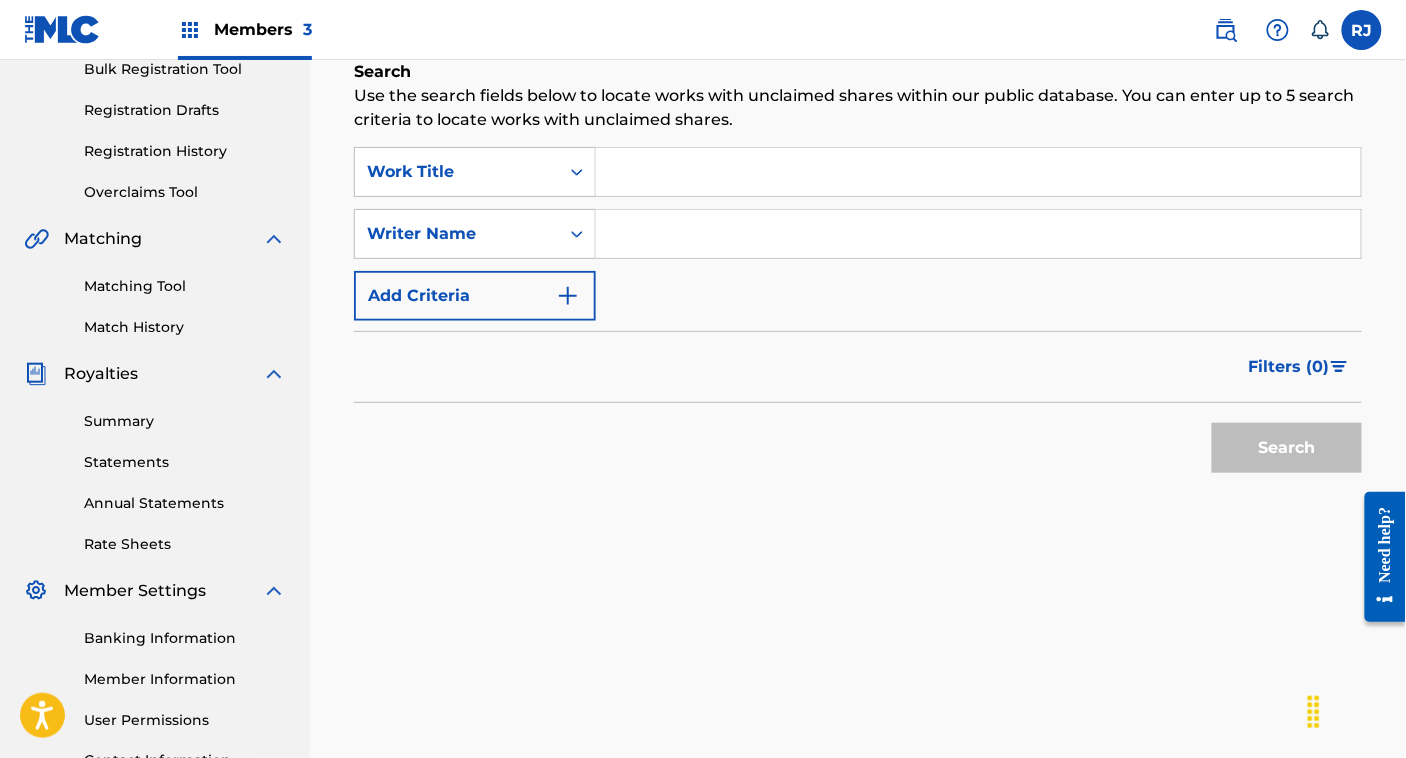 type on "f" 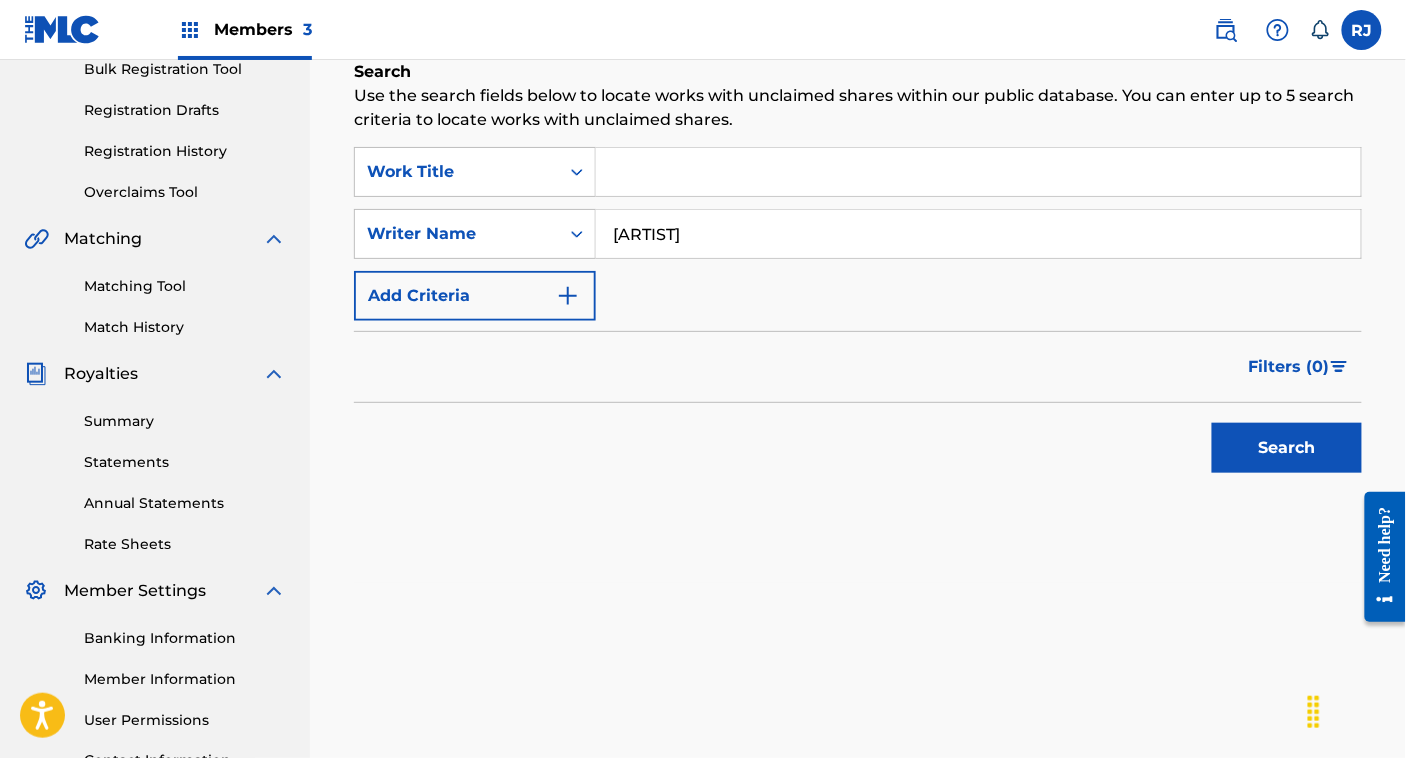 click on "Search" at bounding box center [1287, 448] 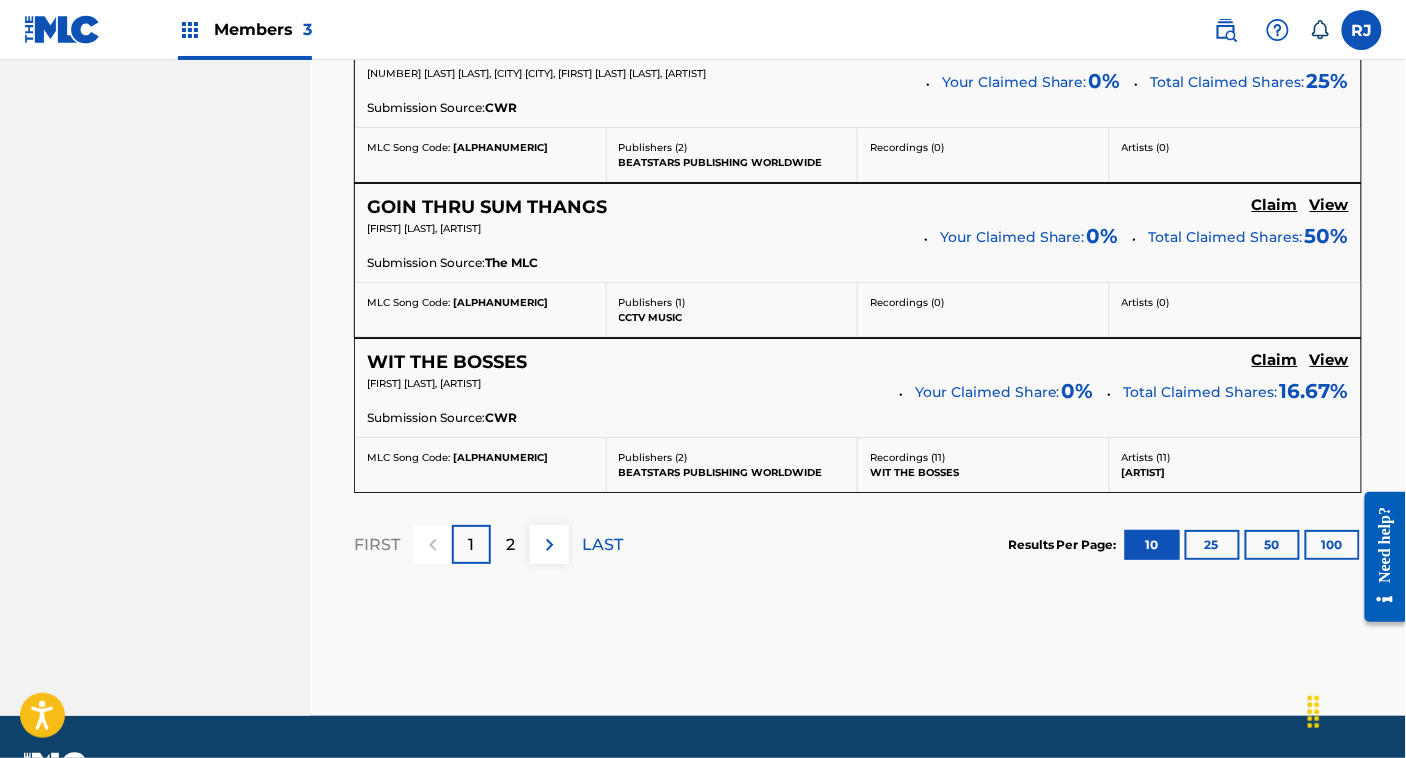 scroll, scrollTop: 1877, scrollLeft: 0, axis: vertical 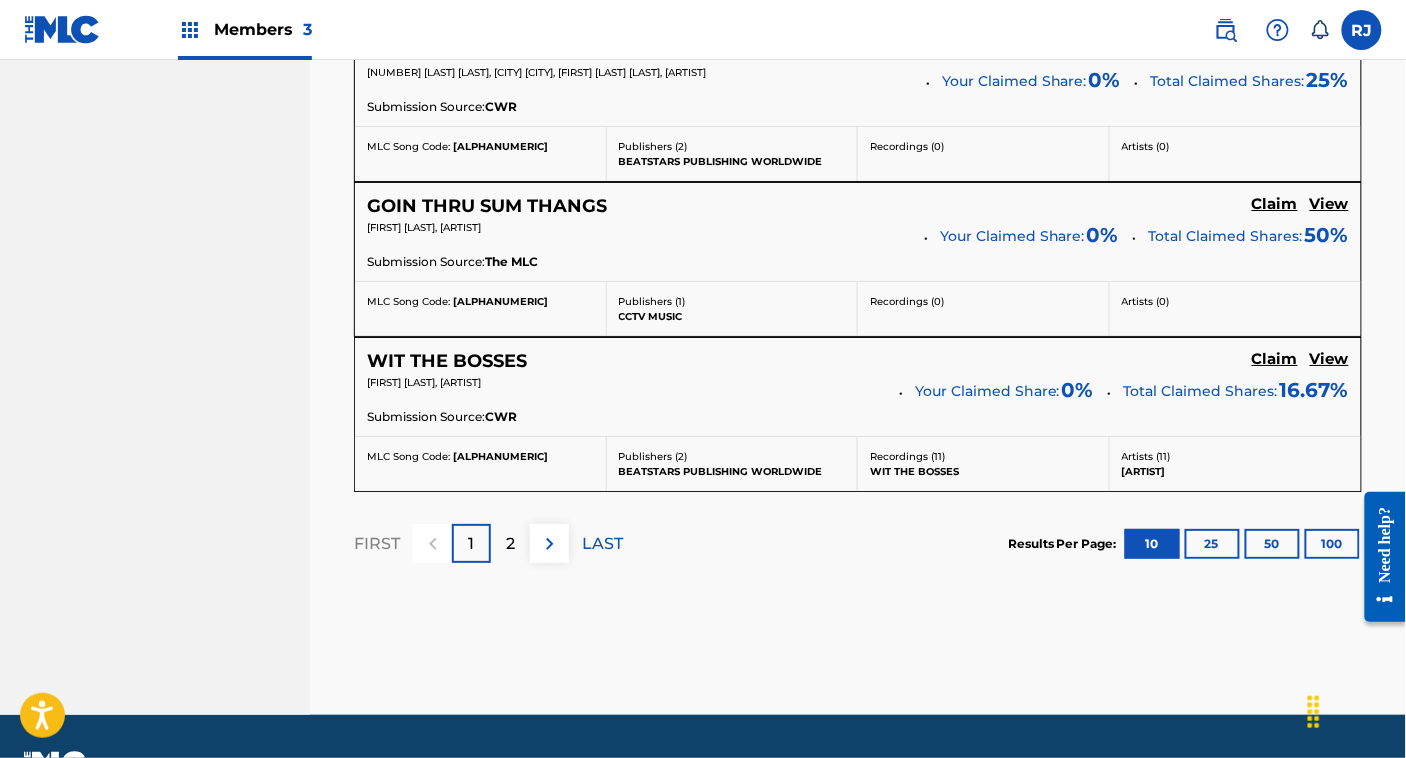 click on "2" at bounding box center [510, 544] 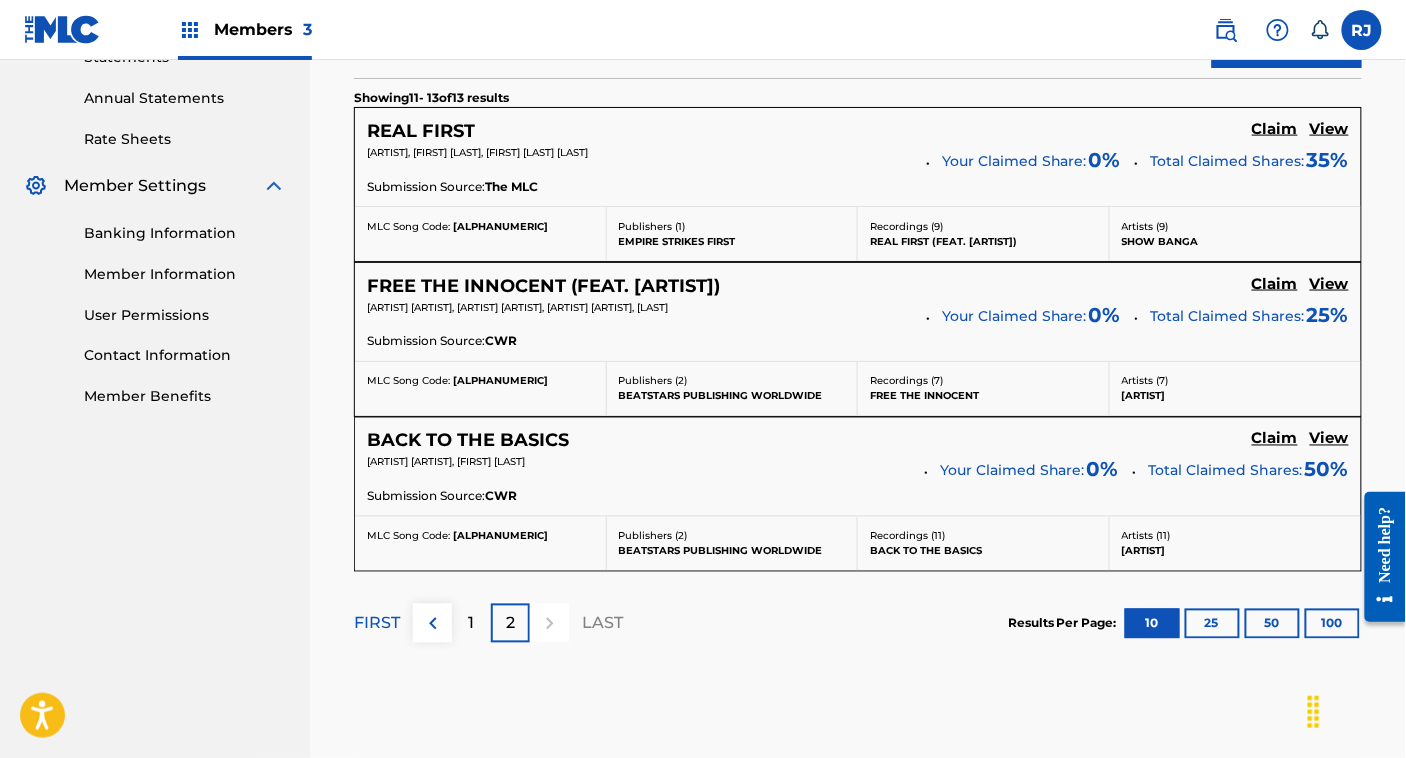 scroll, scrollTop: 711, scrollLeft: 0, axis: vertical 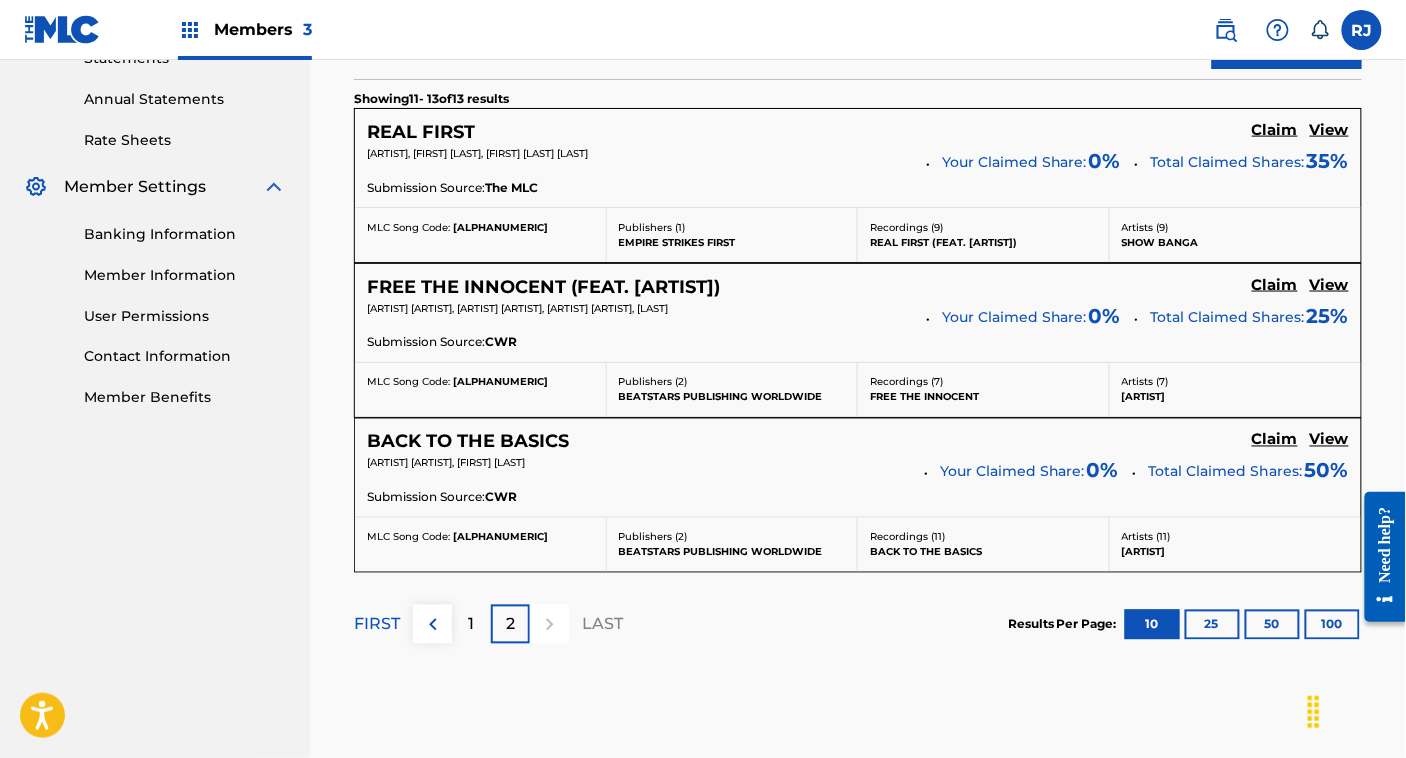 click at bounding box center [433, 625] 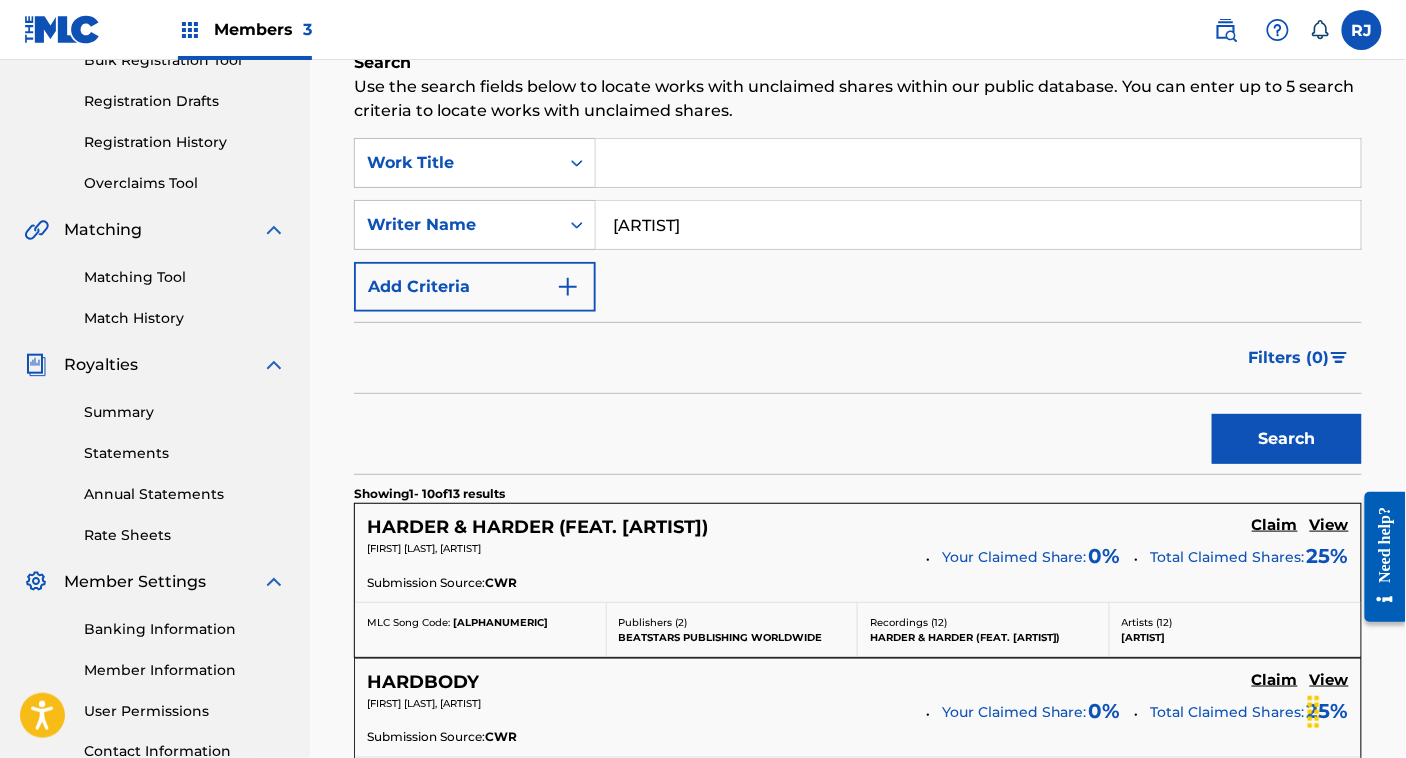scroll, scrollTop: 0, scrollLeft: 0, axis: both 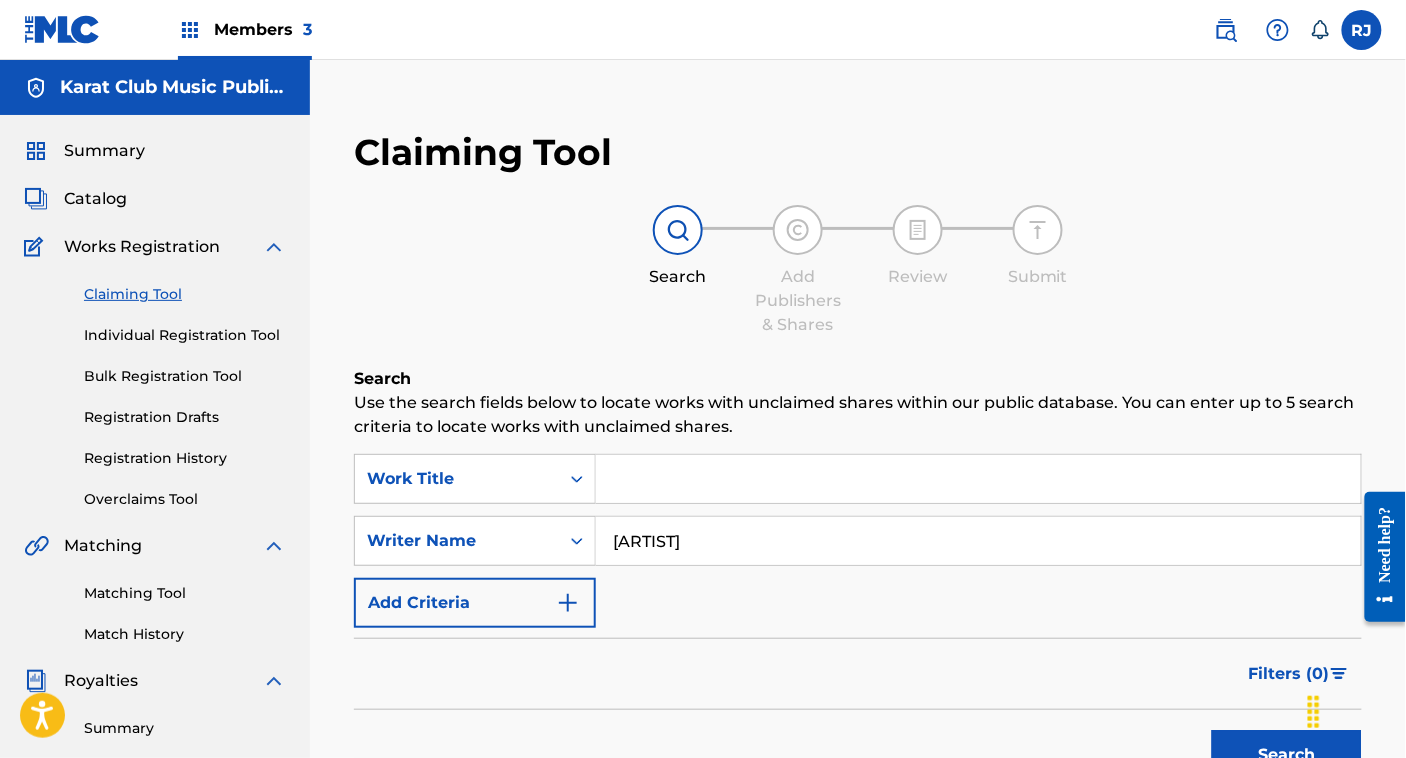 click on "[ARTIST]" at bounding box center (978, 541) 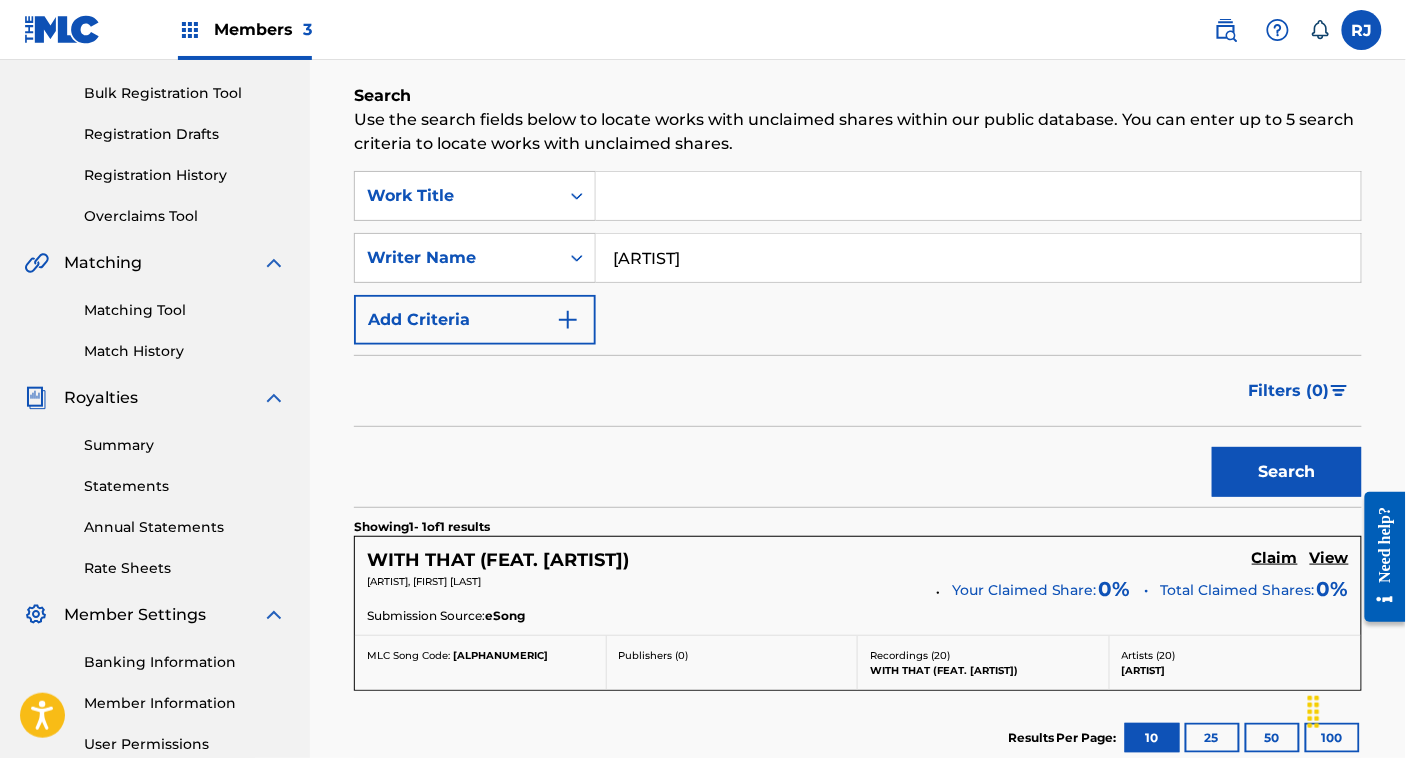 scroll, scrollTop: 523, scrollLeft: 0, axis: vertical 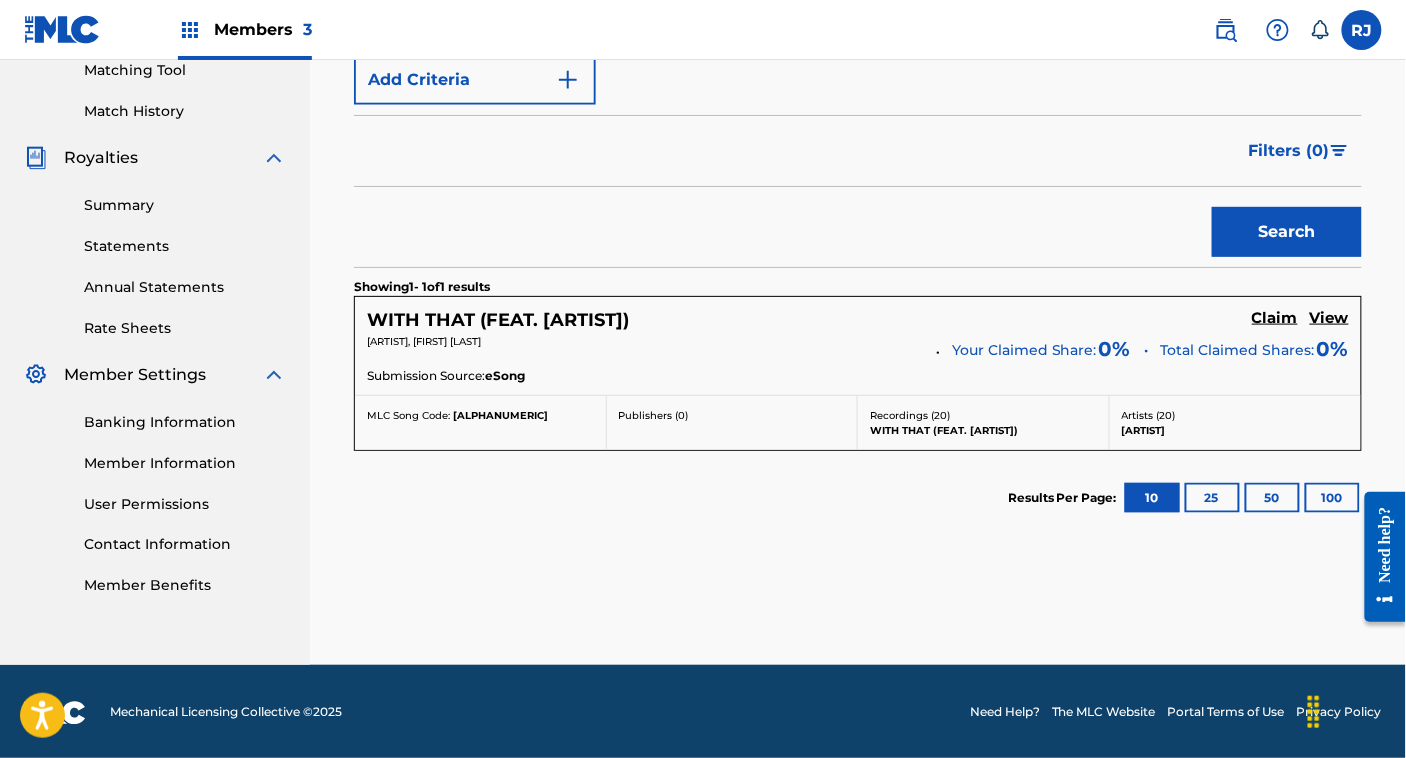 click on "View" at bounding box center [1329, 318] 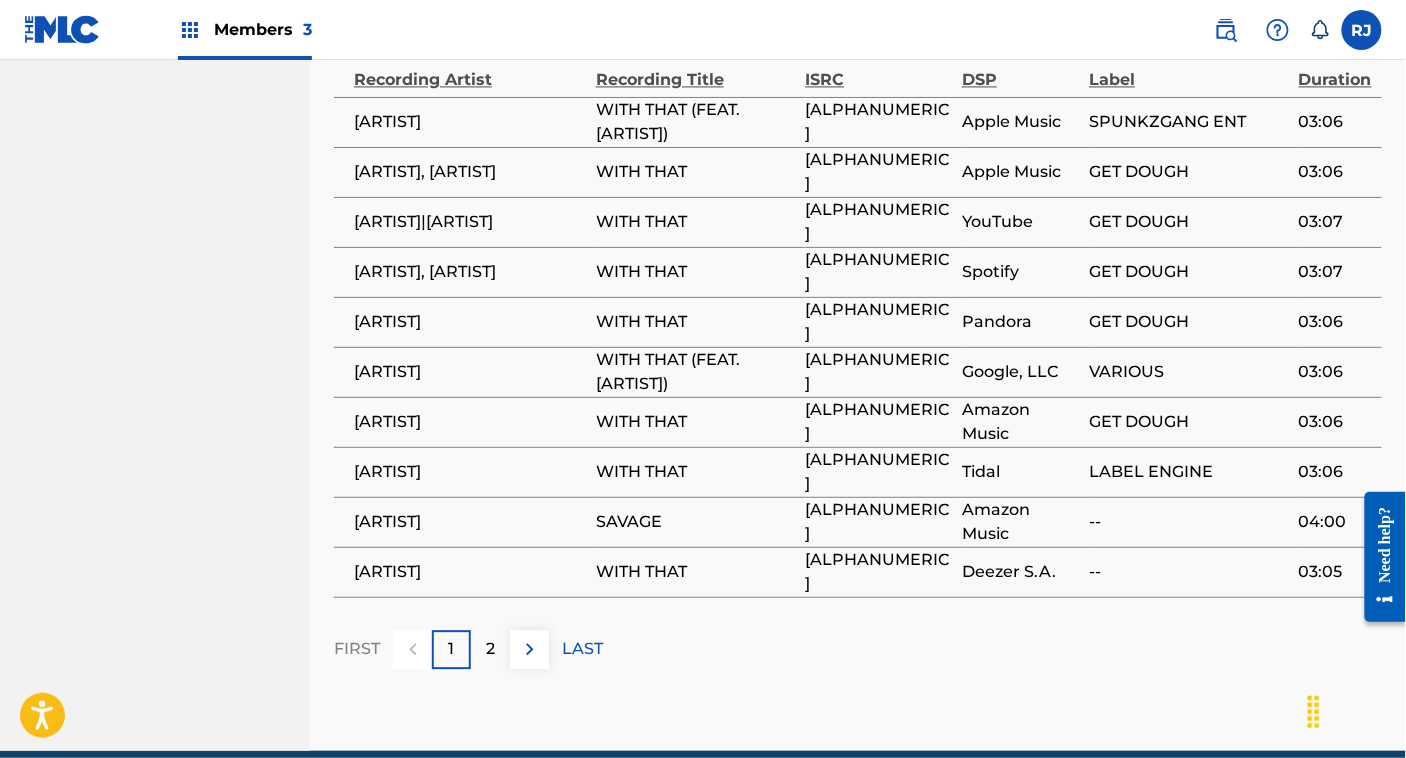 scroll, scrollTop: 1148, scrollLeft: 0, axis: vertical 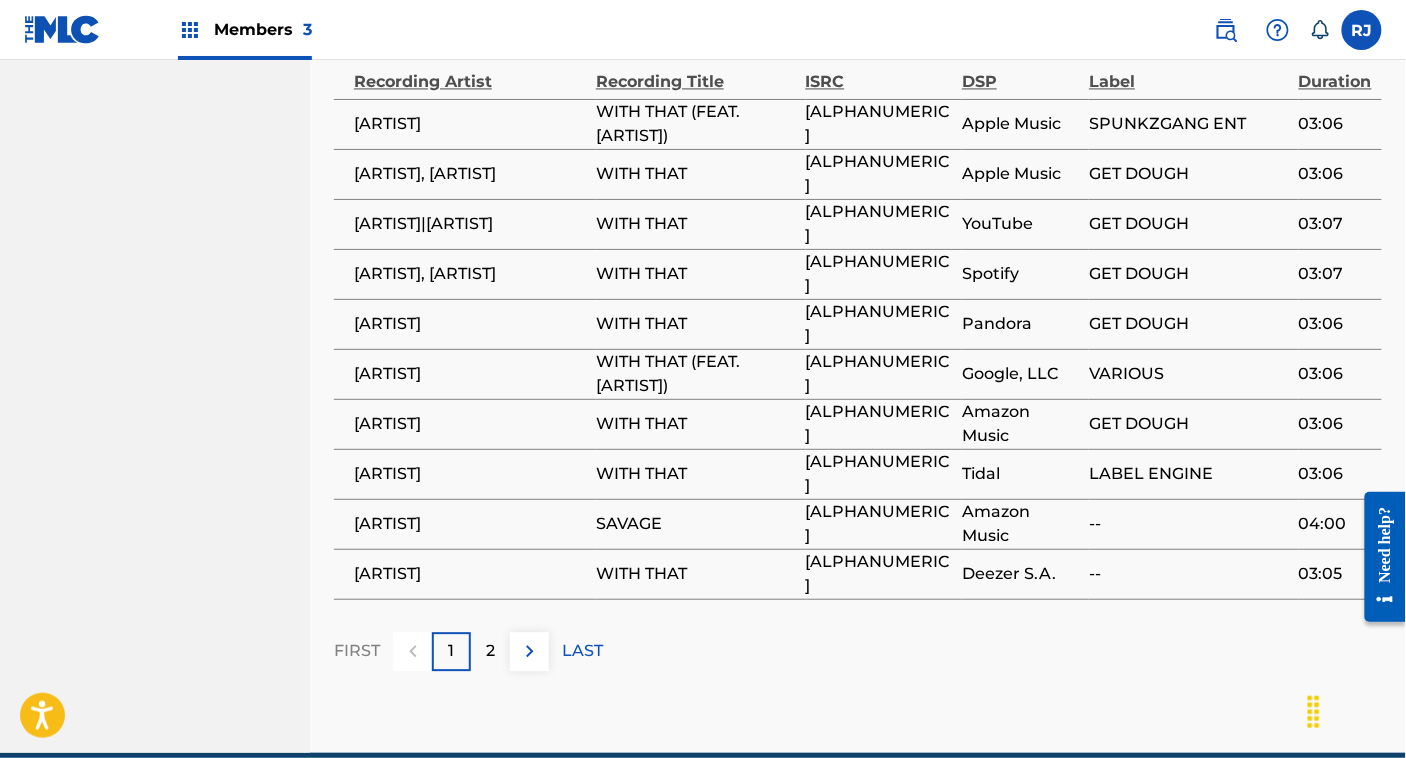click on "[ALPHANUMERIC]" at bounding box center [879, 274] 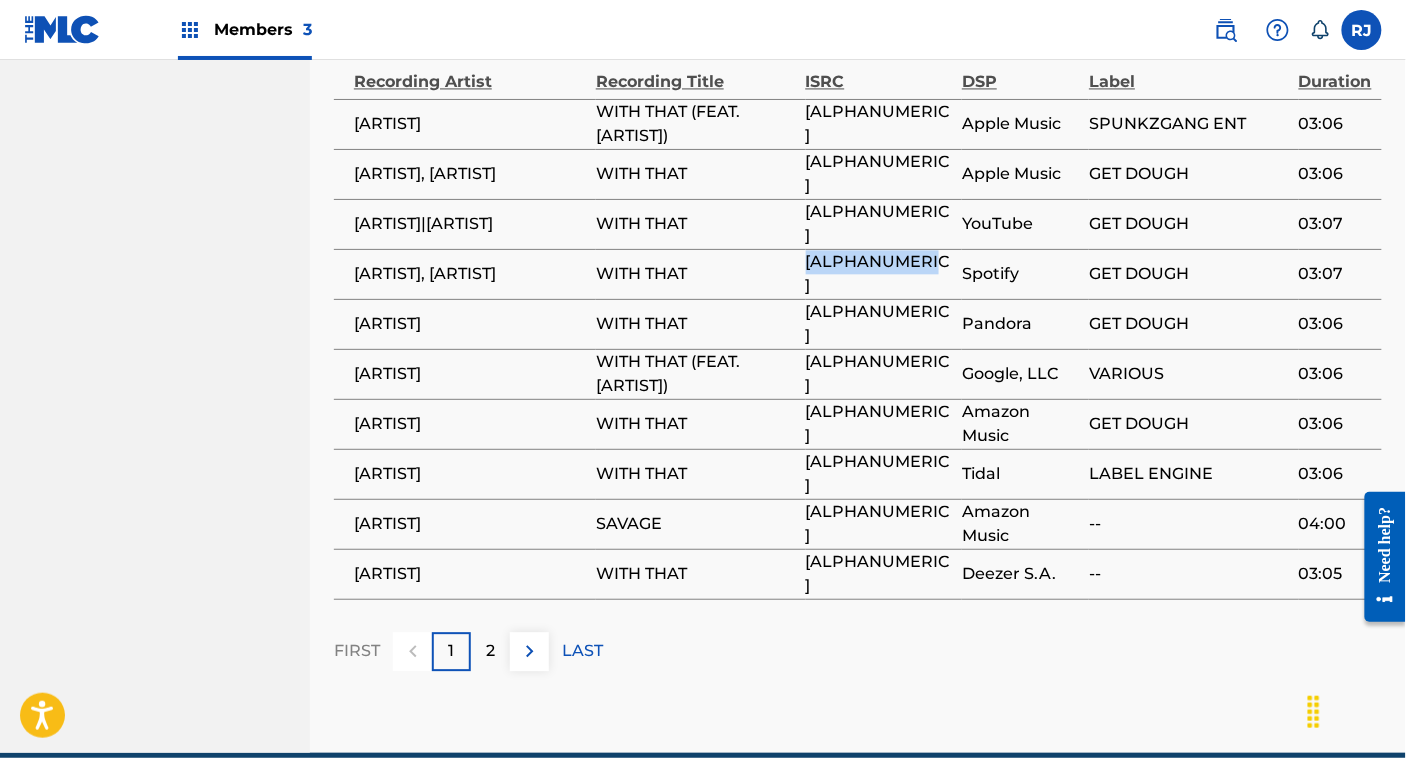 click on "[ALPHANUMERIC]" at bounding box center [879, 274] 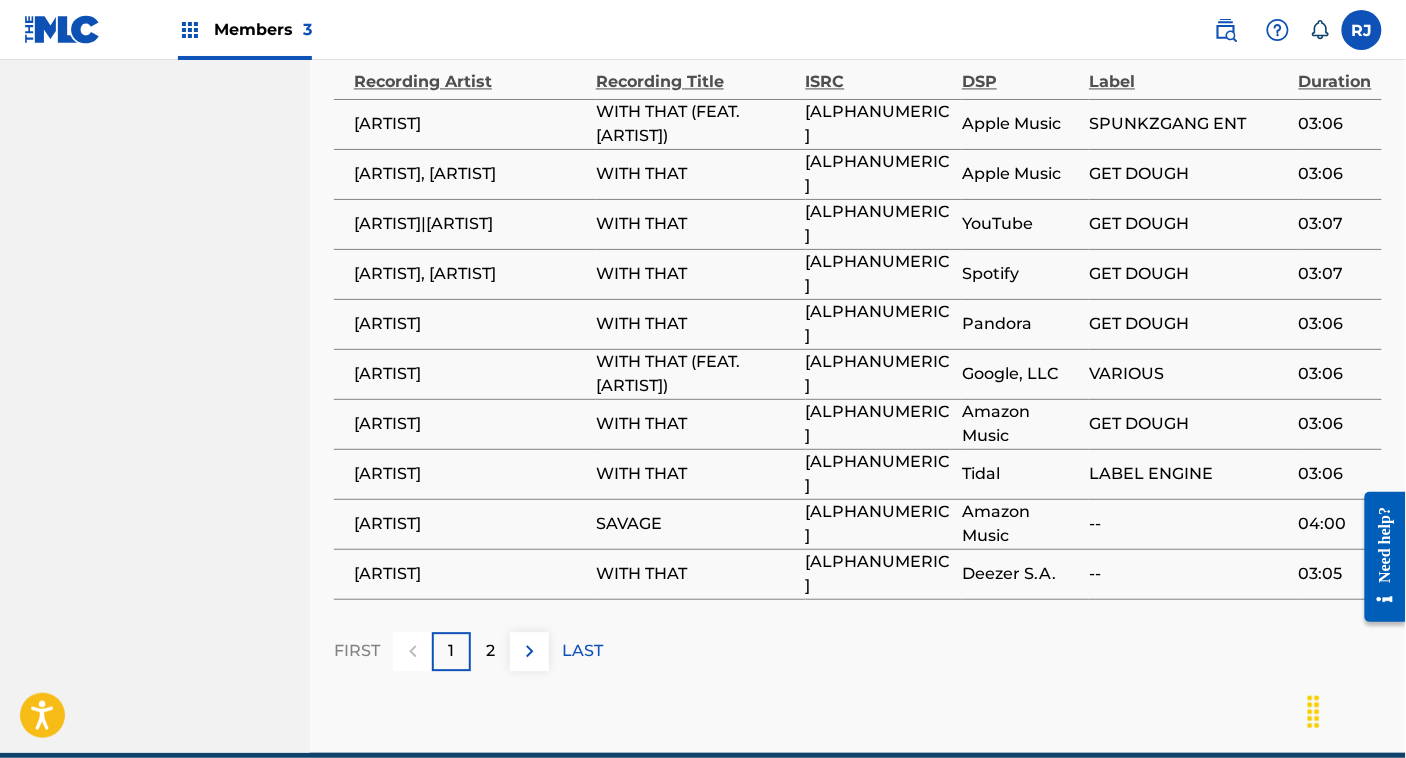 click on "[ALPHANUMERIC]" at bounding box center (879, 524) 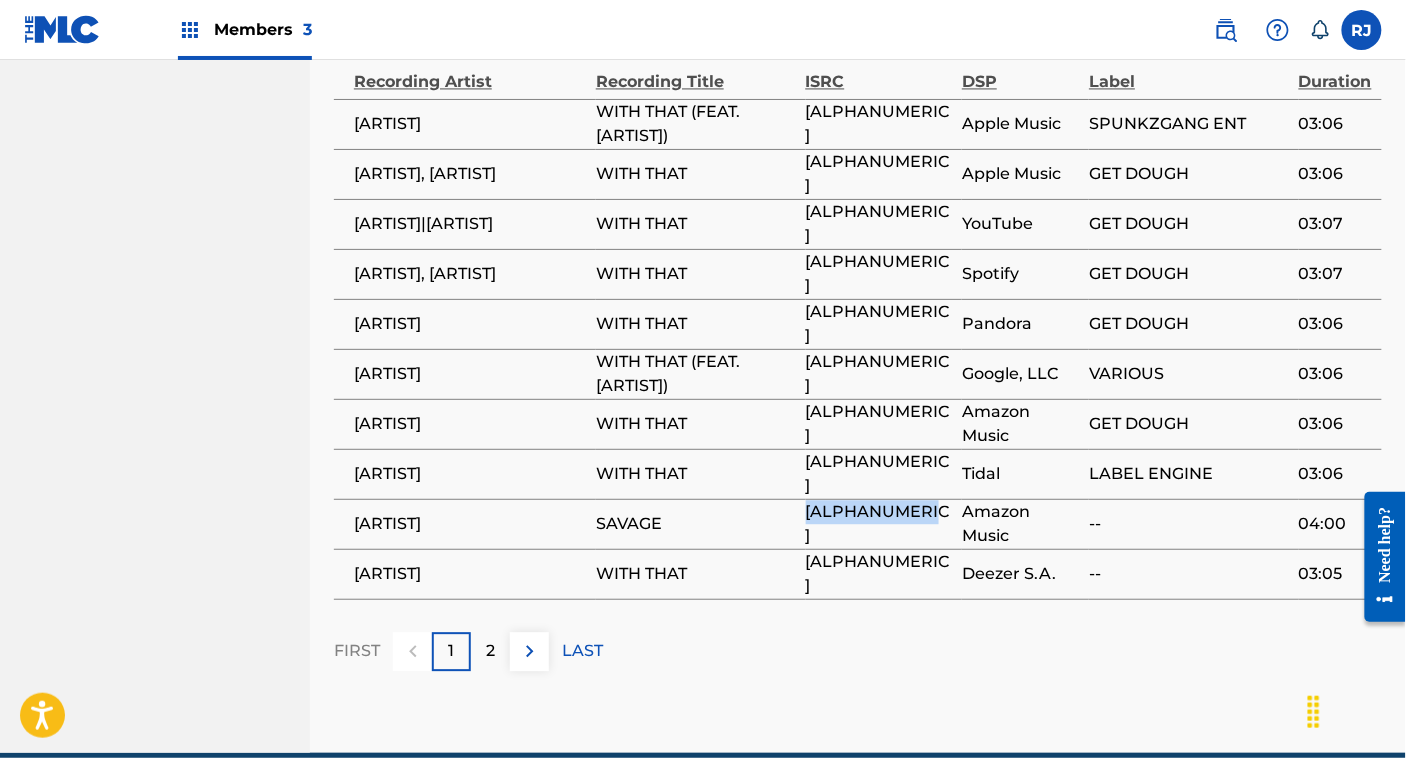 click on "[ALPHANUMERIC]" at bounding box center (879, 524) 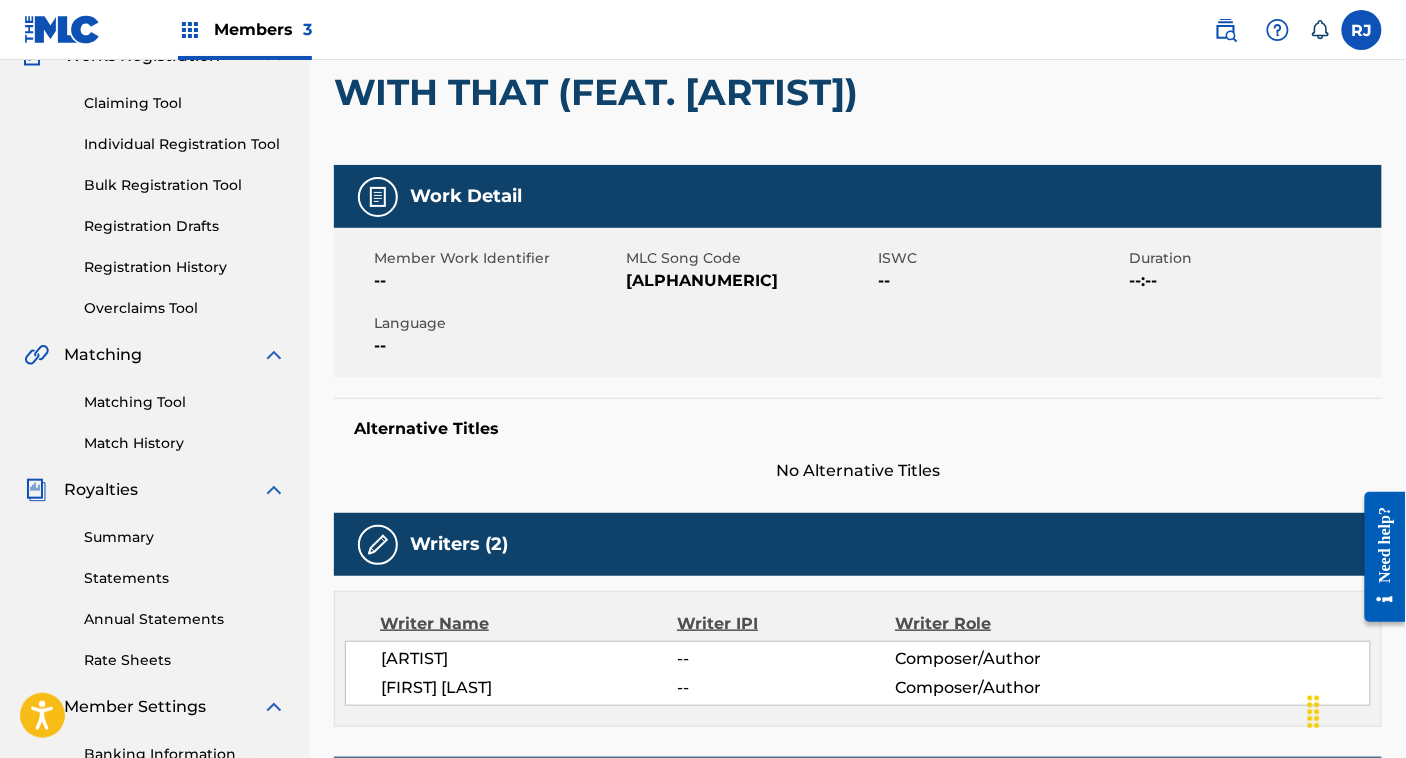 scroll, scrollTop: 0, scrollLeft: 0, axis: both 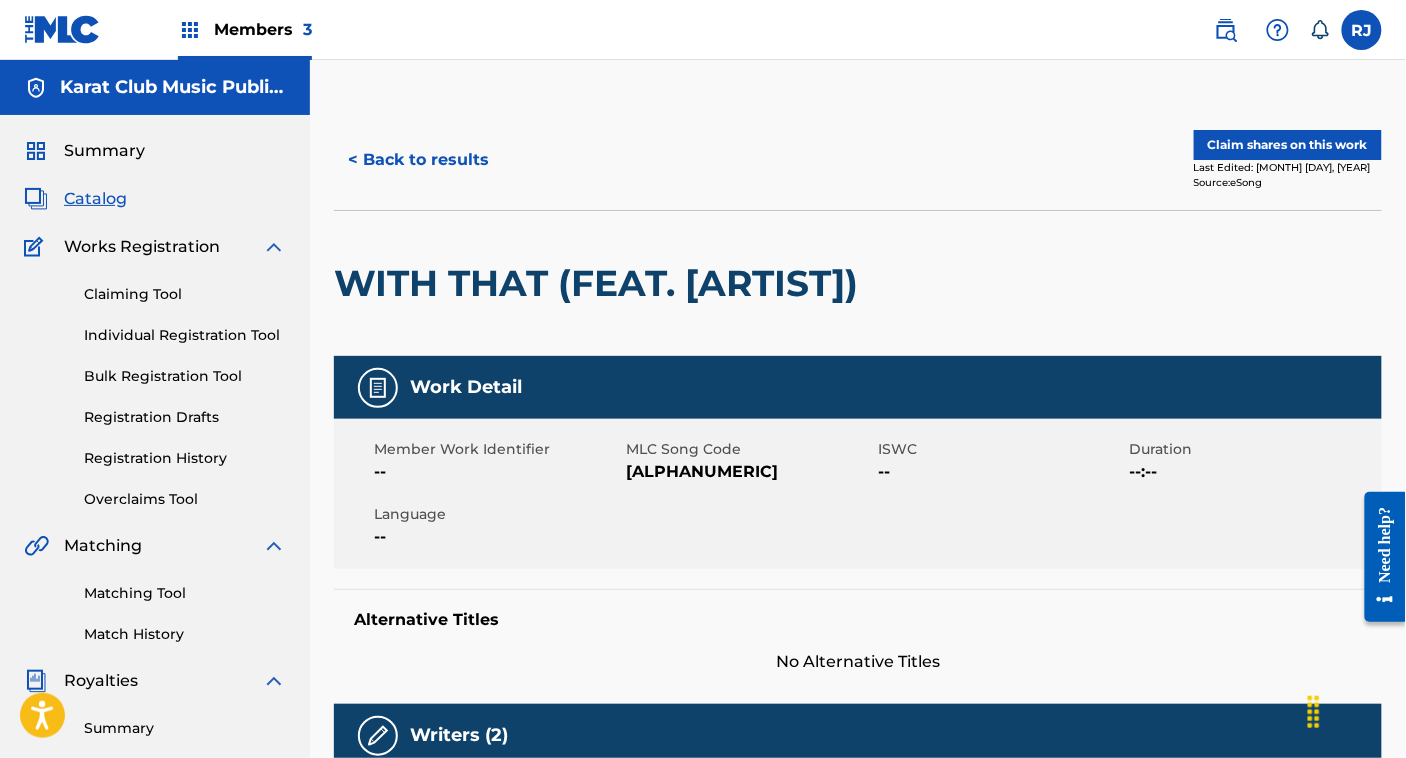 click on "< Back to results" at bounding box center [418, 160] 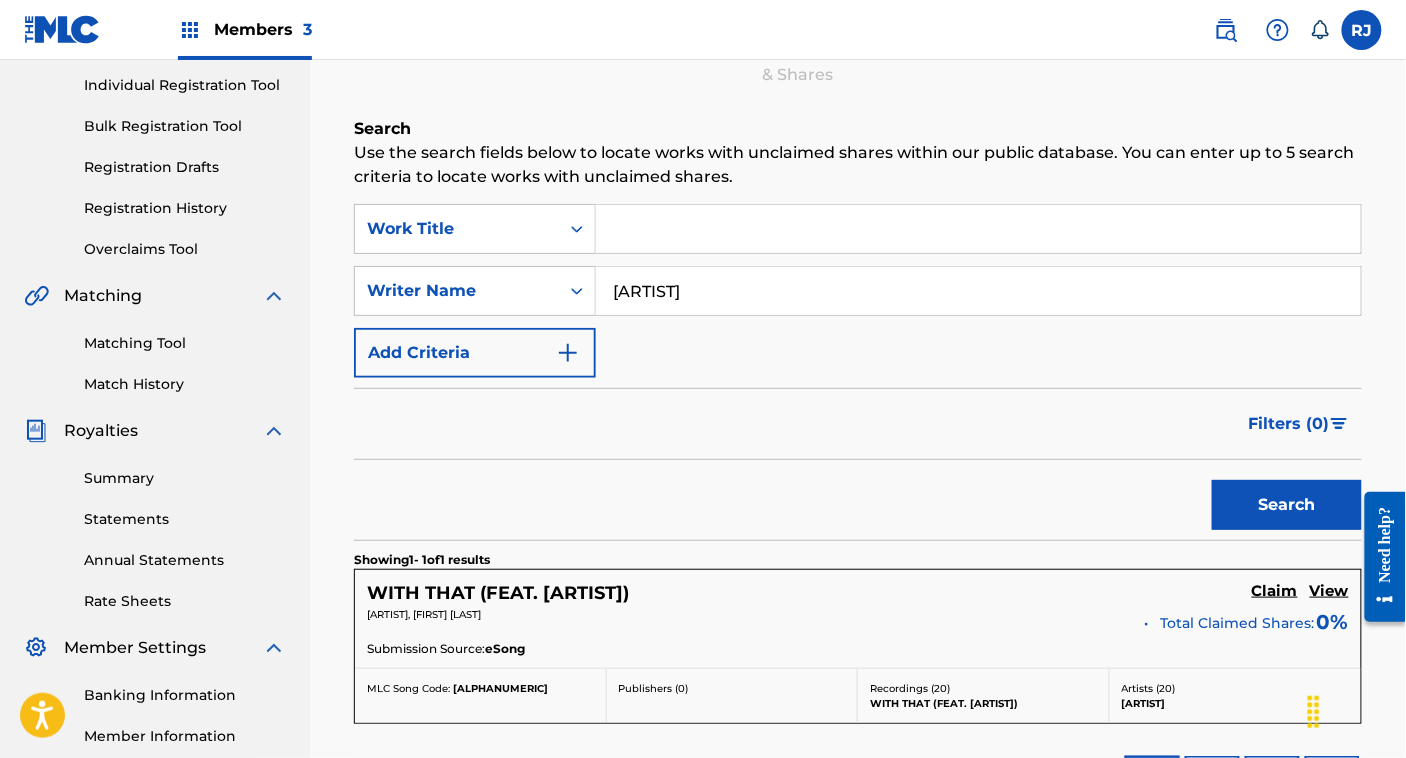 scroll, scrollTop: 237, scrollLeft: 0, axis: vertical 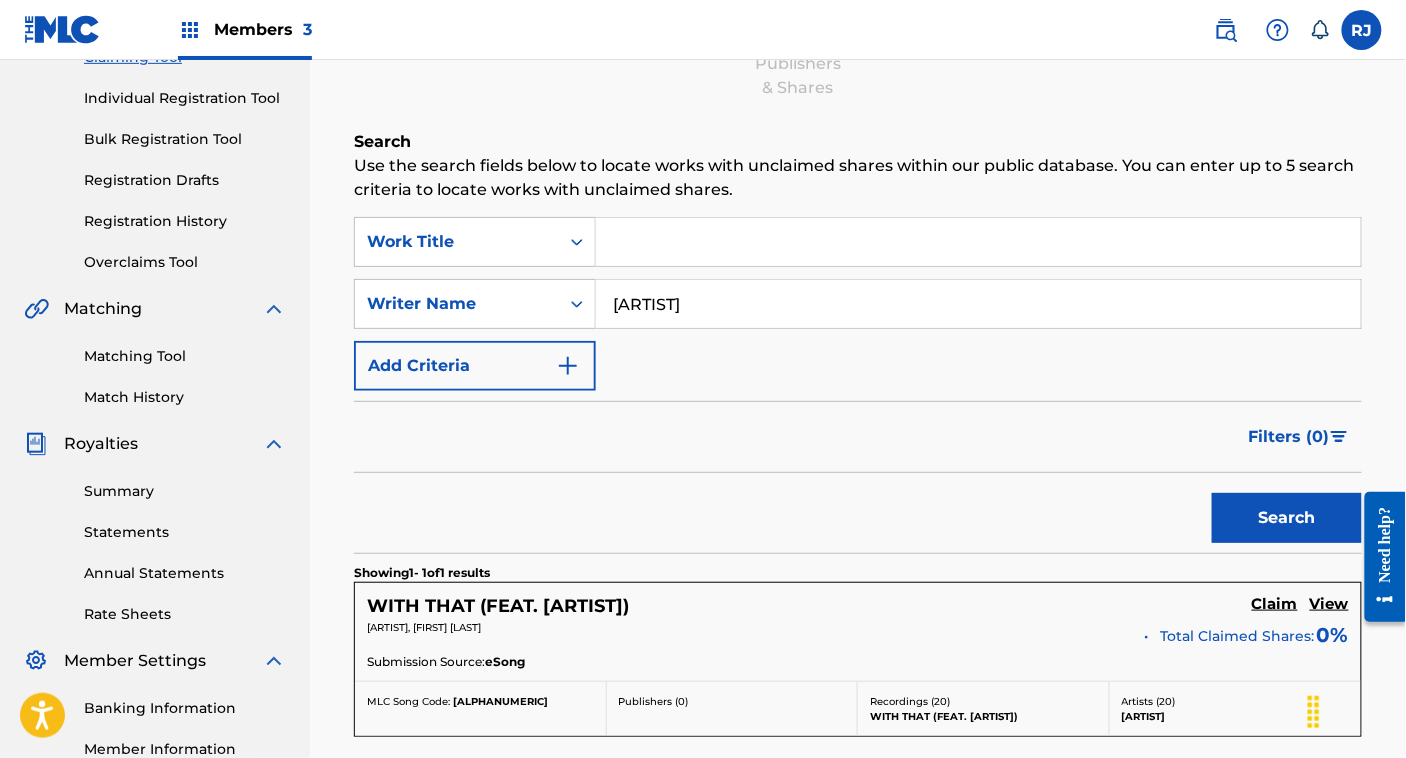 click on "[ARTIST]" at bounding box center (978, 304) 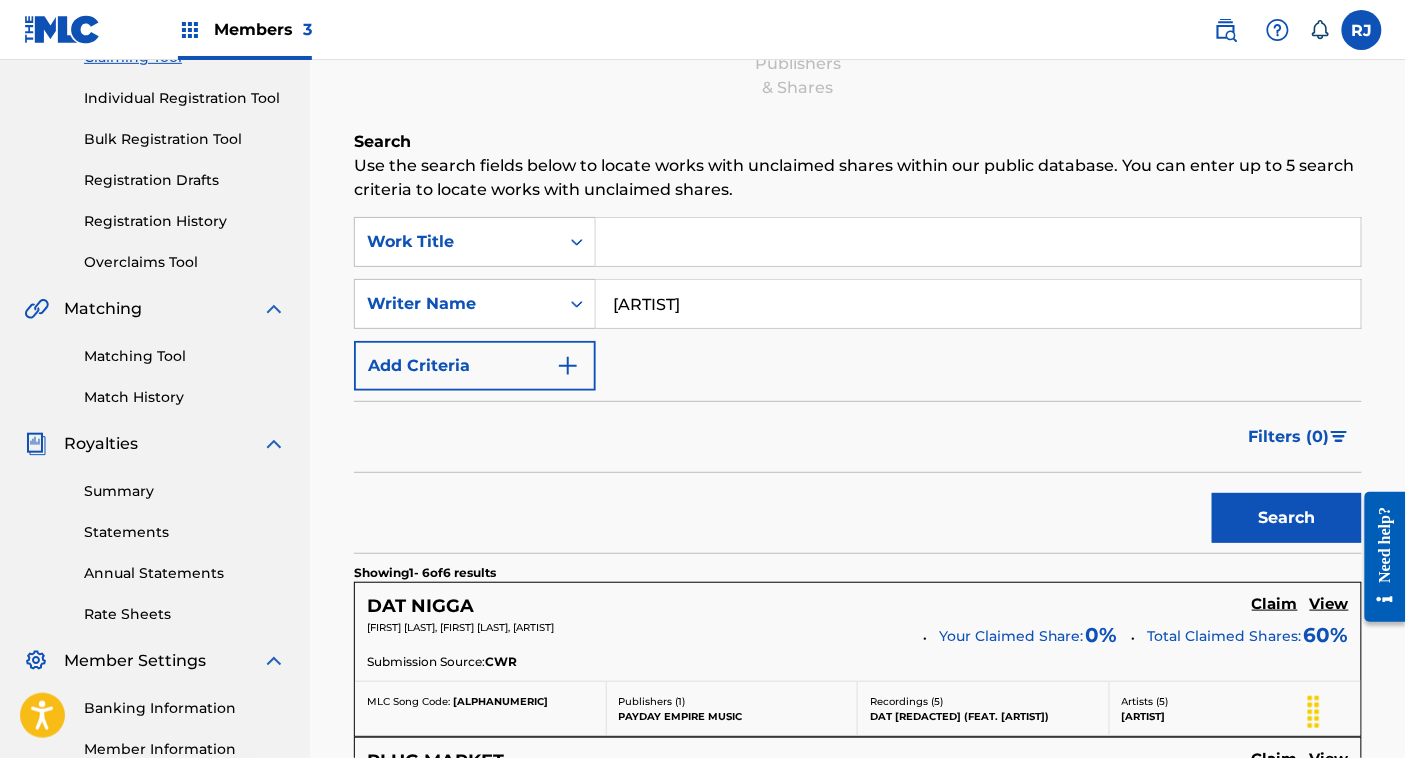 type on "[ARTIST]" 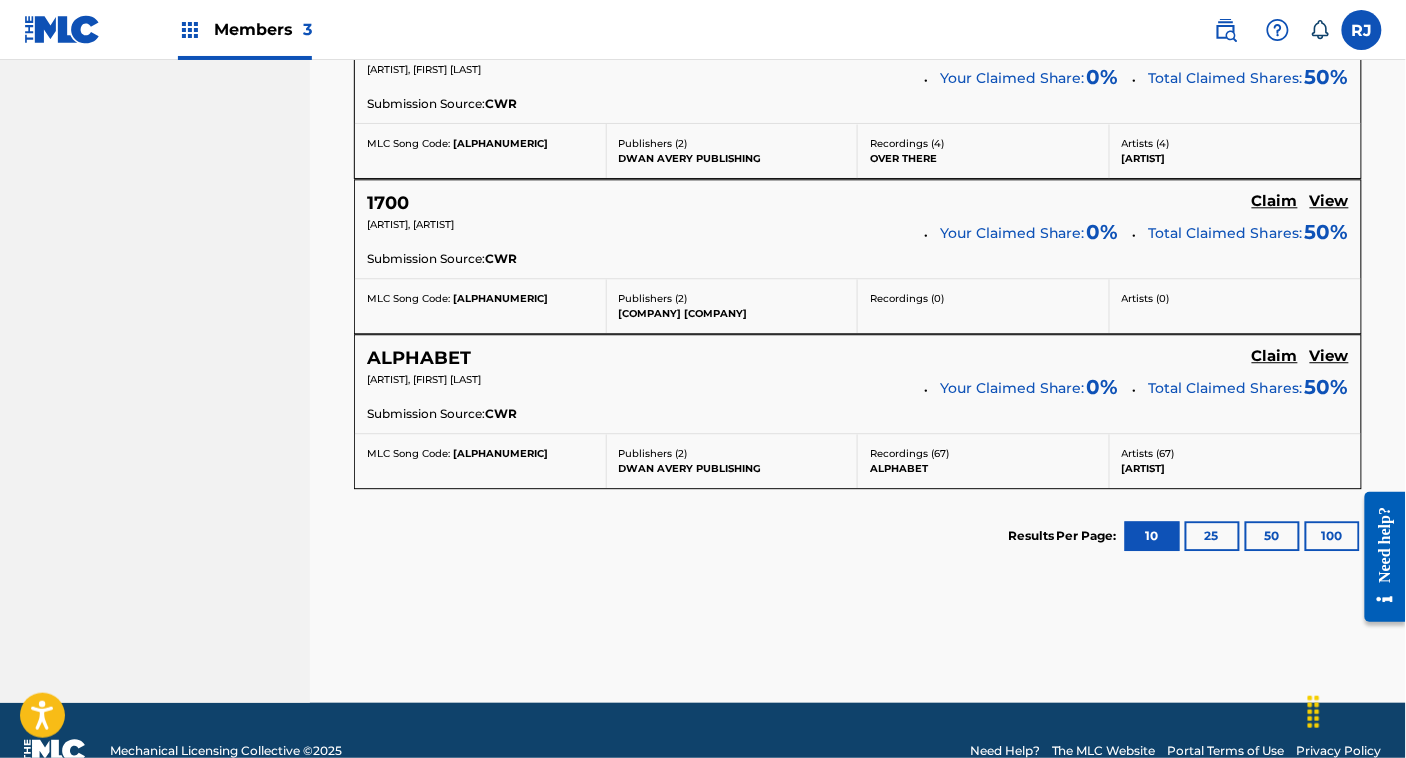 scroll, scrollTop: 1291, scrollLeft: 0, axis: vertical 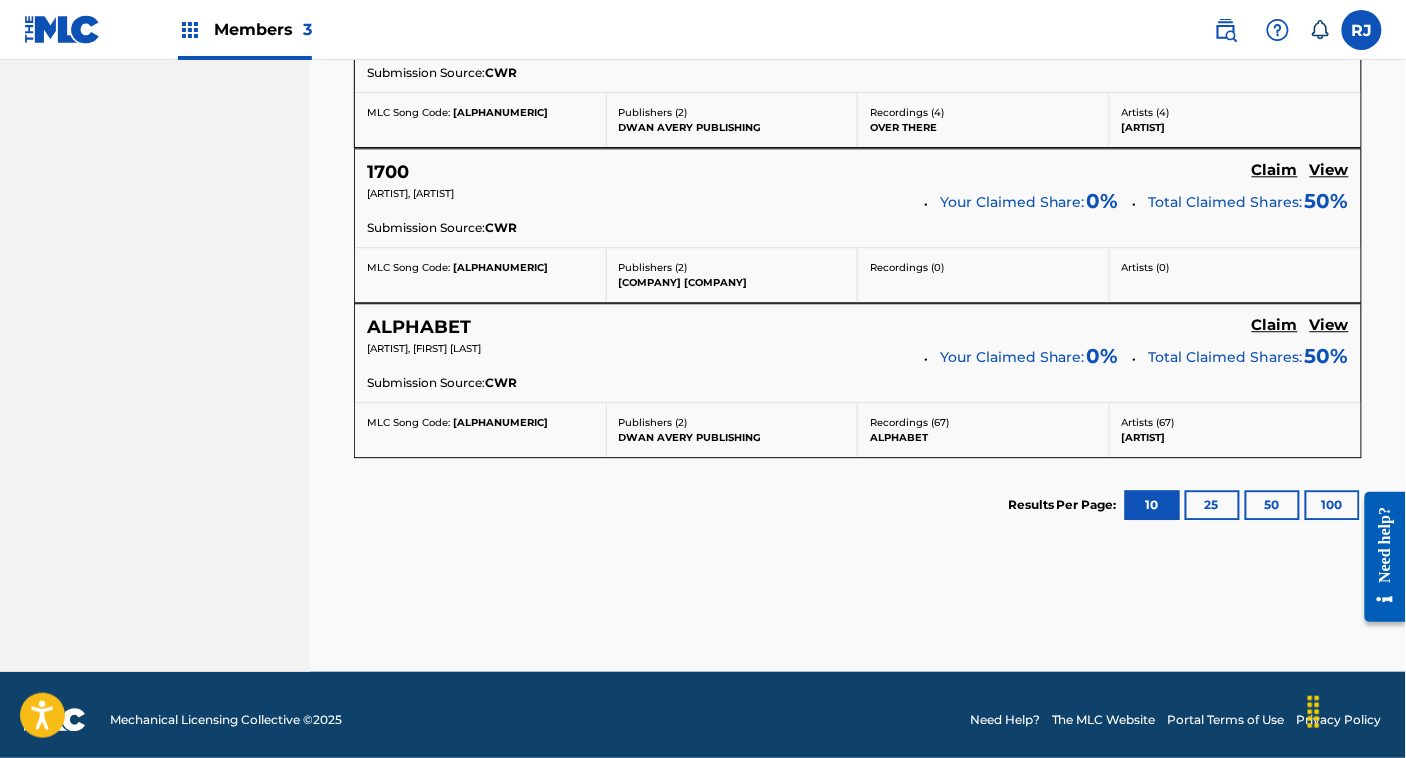click on "25" at bounding box center [1212, 505] 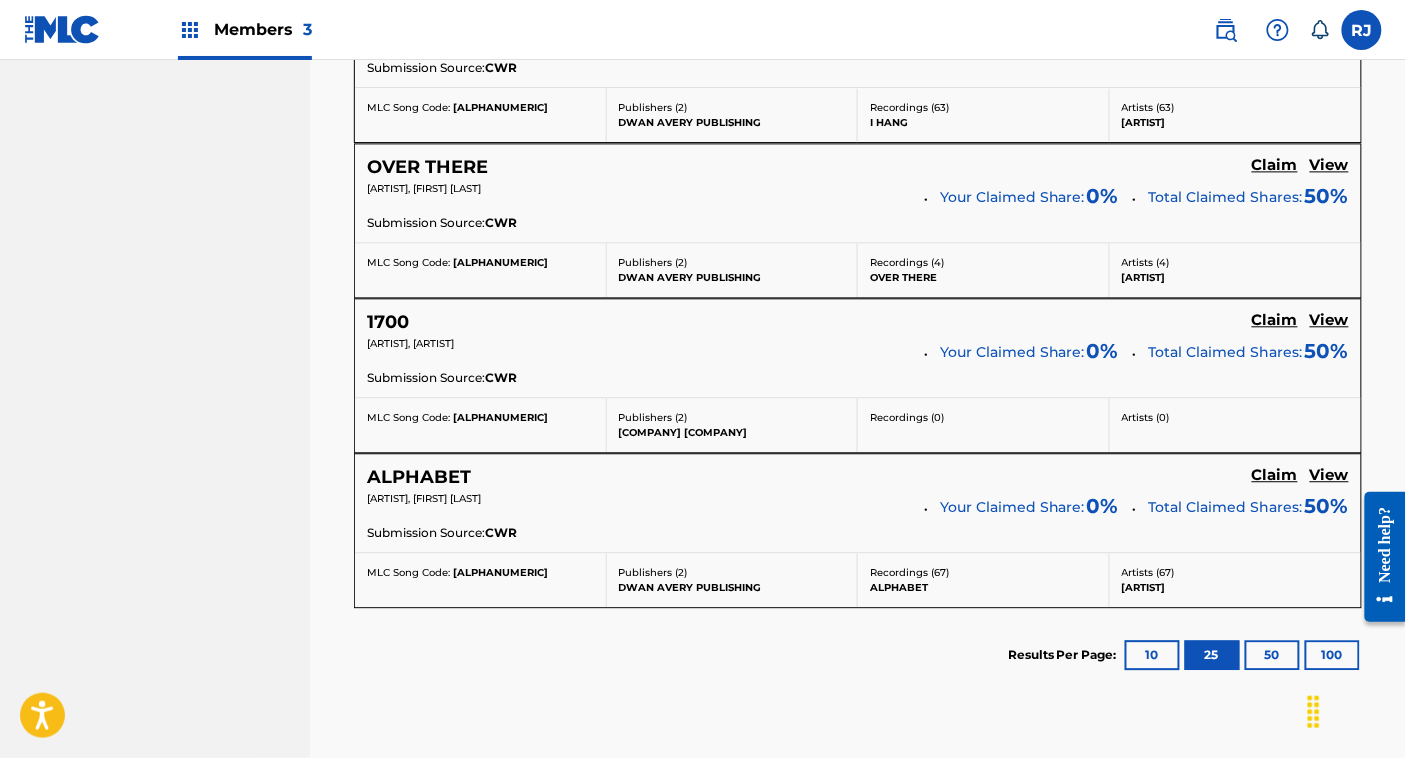 scroll, scrollTop: 1291, scrollLeft: 0, axis: vertical 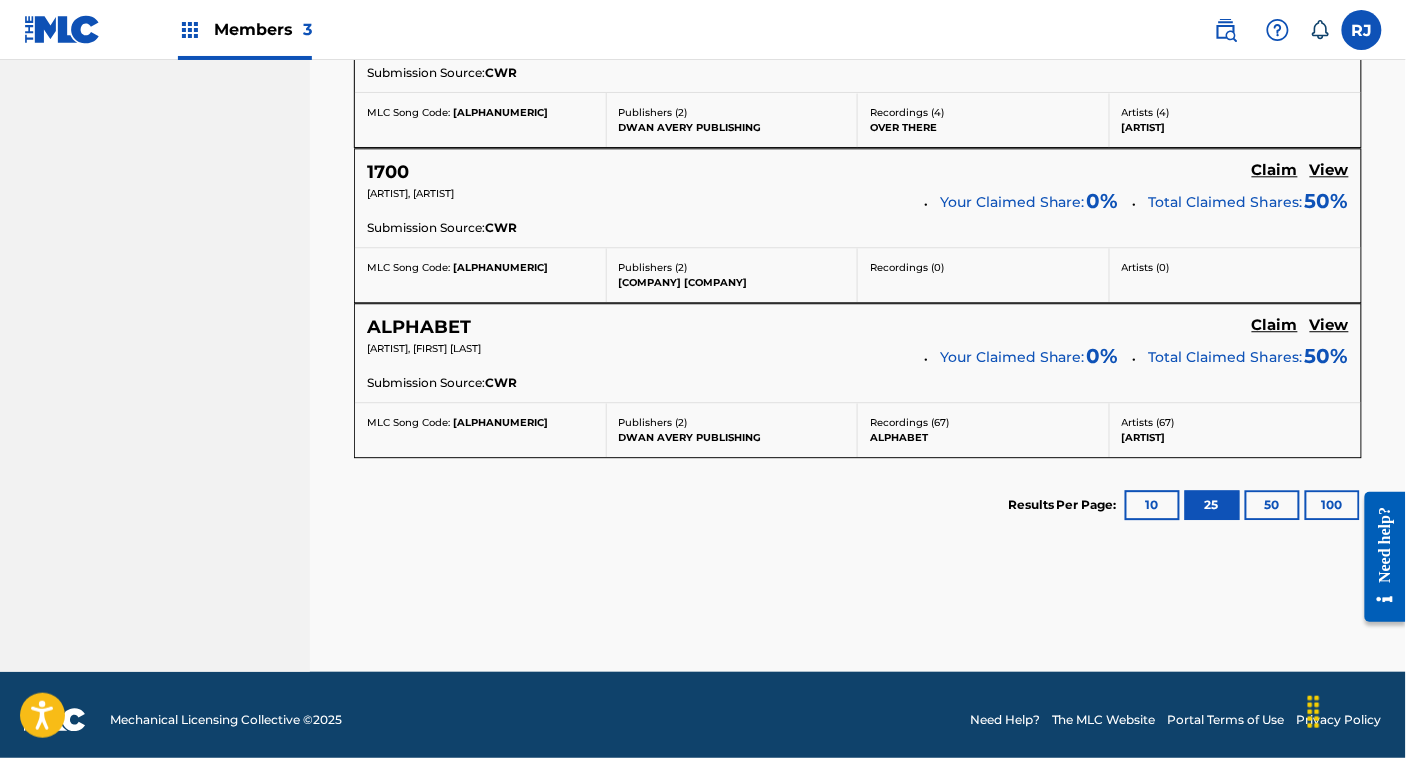 click on "50" at bounding box center (1272, 505) 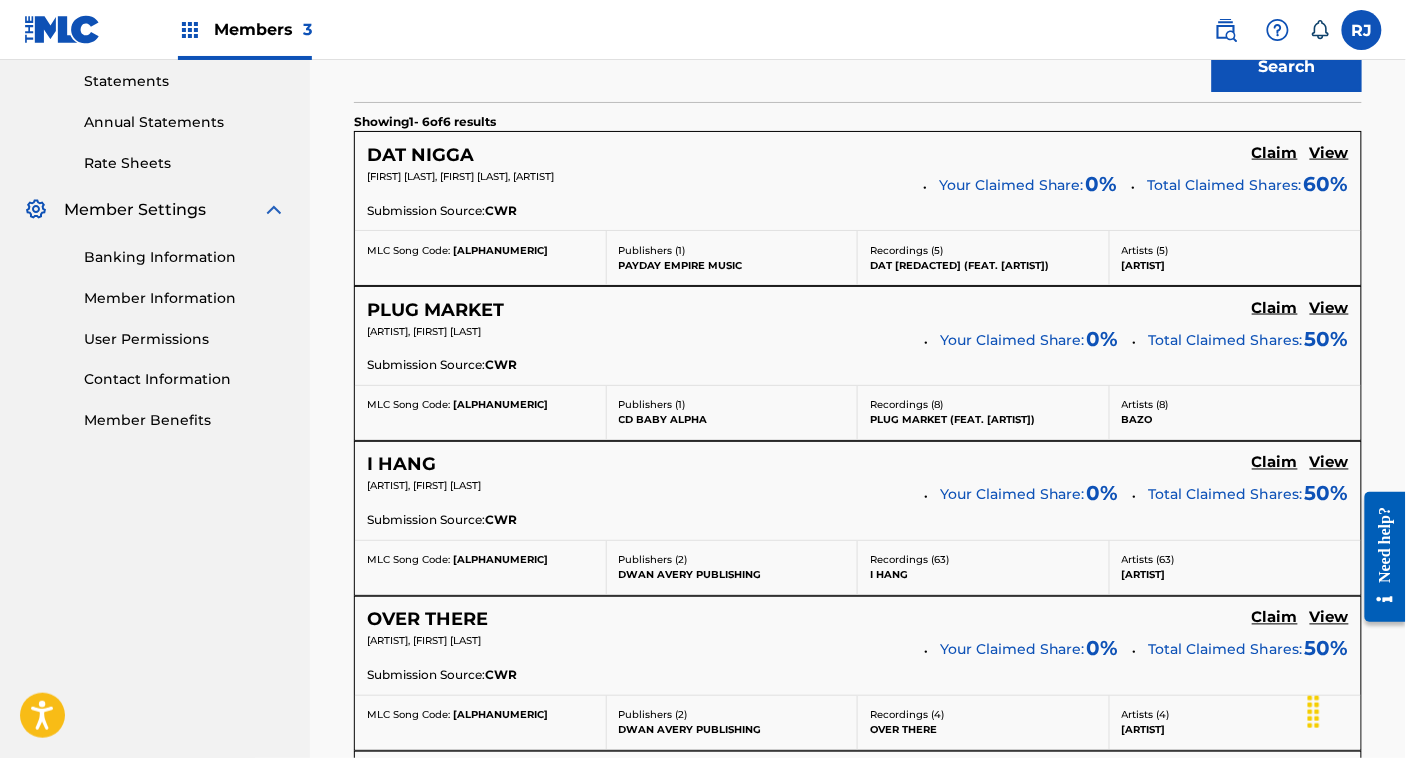 scroll, scrollTop: 689, scrollLeft: 0, axis: vertical 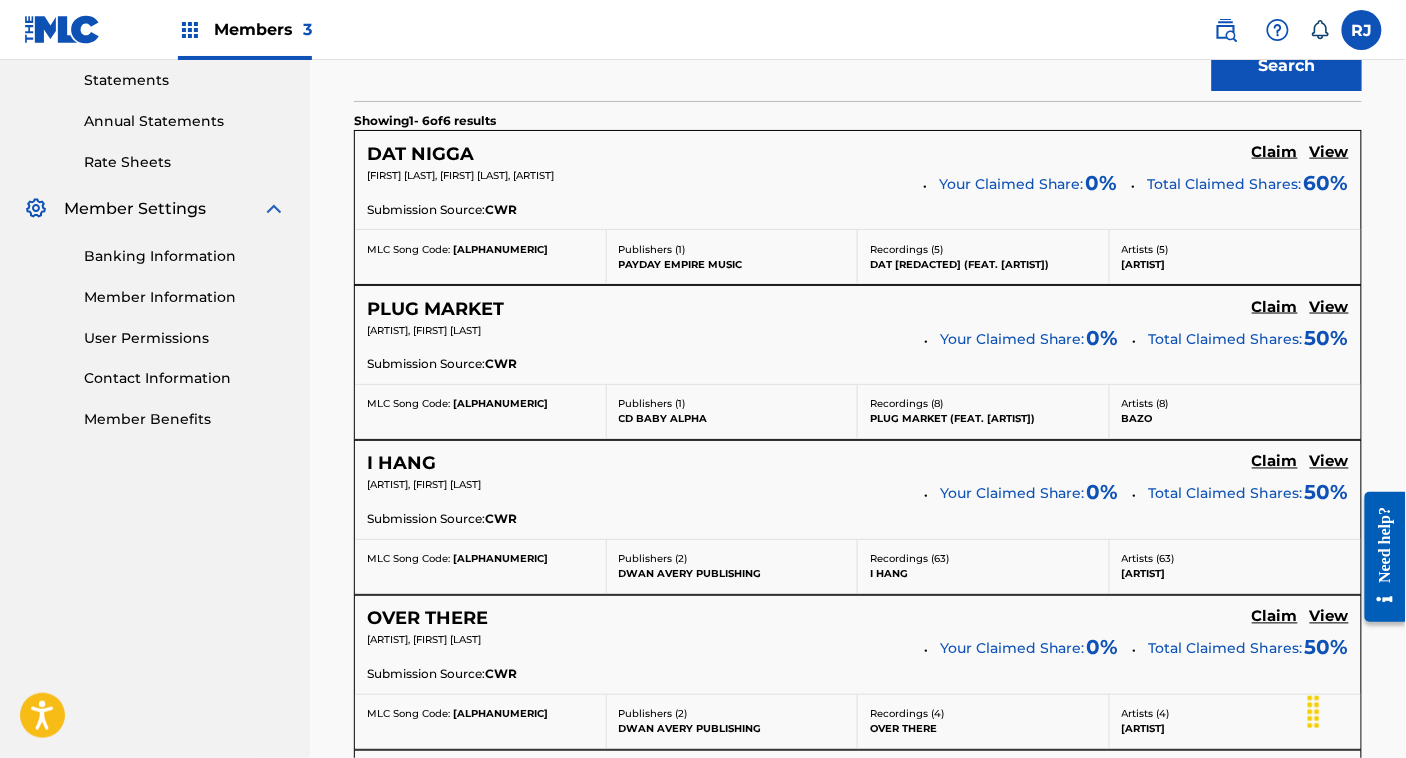 click on "View" at bounding box center [1329, 152] 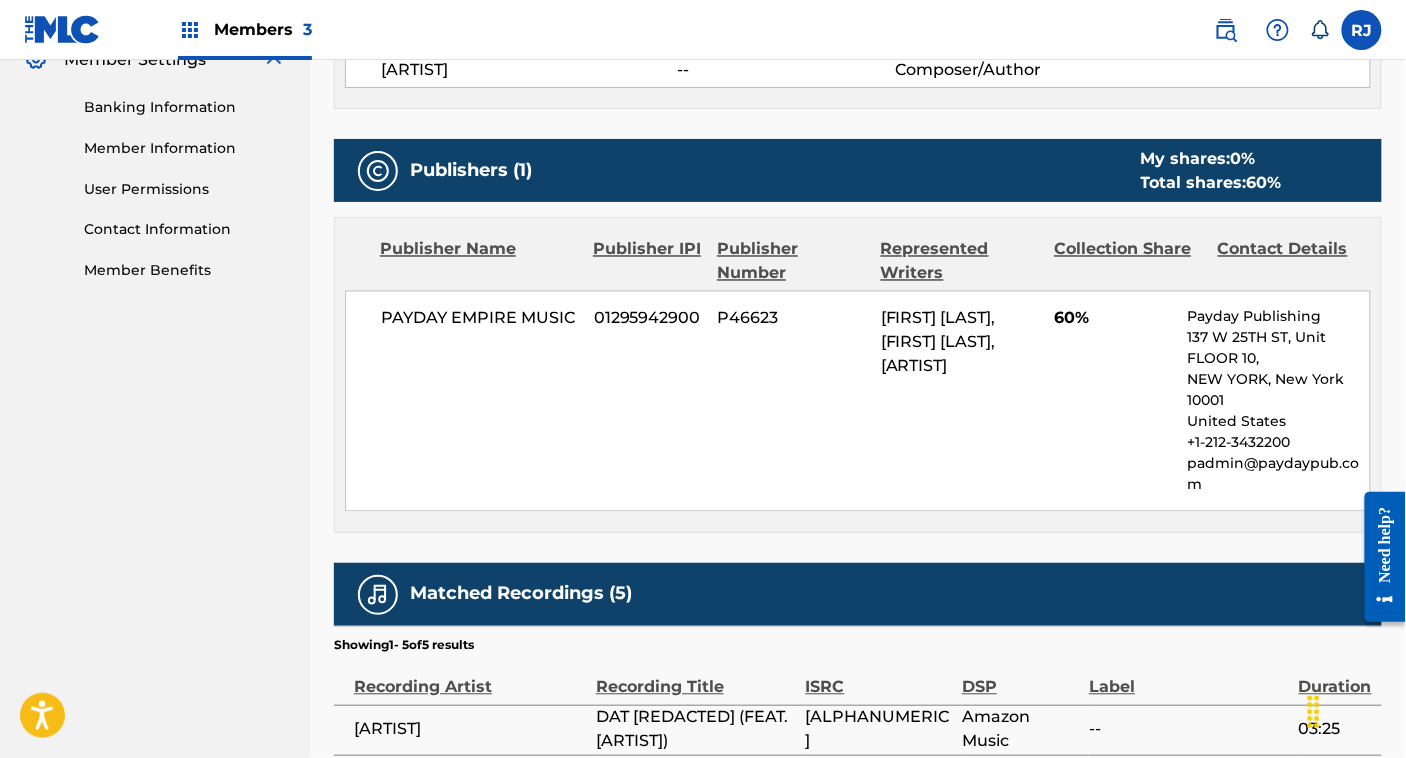 scroll, scrollTop: 840, scrollLeft: 0, axis: vertical 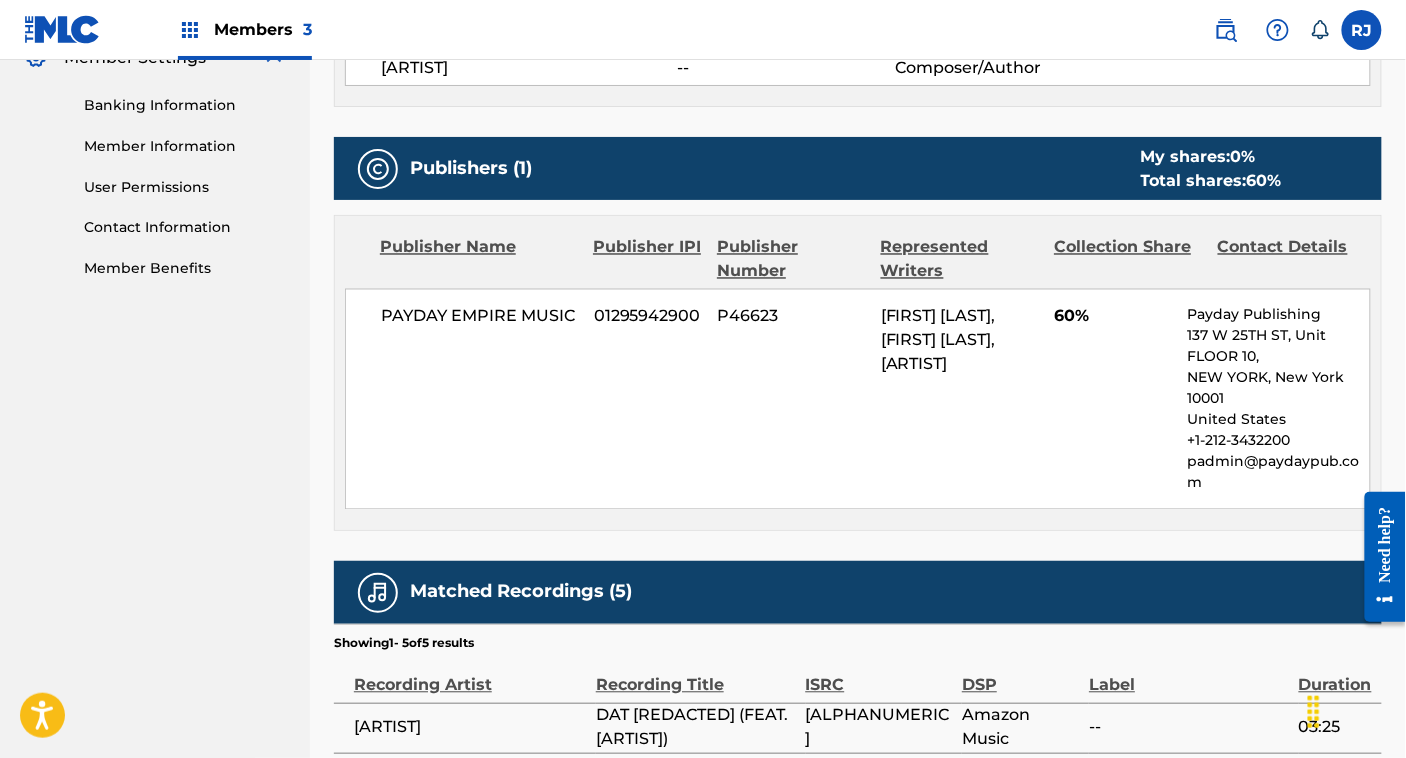 click on "Payday Publishing" at bounding box center [1279, 315] 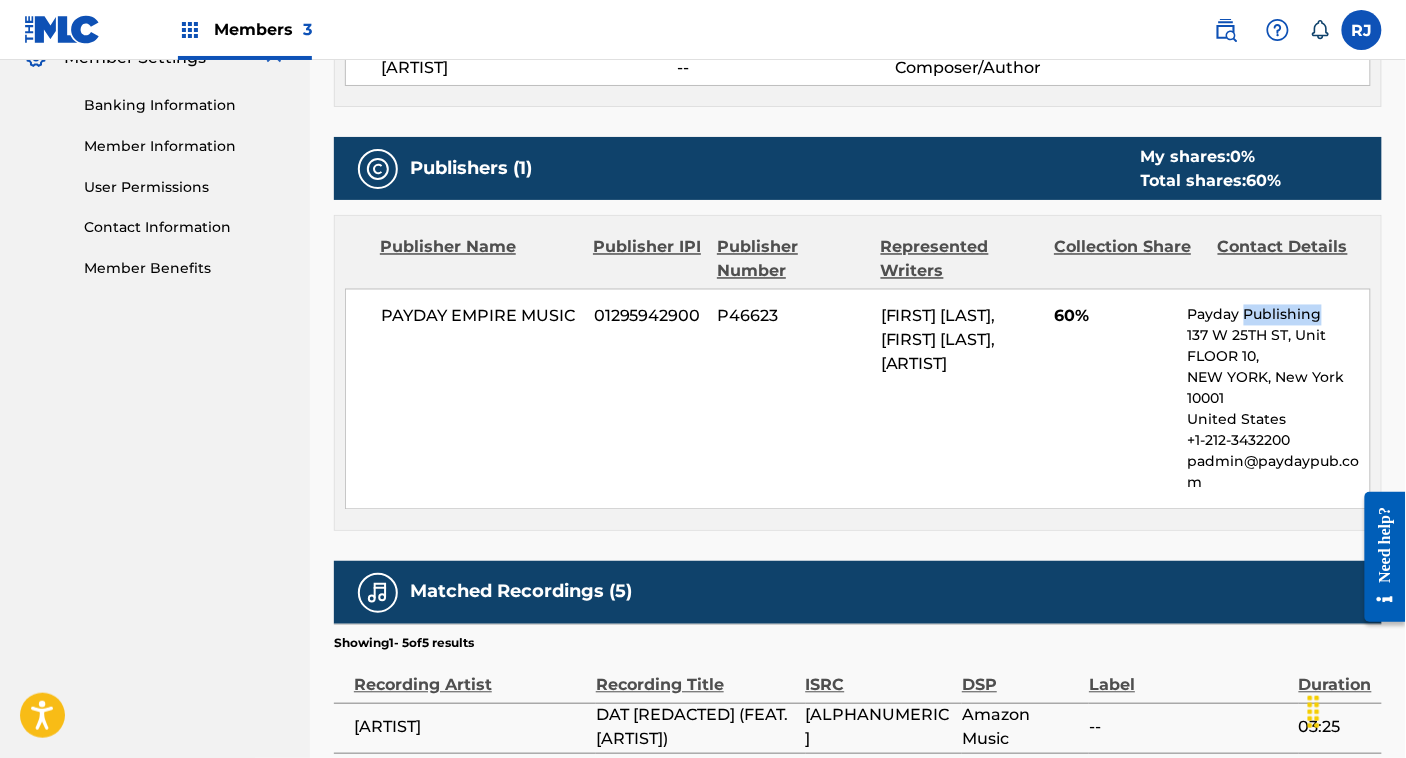 click on "Payday Publishing" at bounding box center [1279, 315] 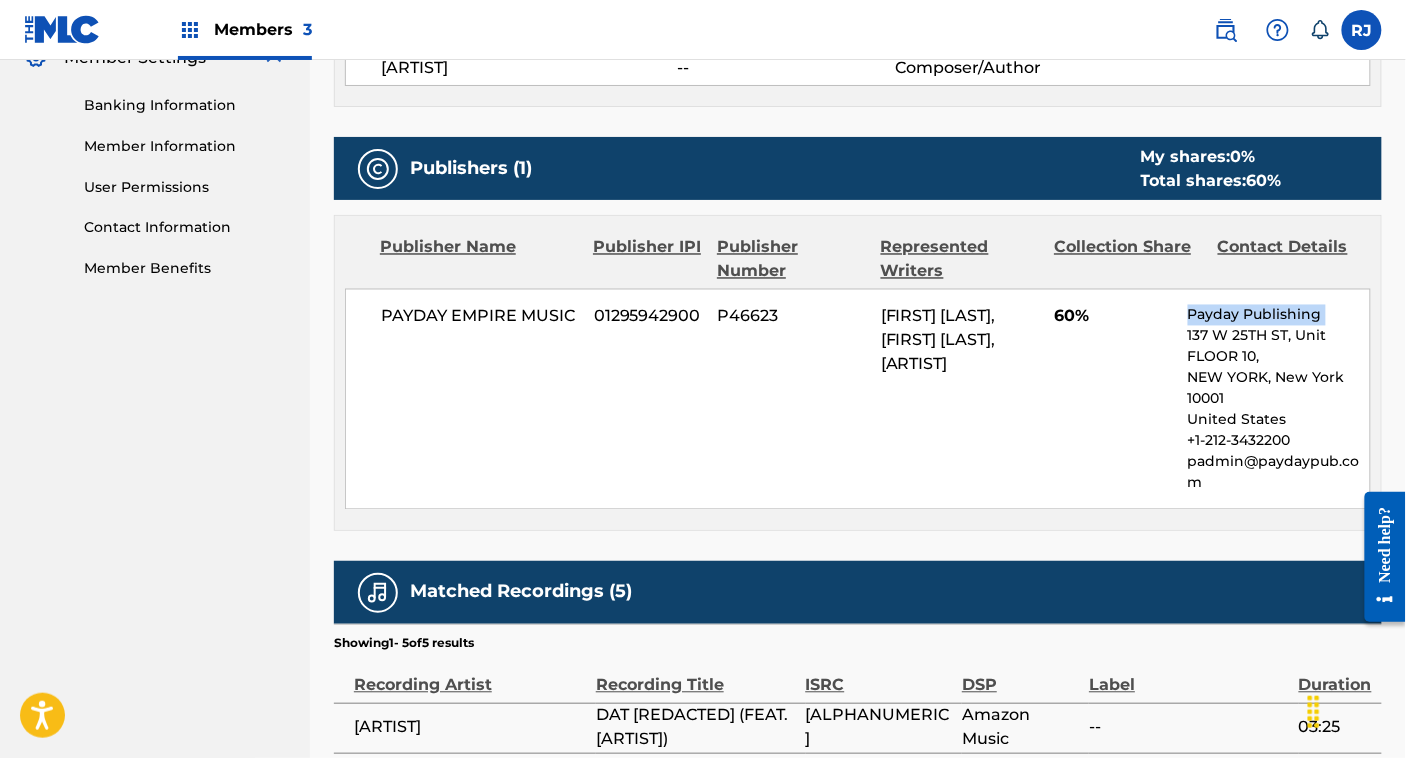 click on "Payday Publishing" at bounding box center [1279, 315] 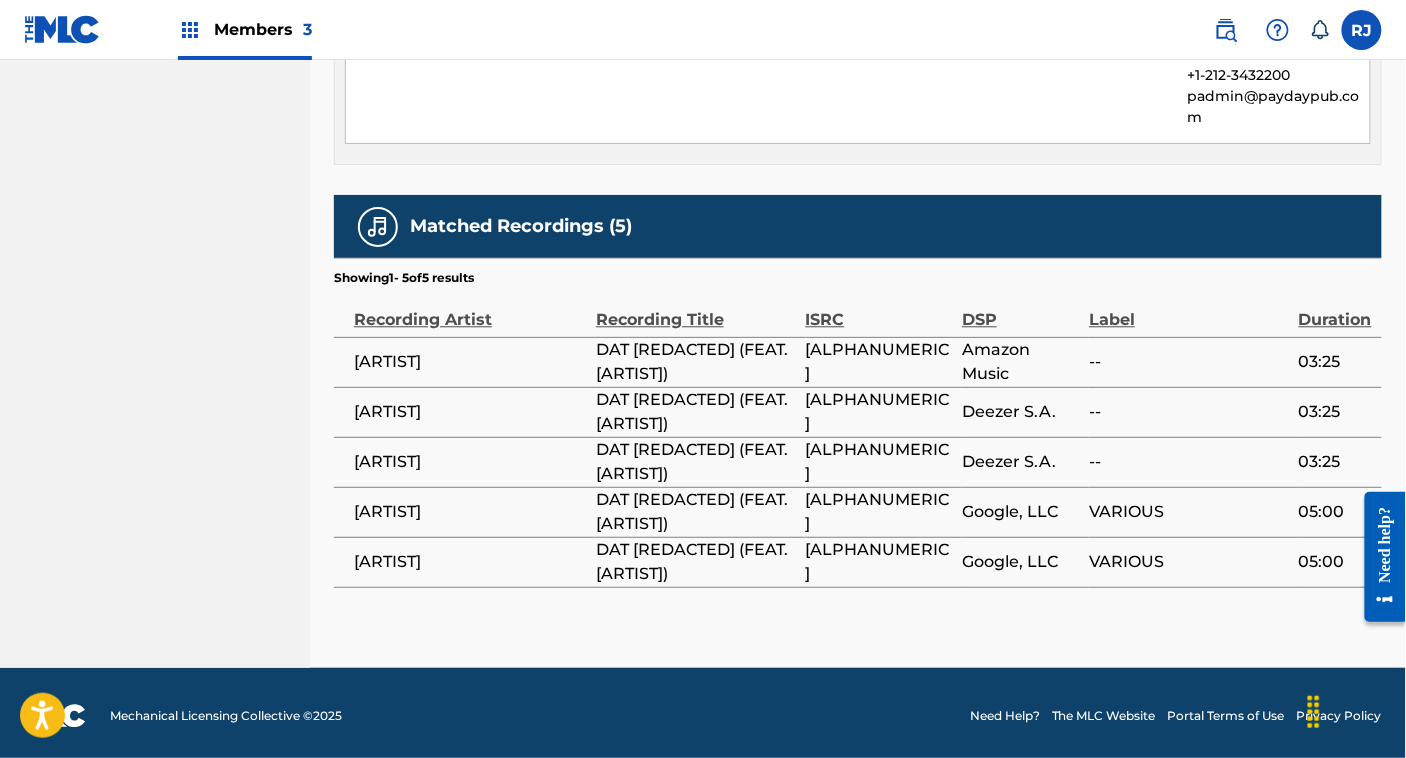 scroll, scrollTop: 1206, scrollLeft: 0, axis: vertical 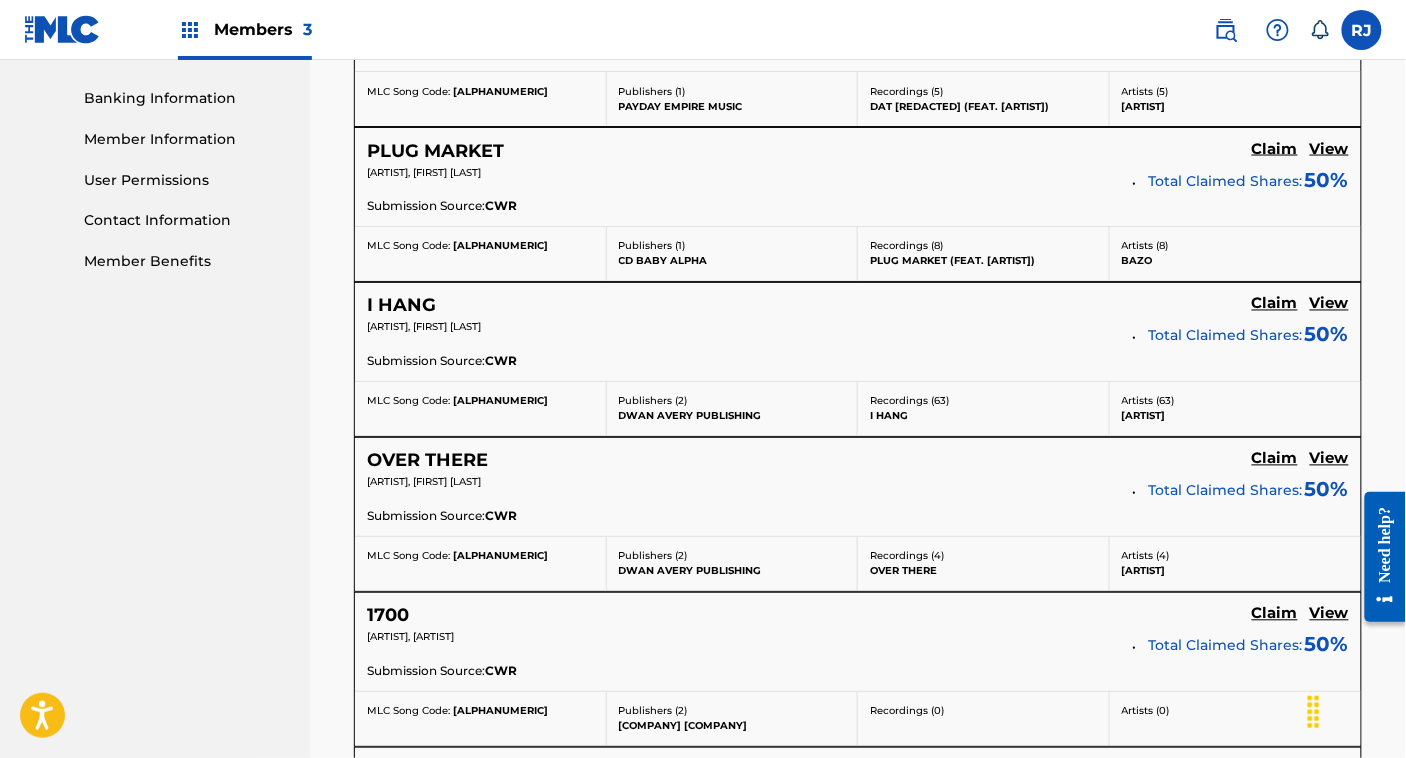 click on "PAYDAY EMPIRE MUSIC" at bounding box center [732, 106] 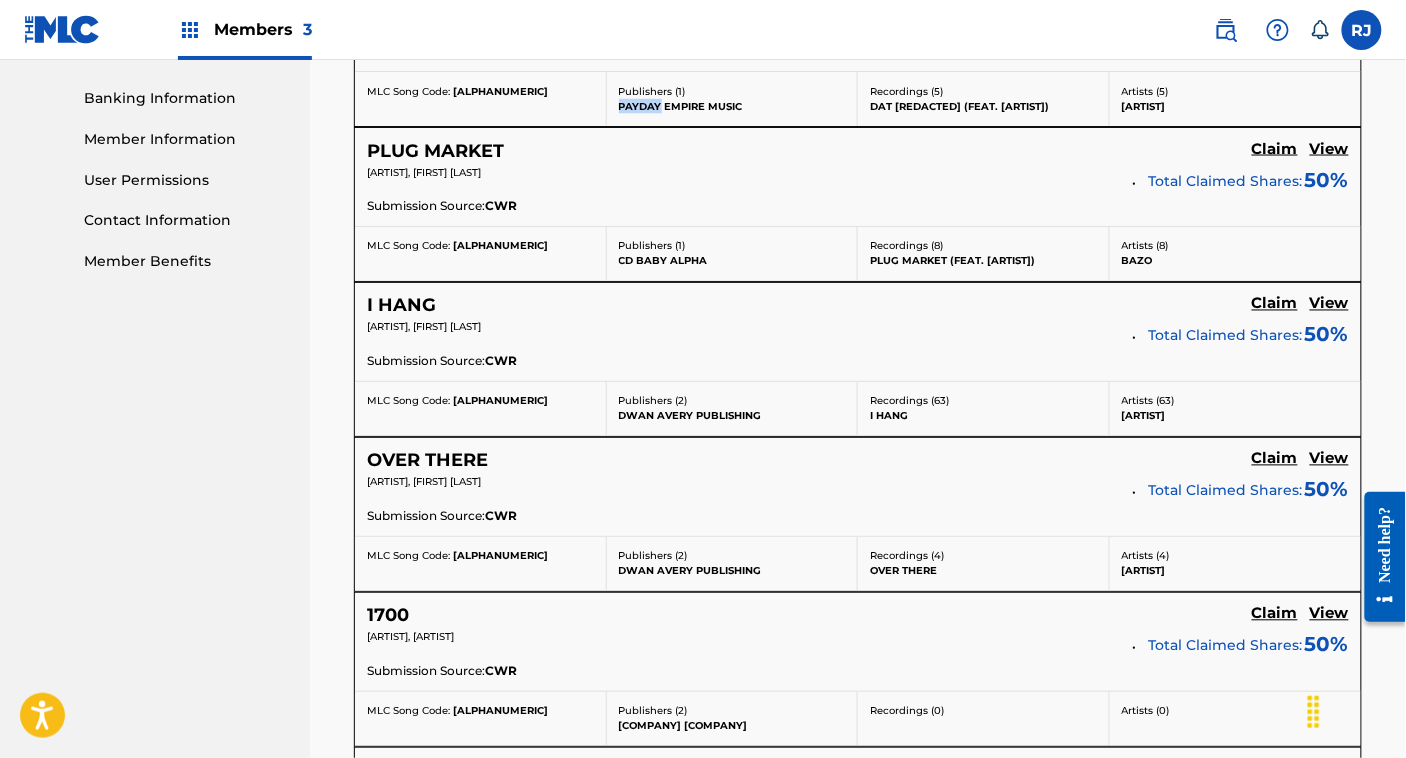 click on "PAYDAY EMPIRE MUSIC" at bounding box center [732, 106] 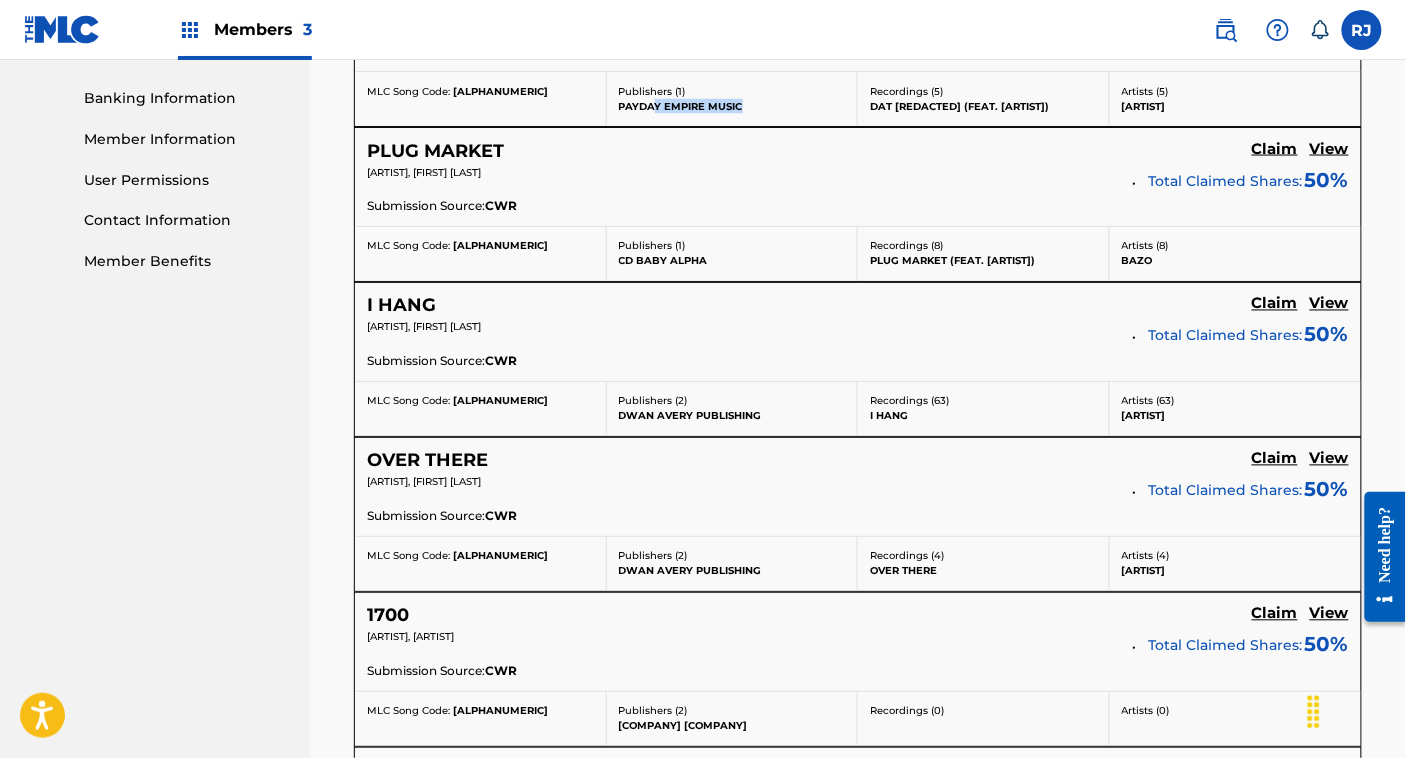 scroll, scrollTop: 0, scrollLeft: 0, axis: both 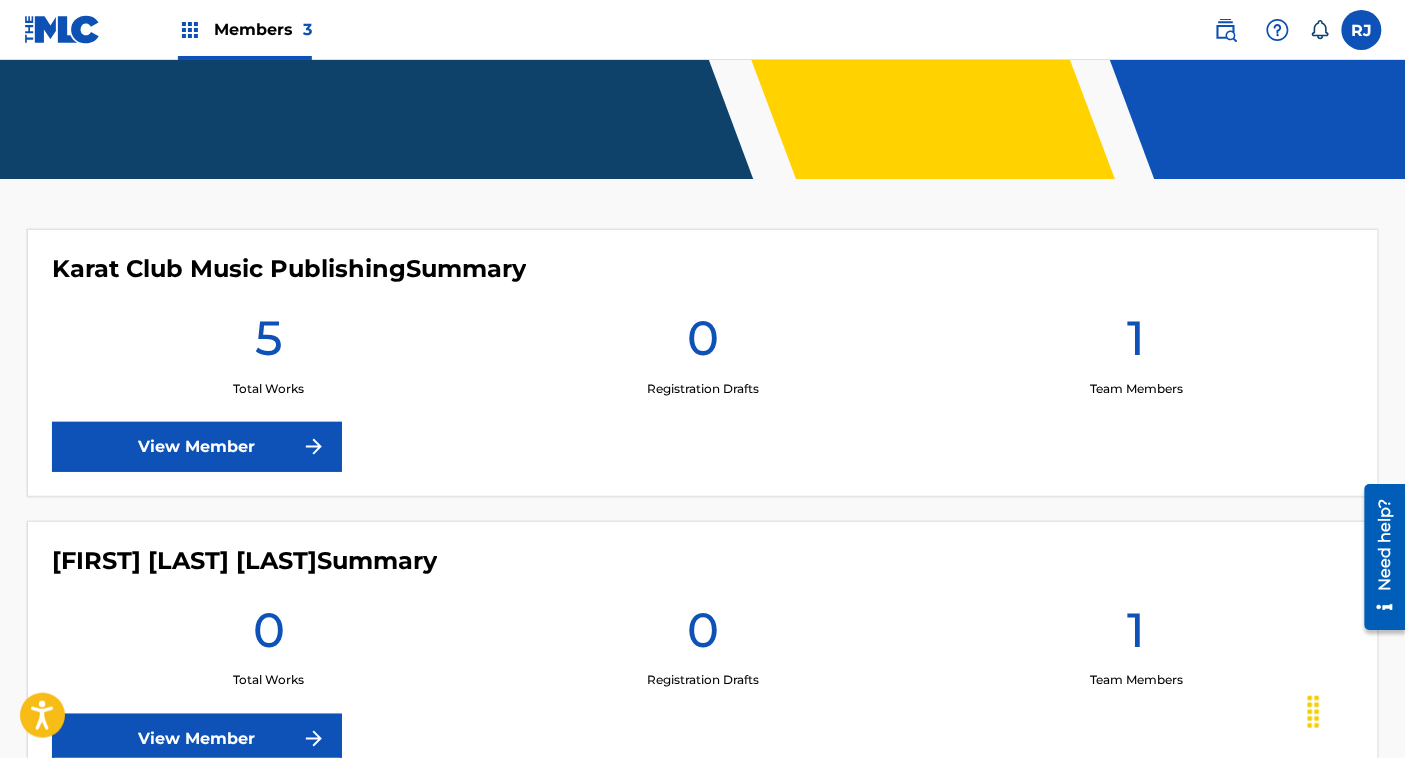 click on "View Member" at bounding box center (197, 447) 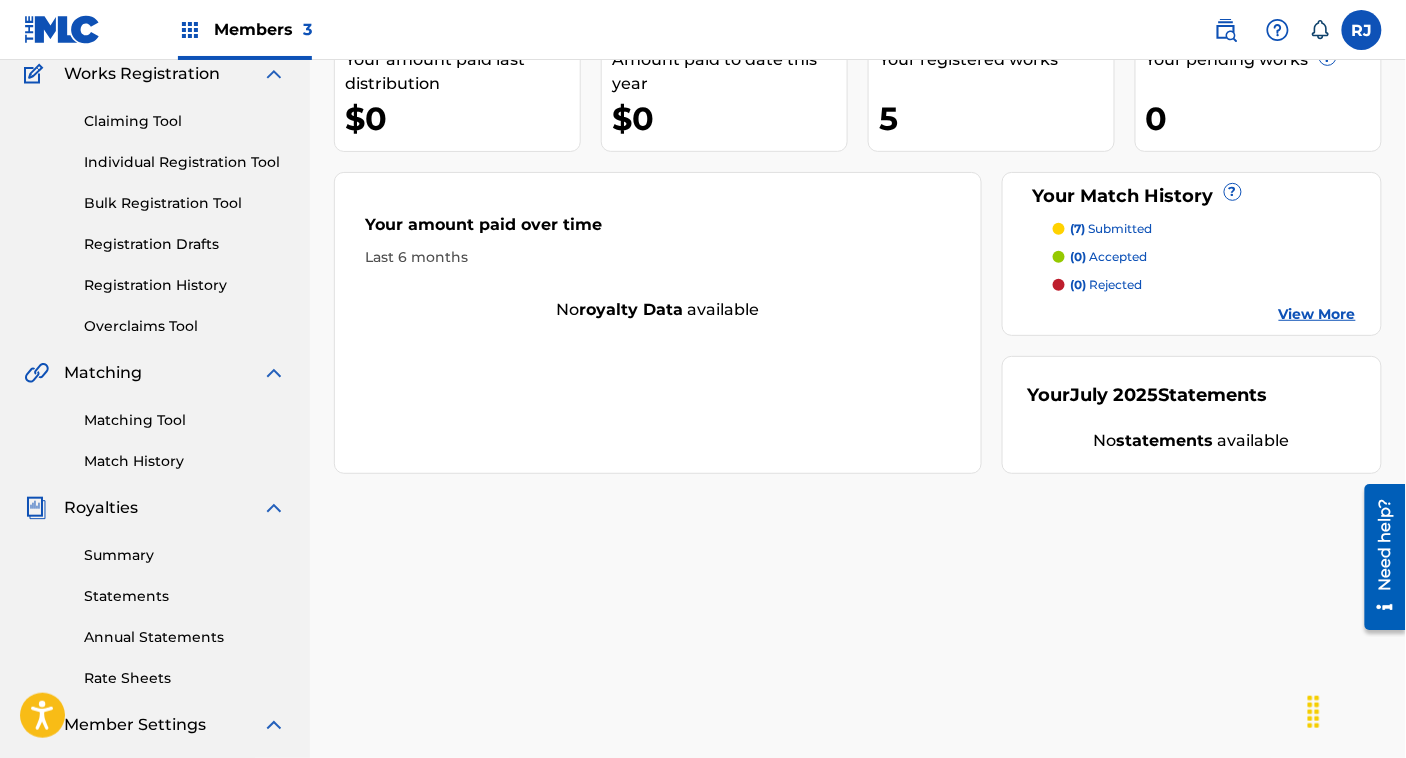 scroll, scrollTop: 174, scrollLeft: 0, axis: vertical 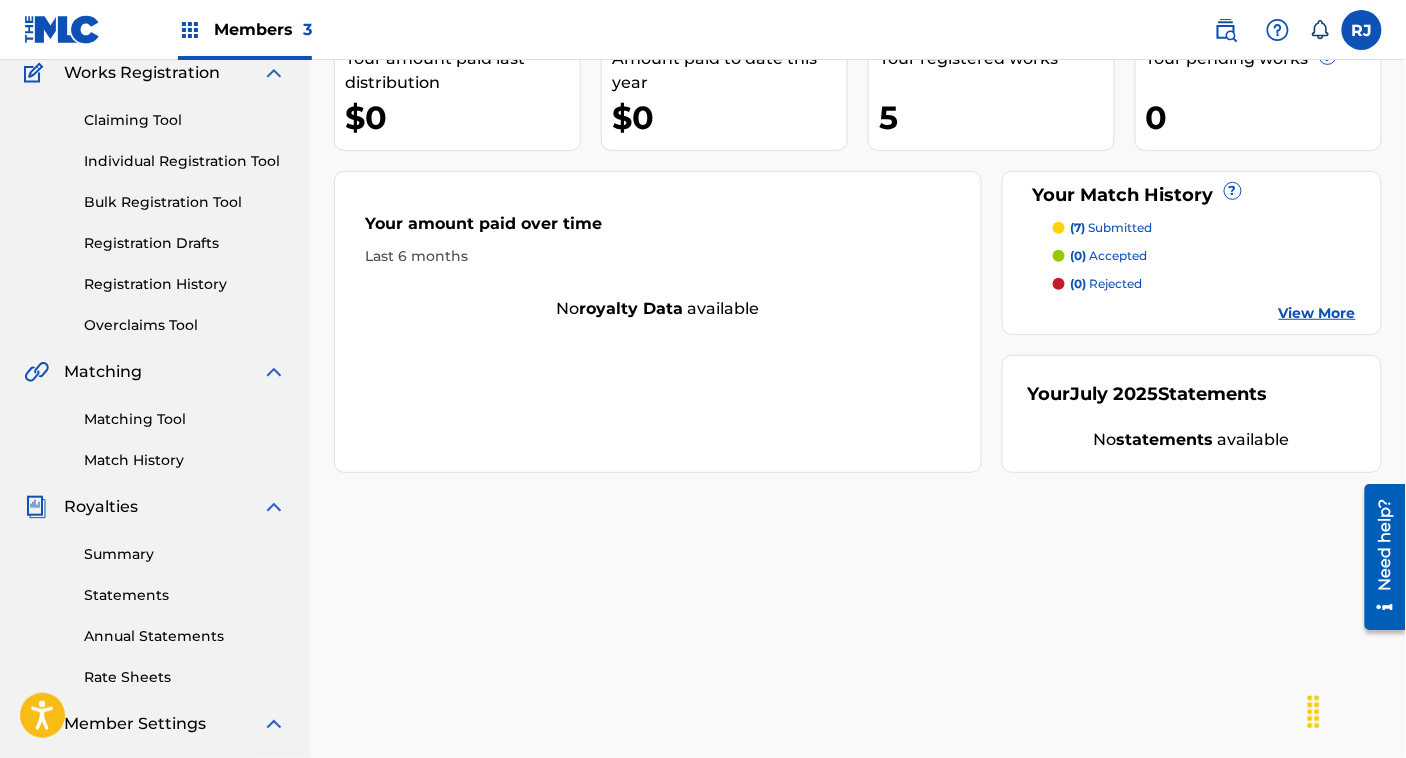 click on "Matching Tool" at bounding box center (185, 419) 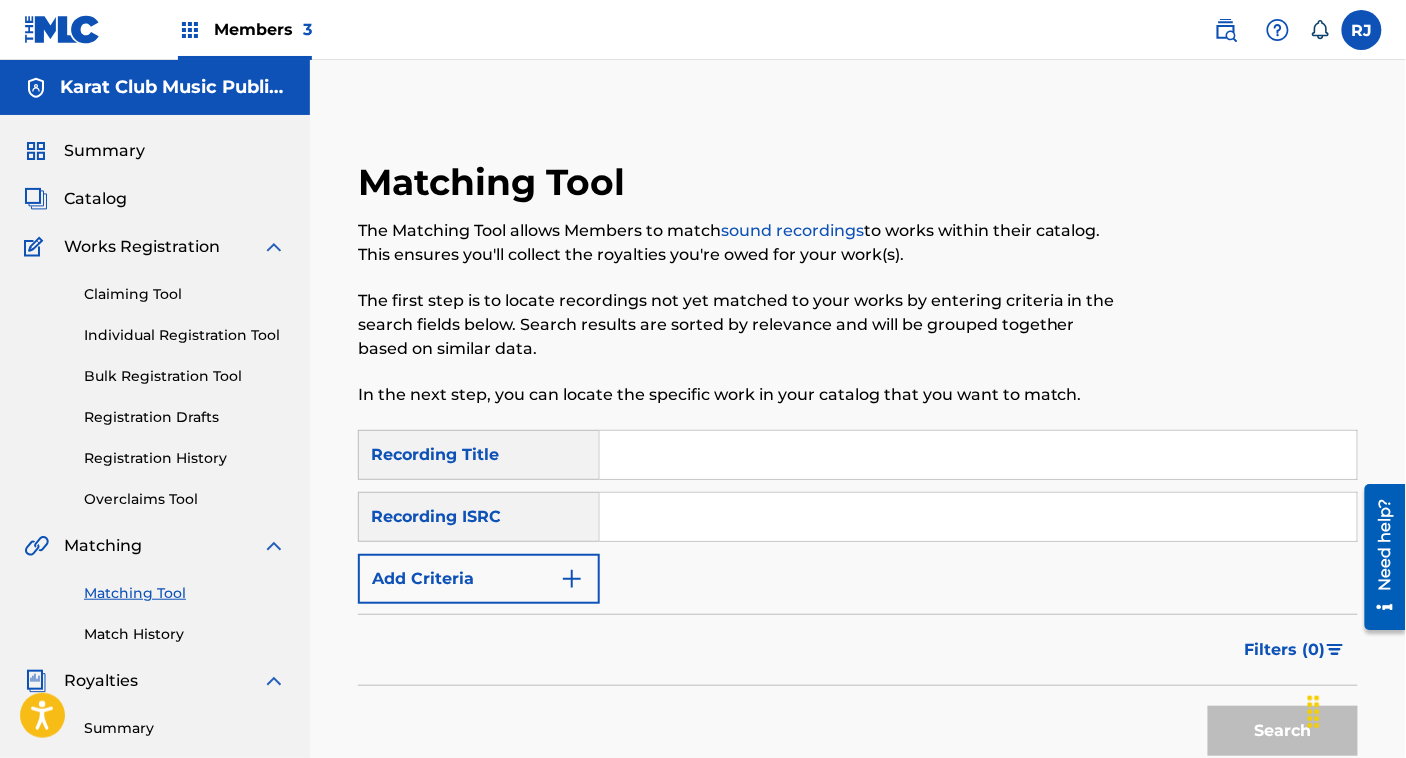 click at bounding box center (978, 517) 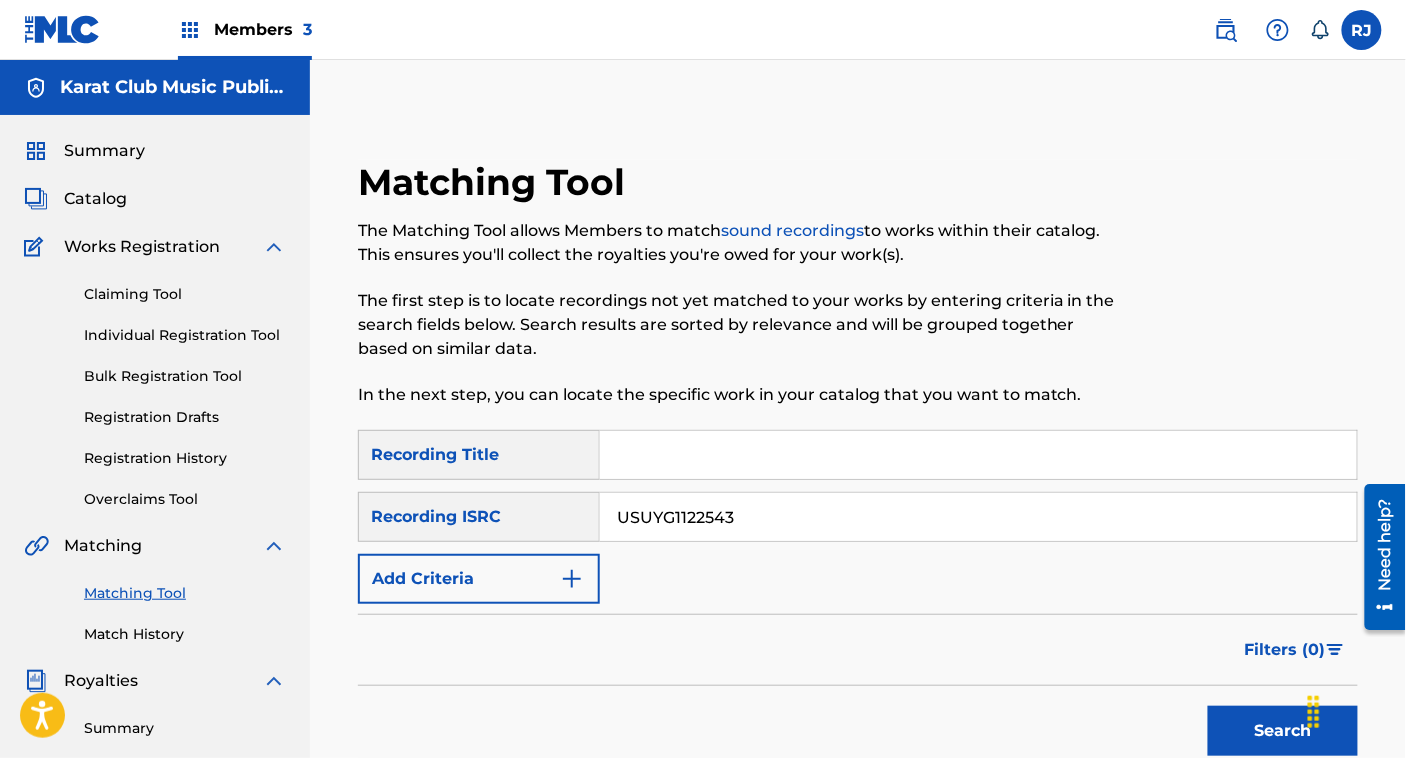 click at bounding box center (1356, 710) 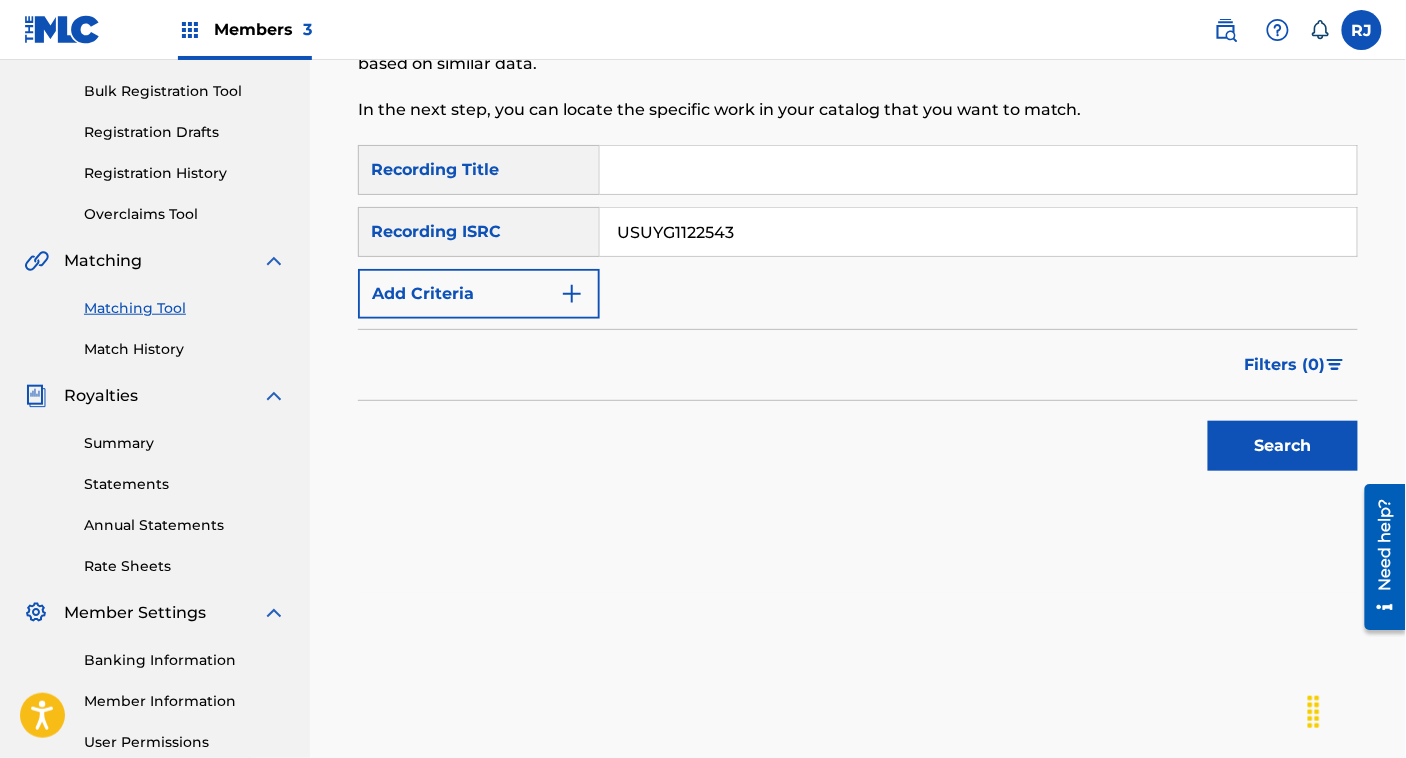 scroll, scrollTop: 290, scrollLeft: 0, axis: vertical 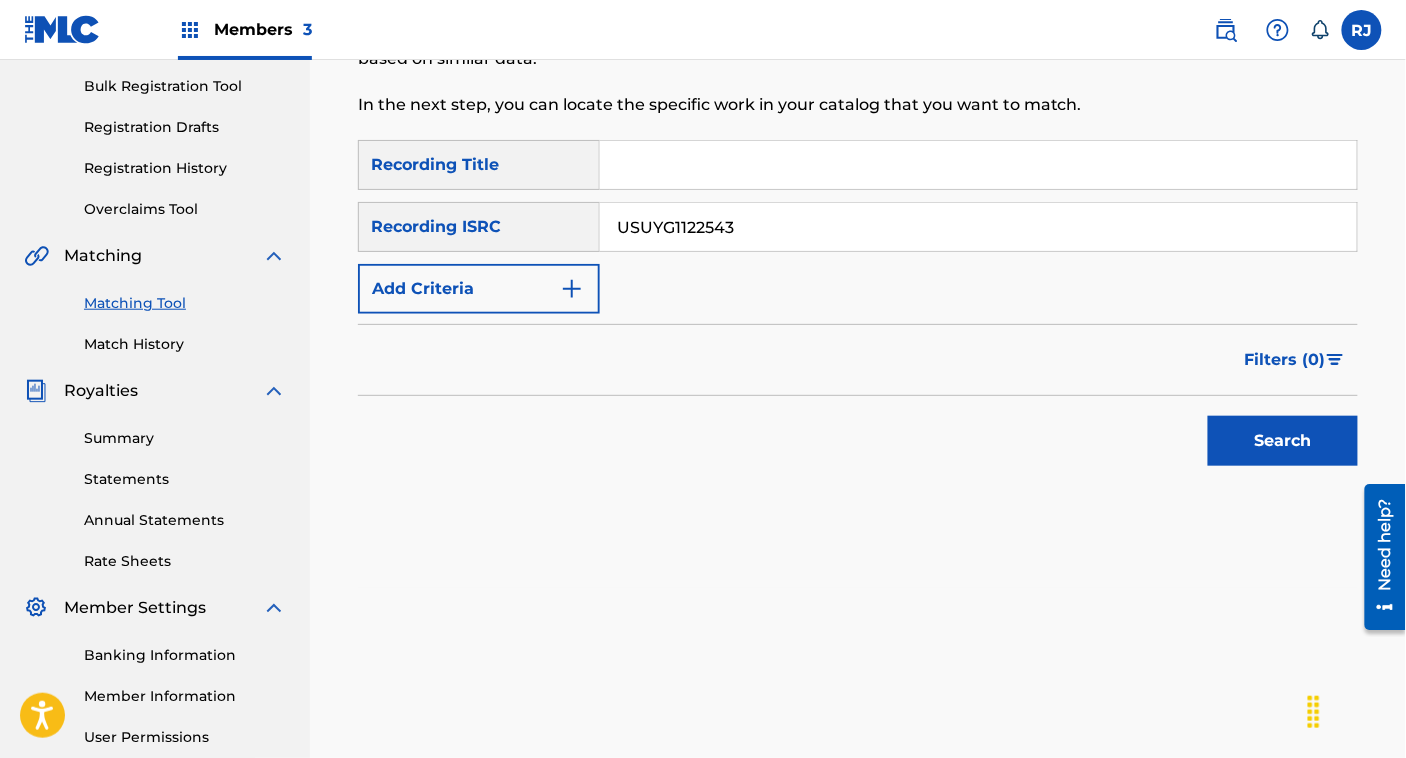 click on "Search" at bounding box center (1283, 441) 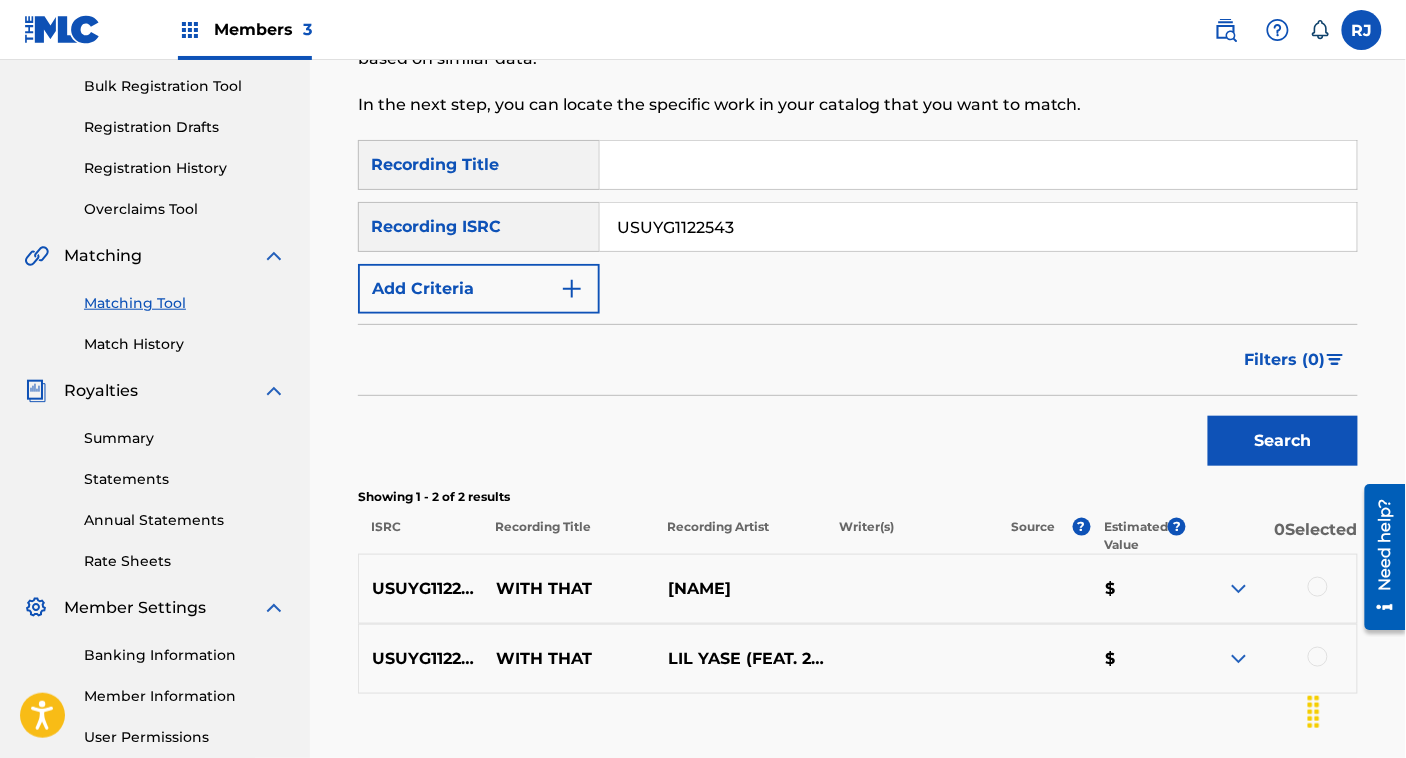 scroll, scrollTop: 482, scrollLeft: 0, axis: vertical 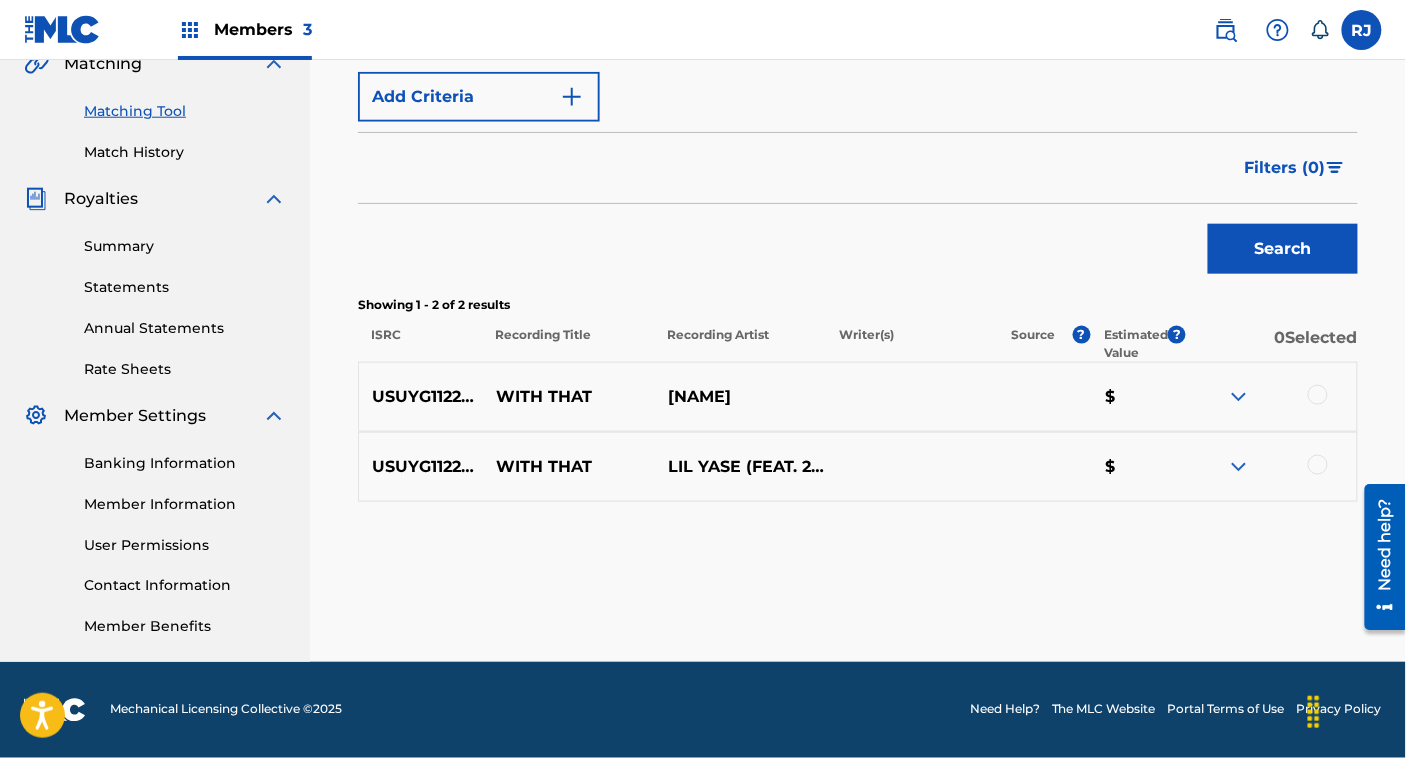 click at bounding box center [1239, 467] 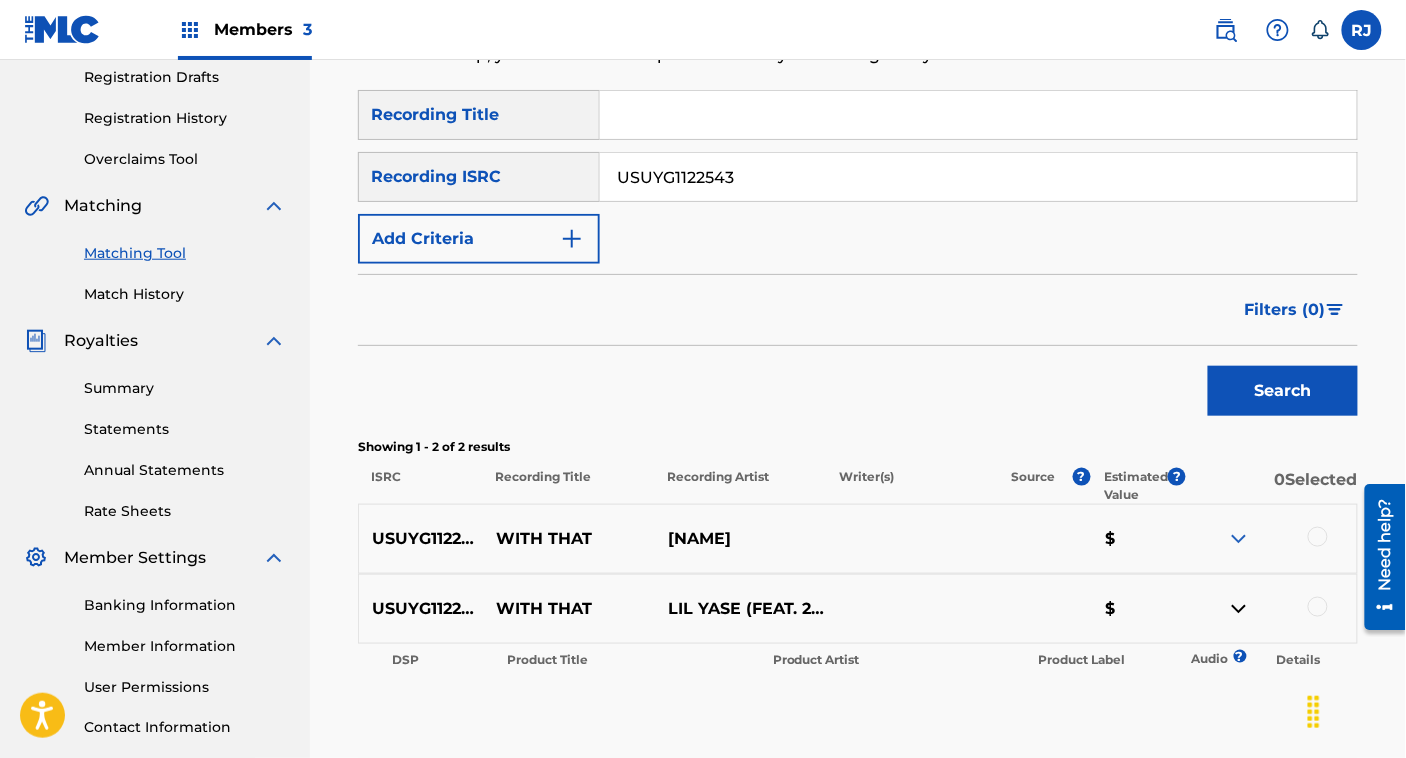 scroll, scrollTop: 338, scrollLeft: 0, axis: vertical 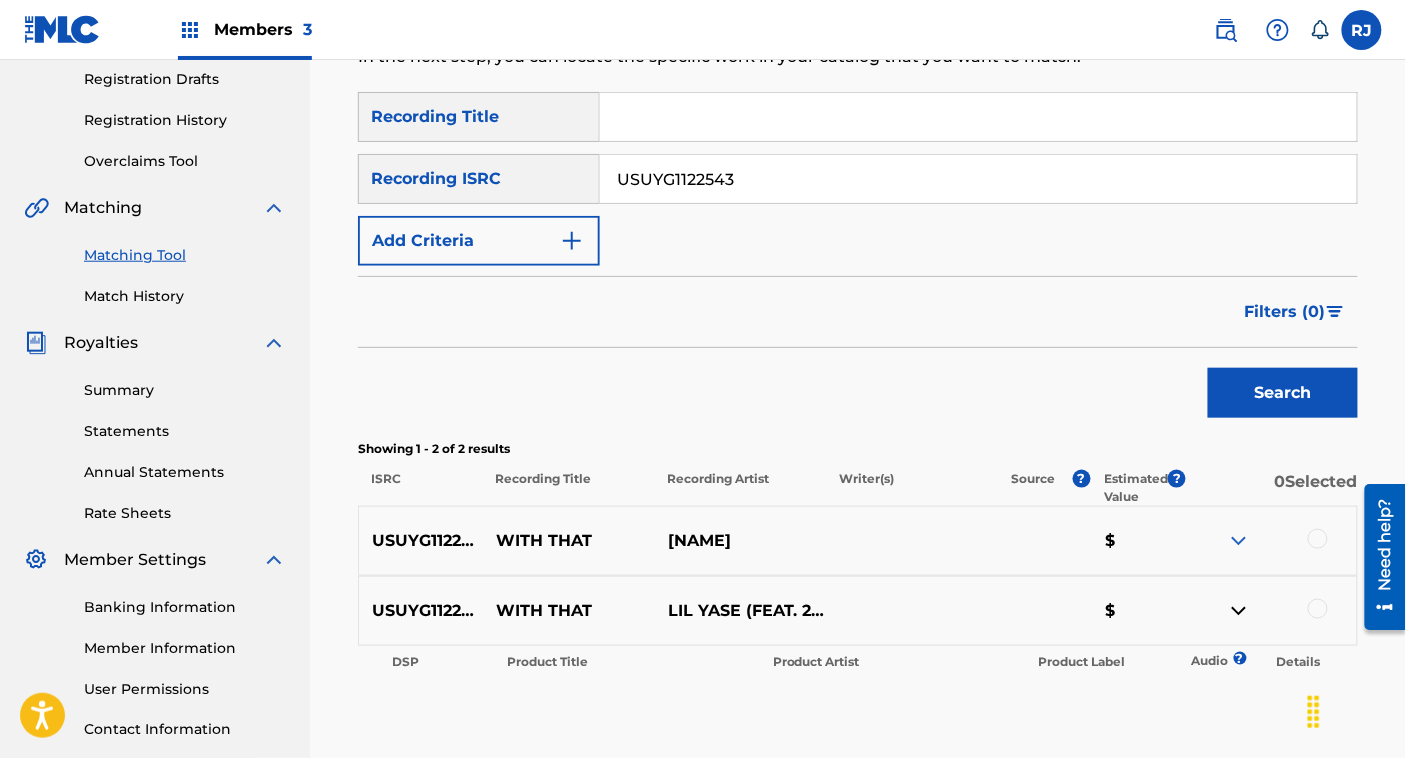 click on "[ALPHANUMERIC]" at bounding box center [978, 179] 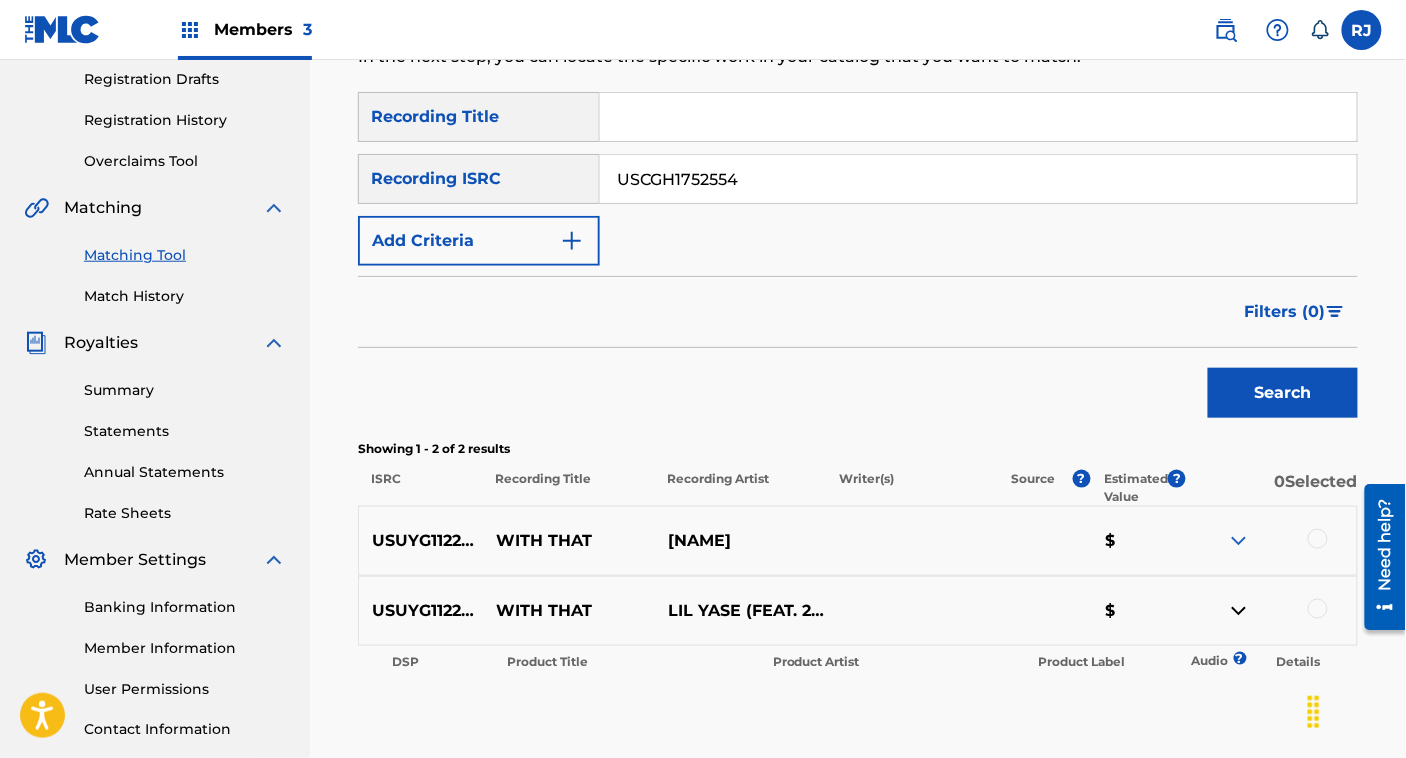 type on "[ALPHANUMERIC]" 